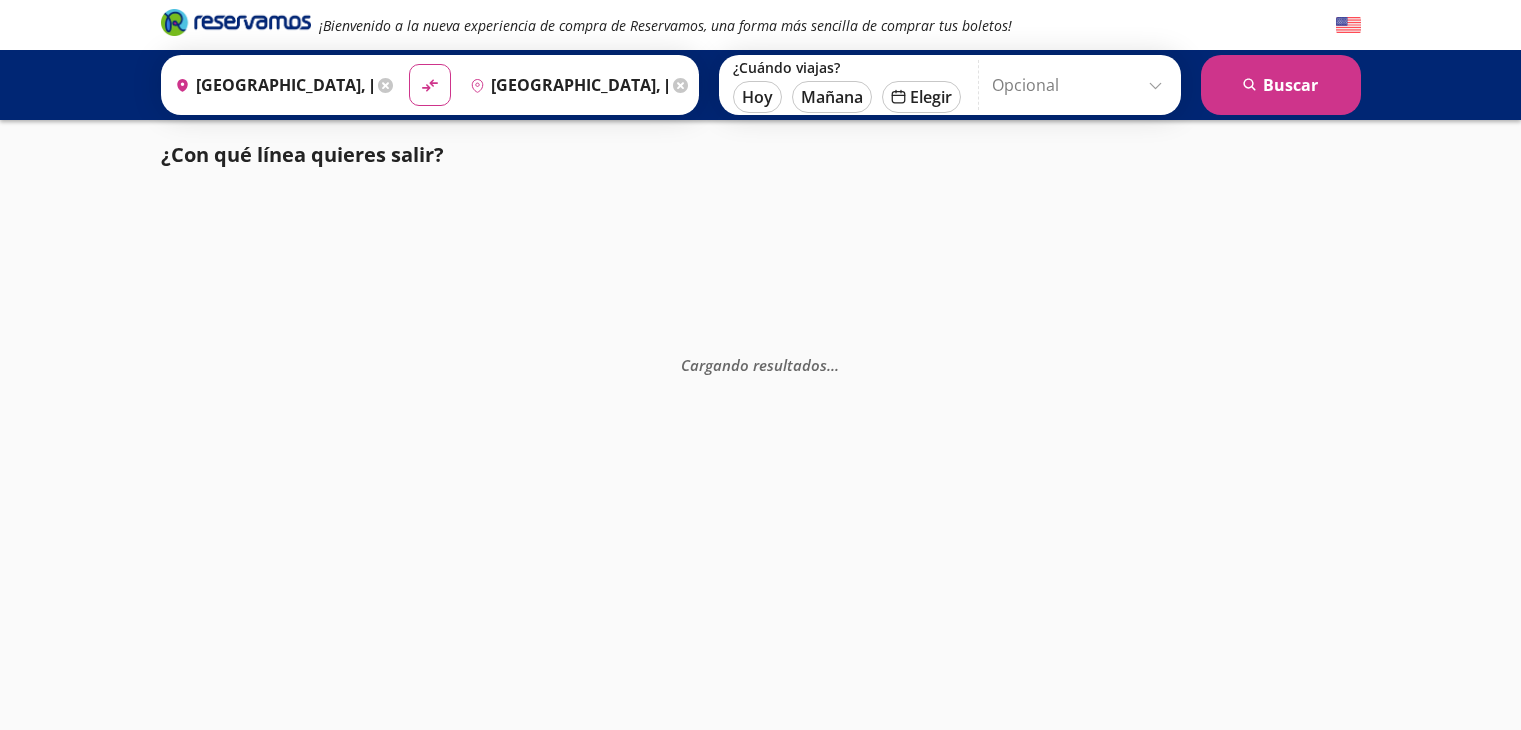 scroll, scrollTop: 0, scrollLeft: 0, axis: both 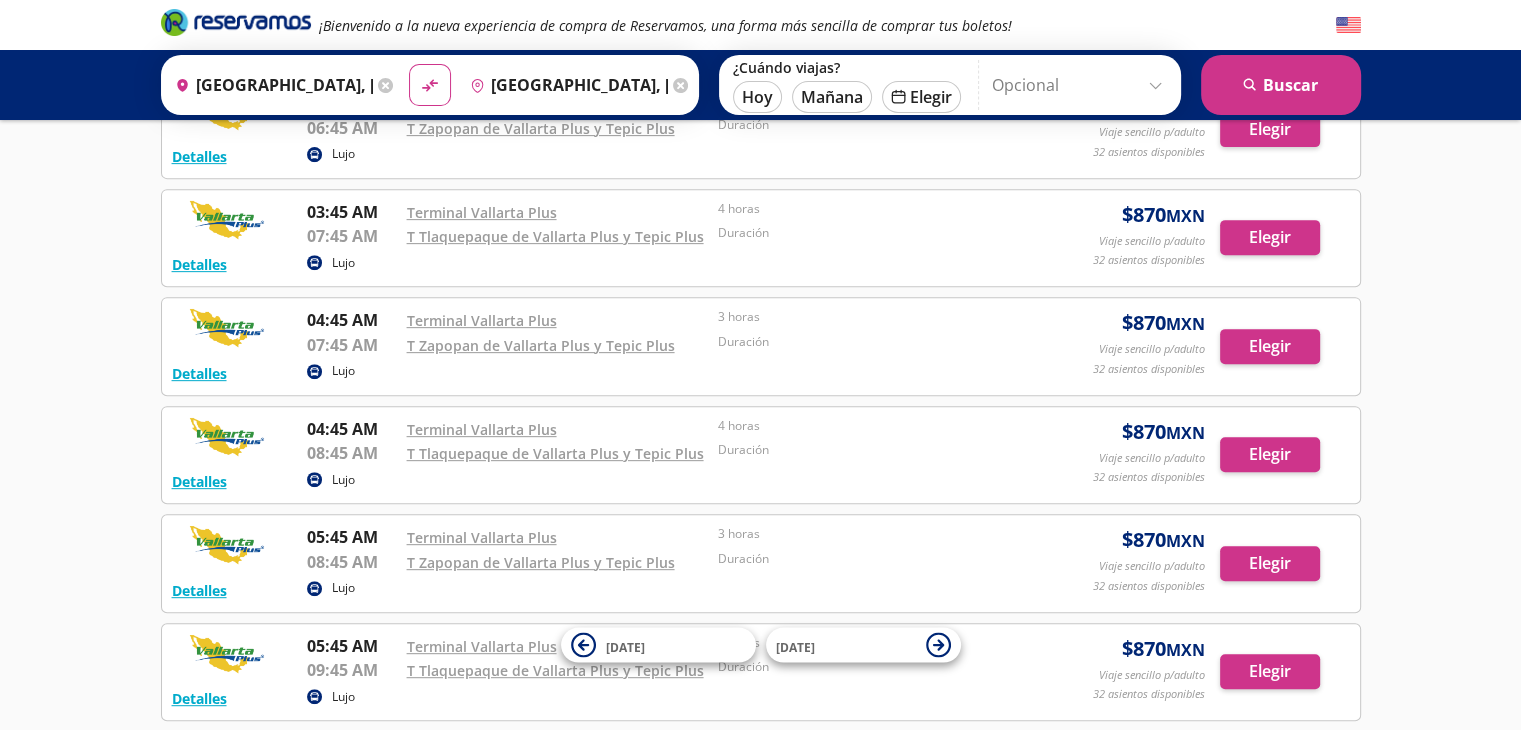 click 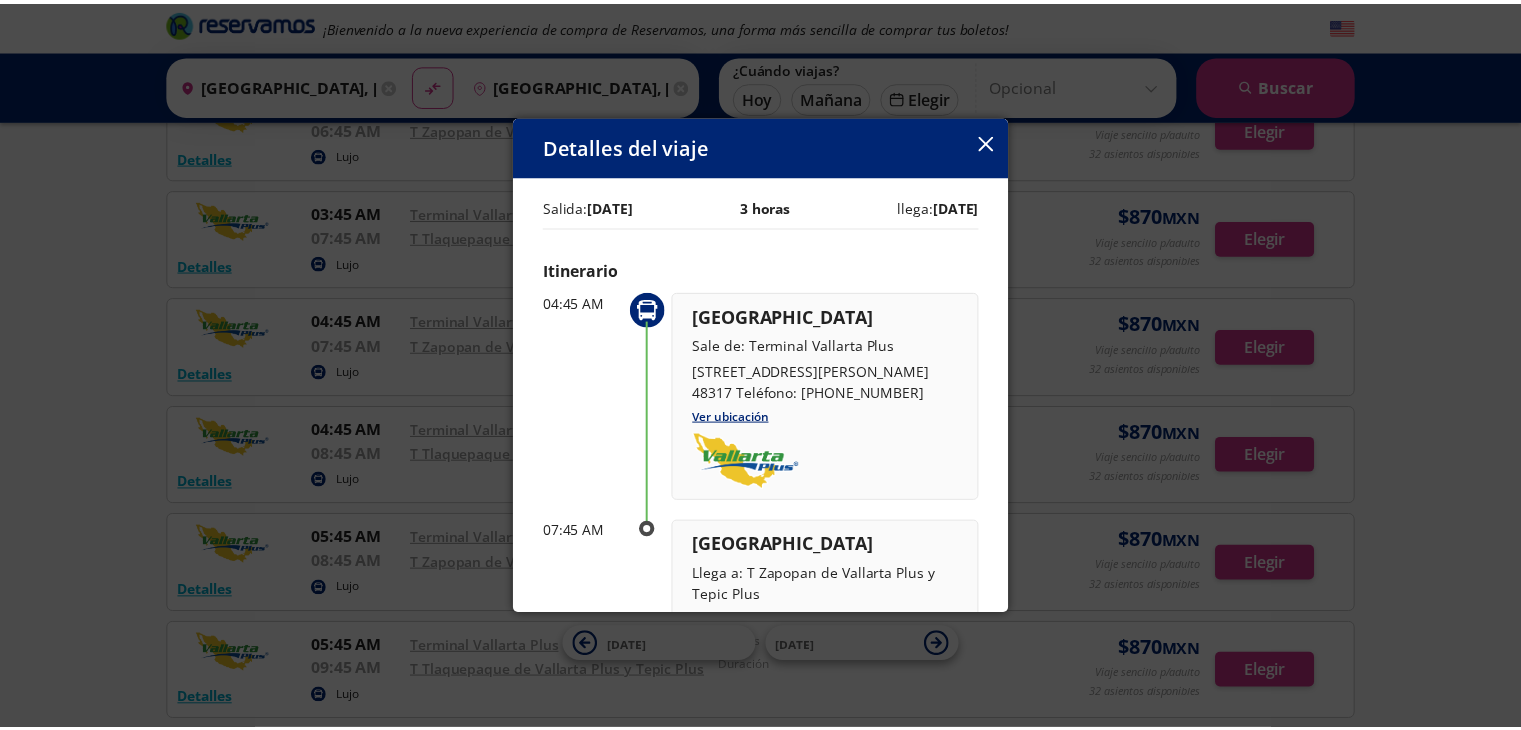 scroll, scrollTop: 0, scrollLeft: 0, axis: both 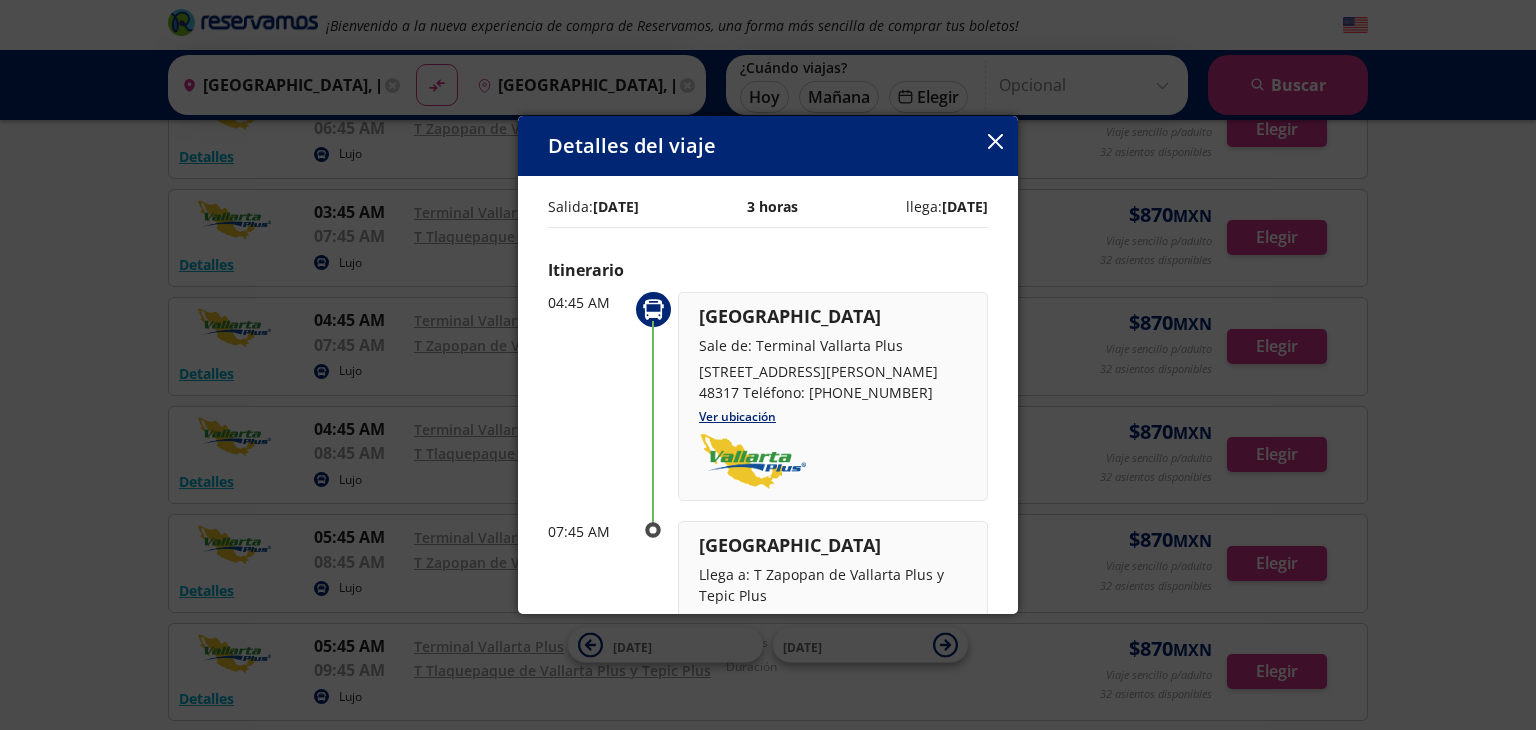 click at bounding box center [995, 143] 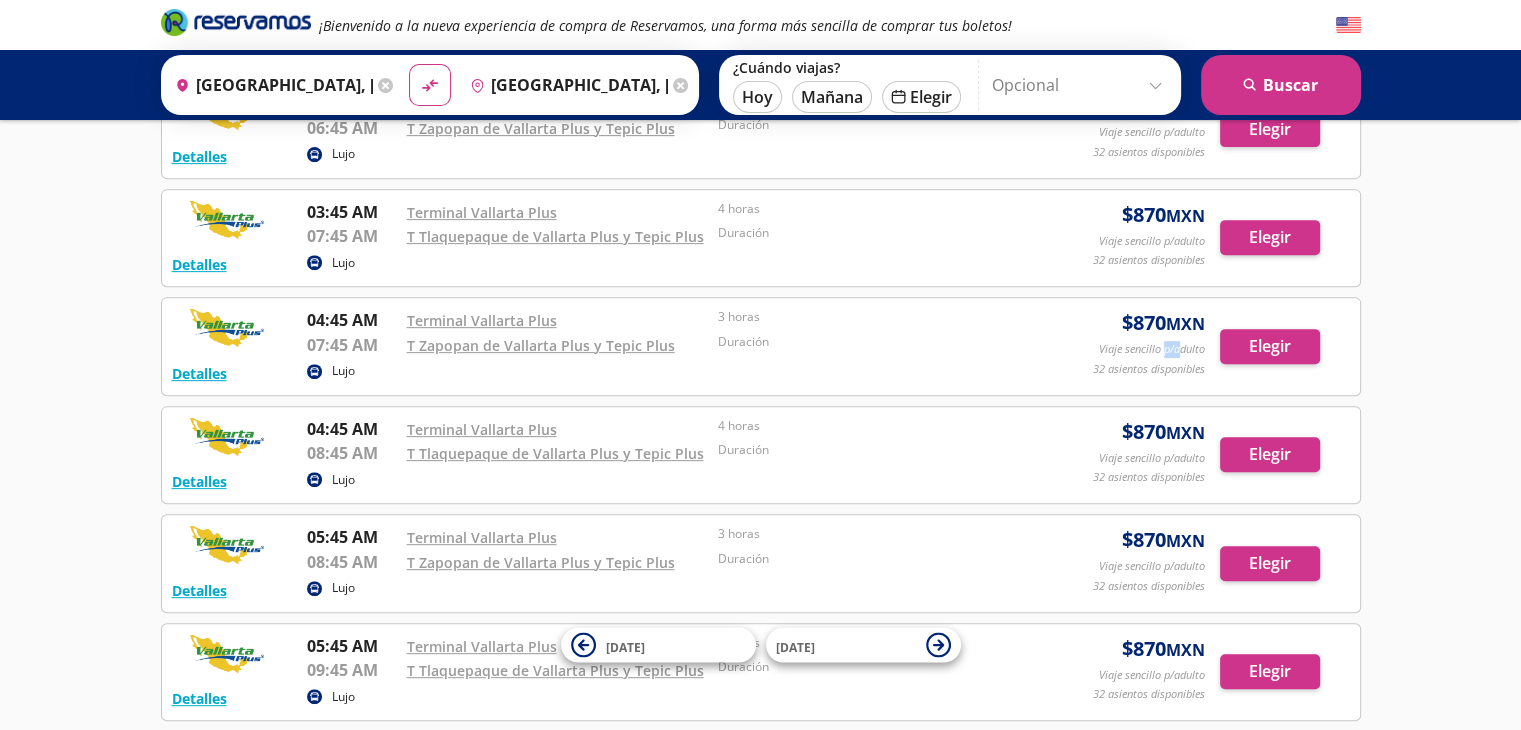 drag, startPoint x: 1165, startPoint y: 344, endPoint x: 1180, endPoint y: 345, distance: 15.033297 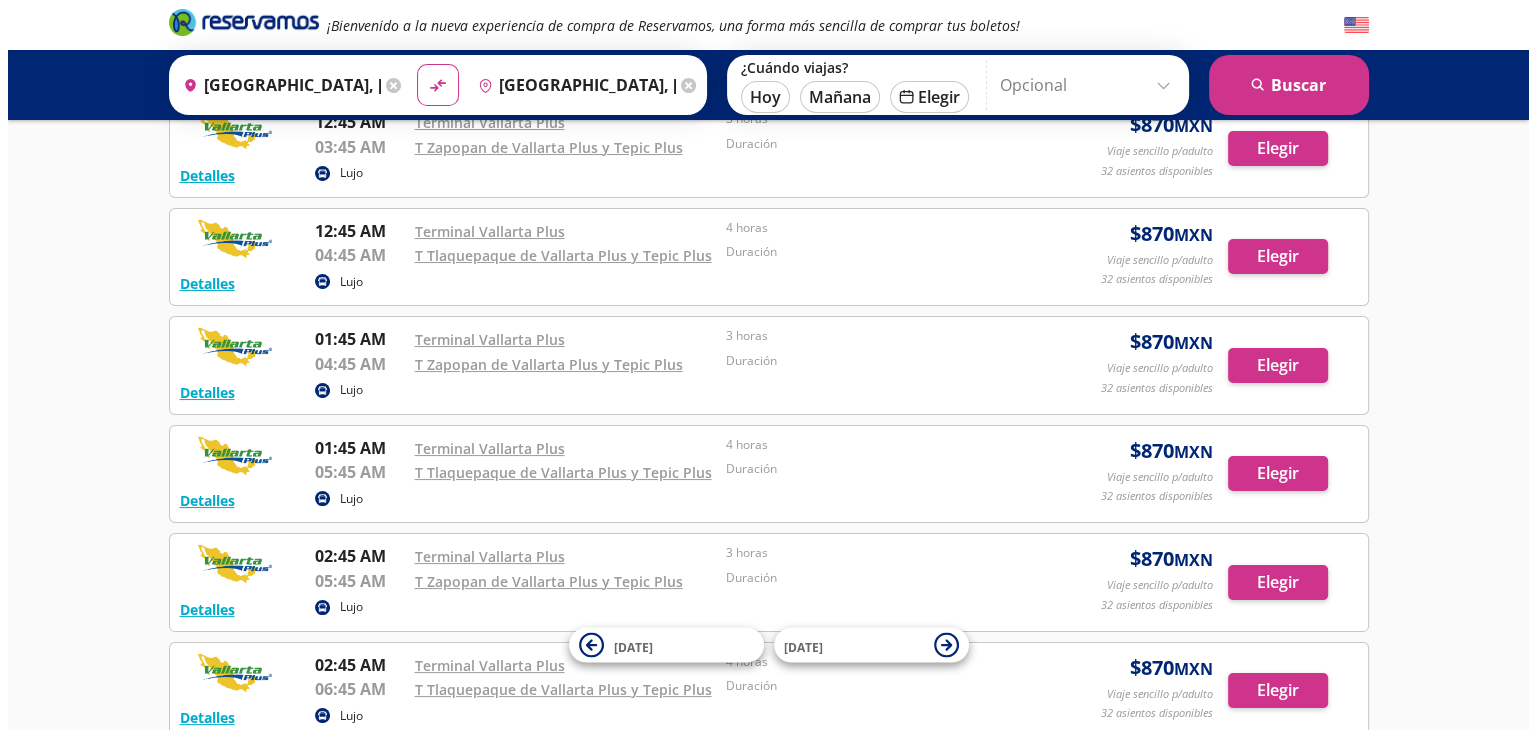 scroll, scrollTop: 0, scrollLeft: 0, axis: both 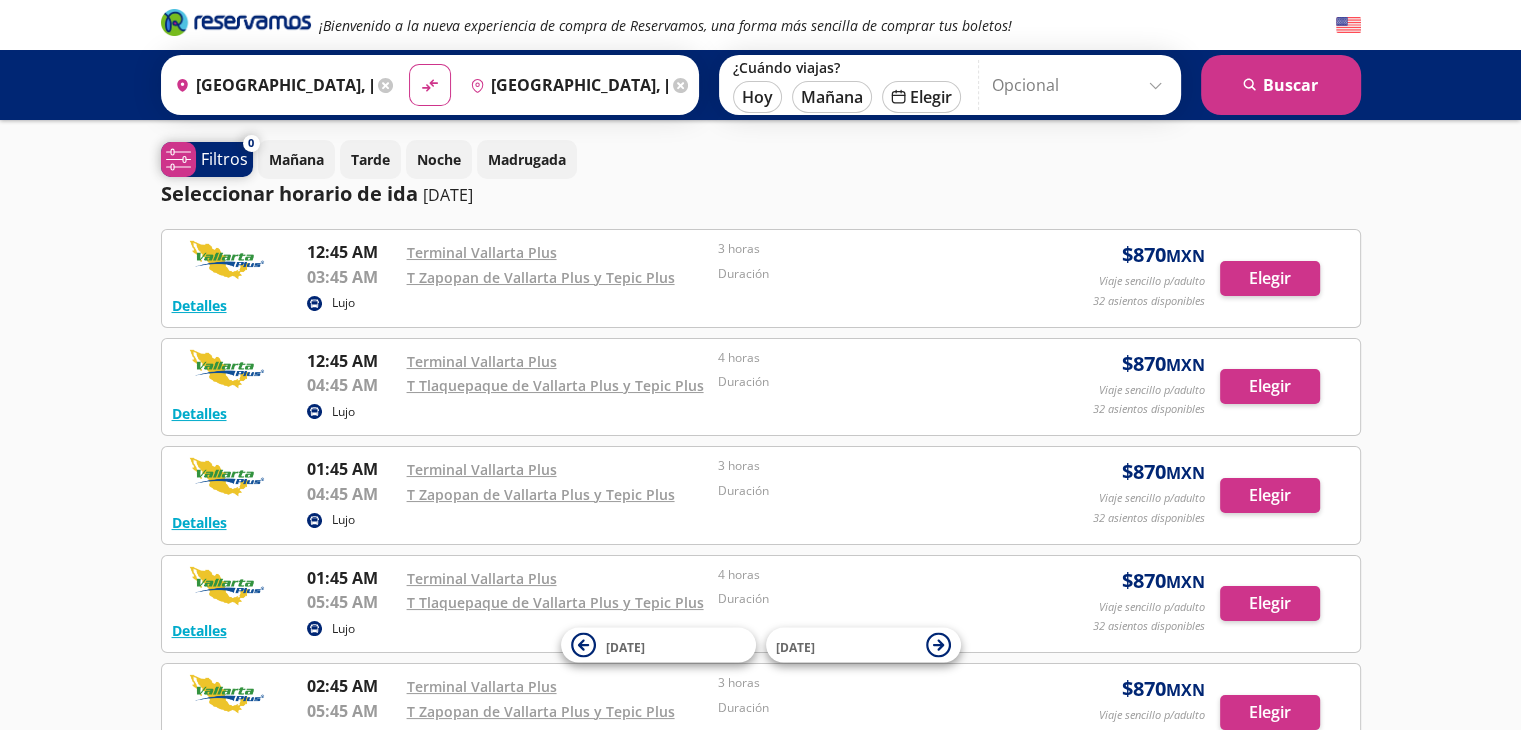 click on "Filtros" at bounding box center (224, 159) 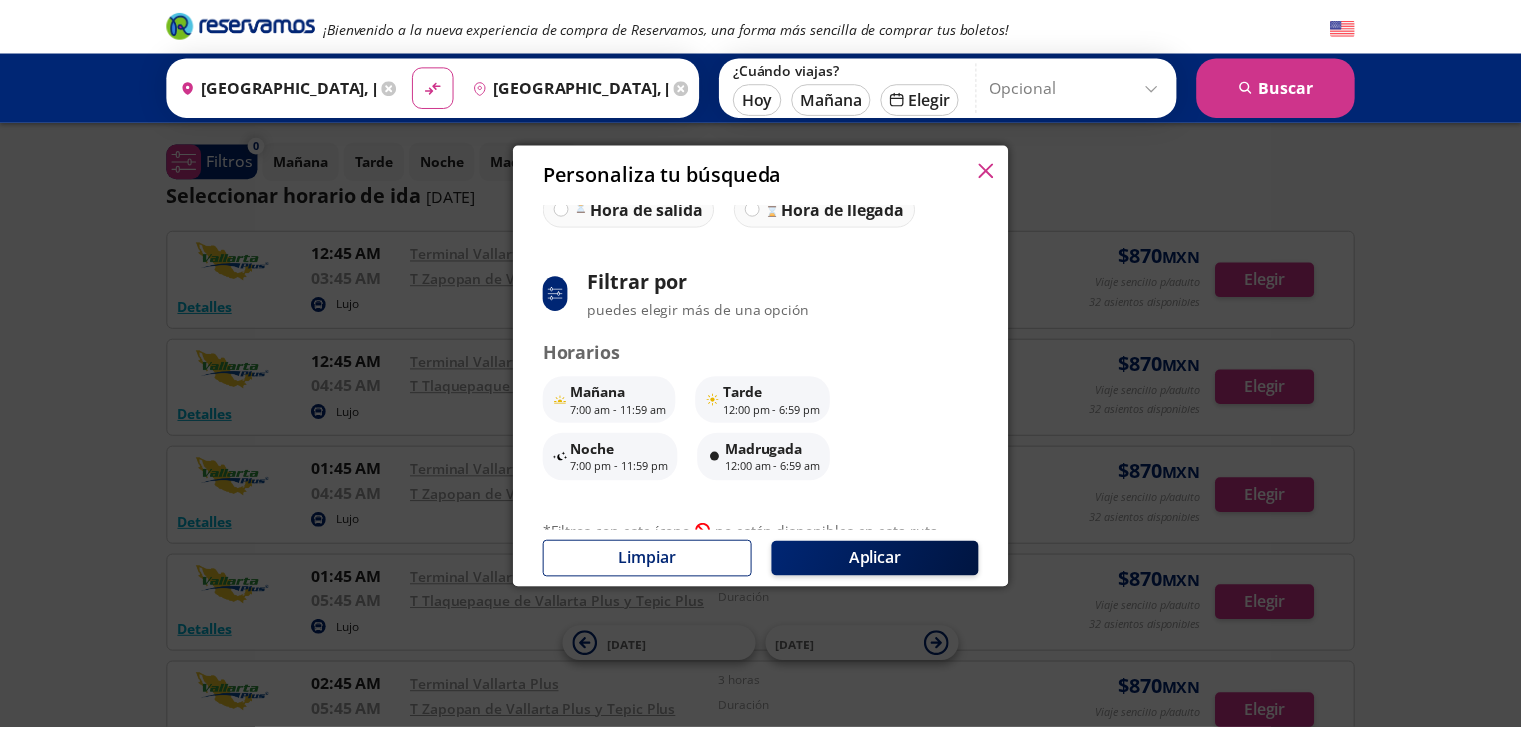 scroll, scrollTop: 164, scrollLeft: 0, axis: vertical 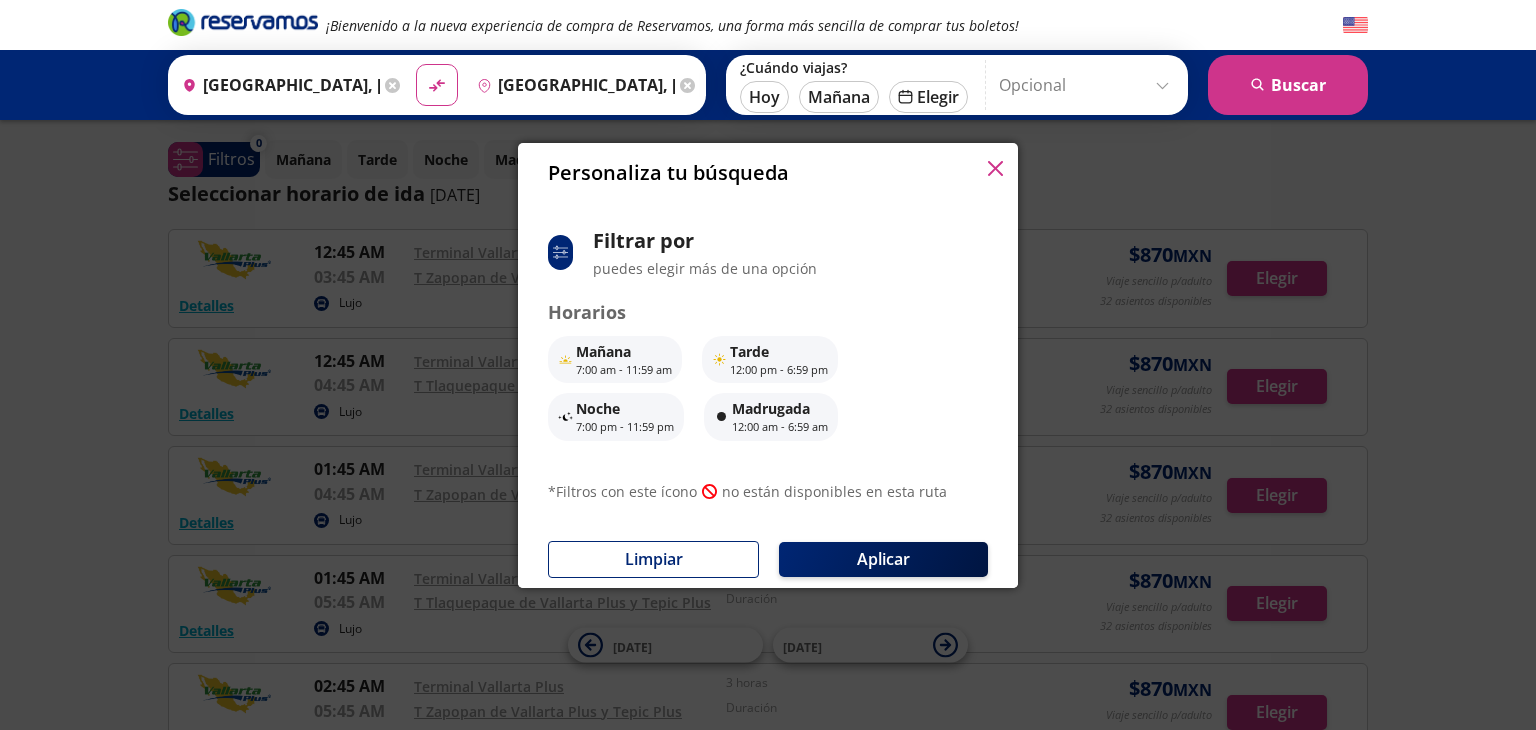 click on "Personaliza tu búsqueda" at bounding box center (768, 173) 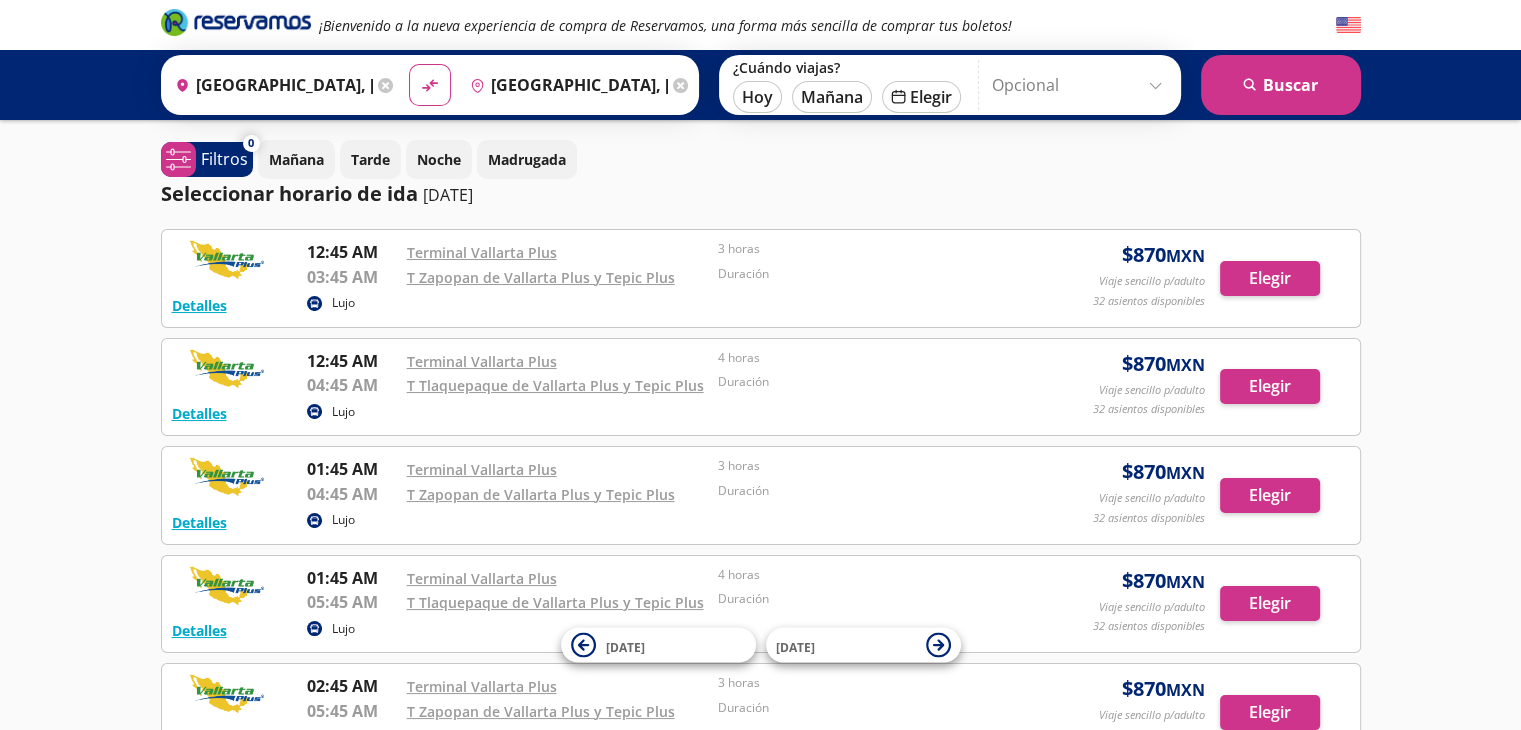 click at bounding box center [1081, 85] 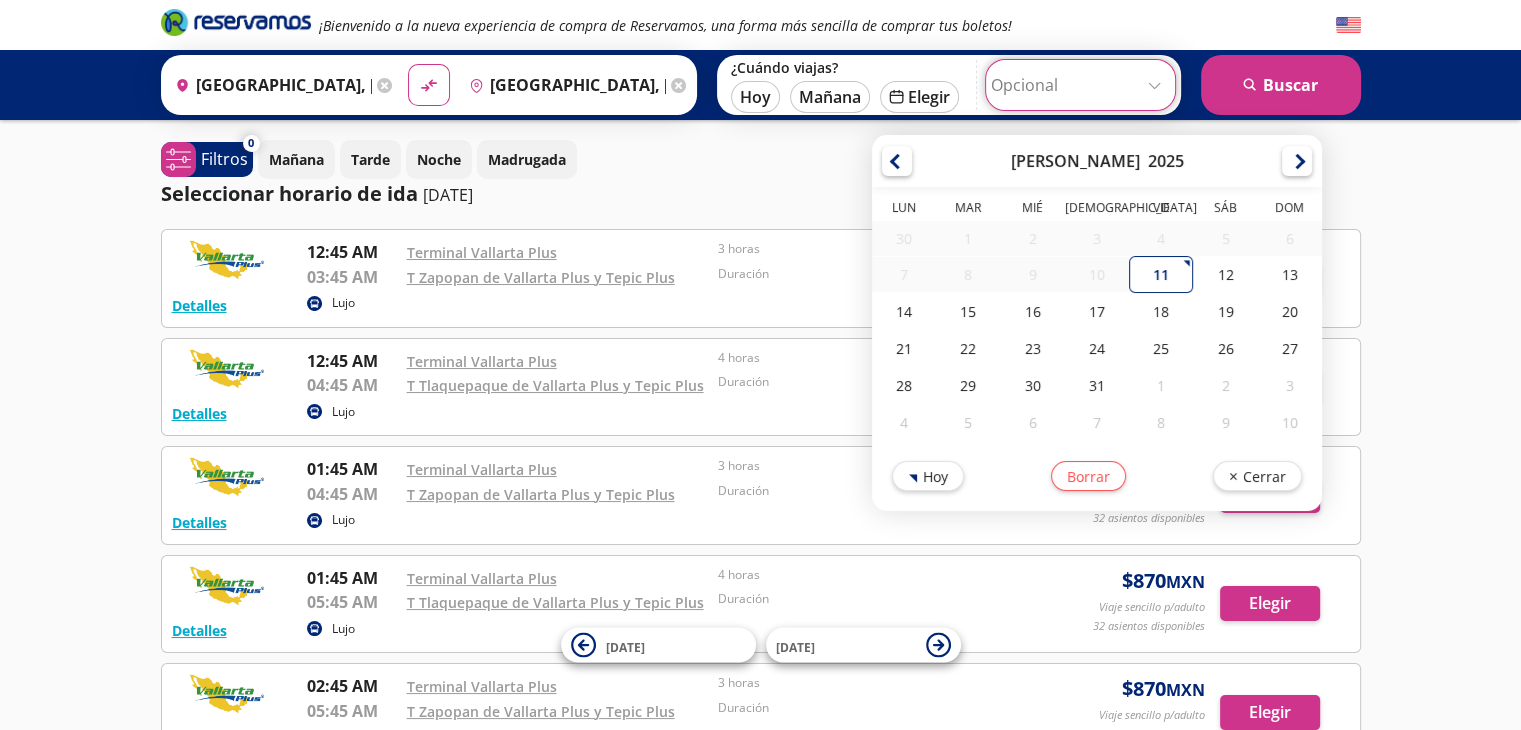 click at bounding box center [1080, 85] 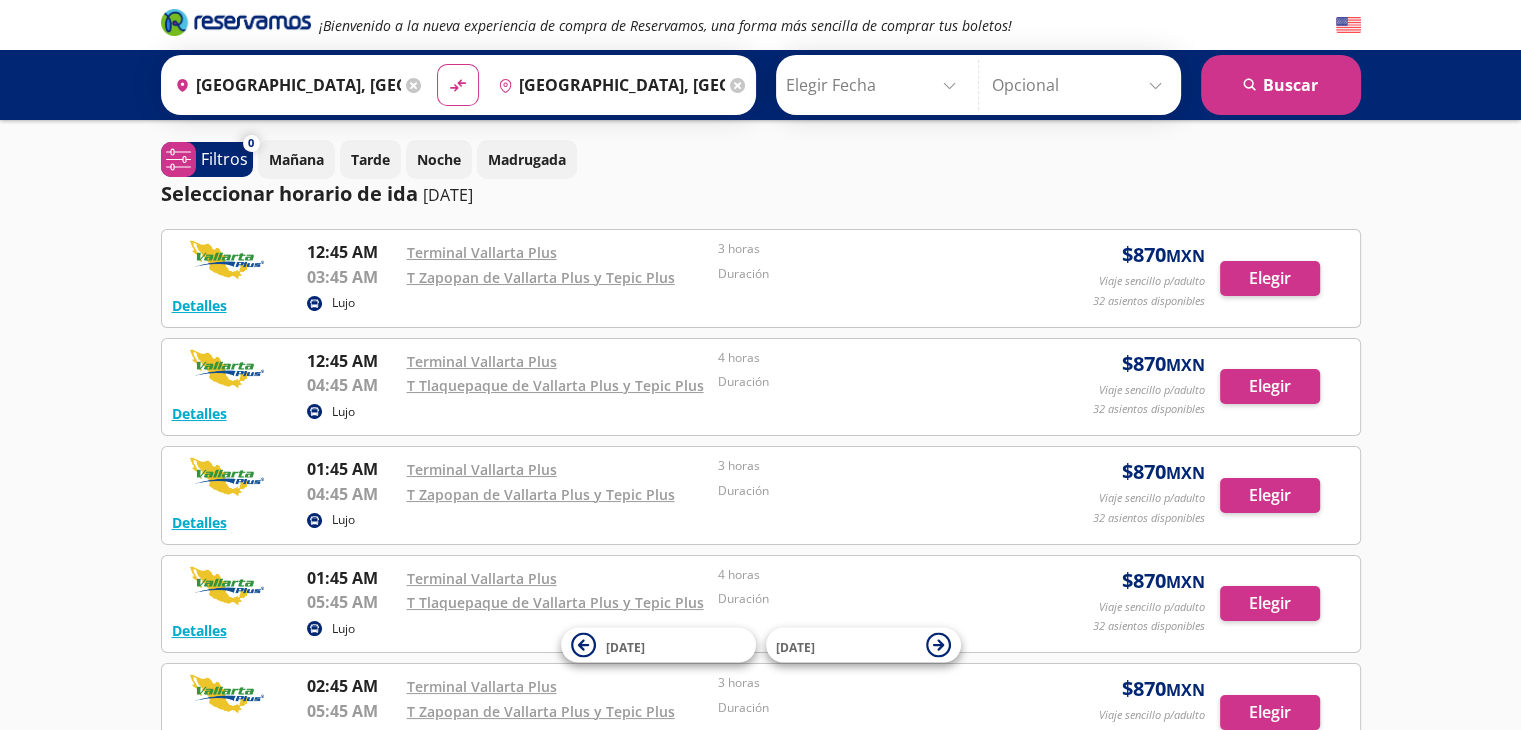 click on "Viaje sencillo p/adulto" at bounding box center [1152, 281] 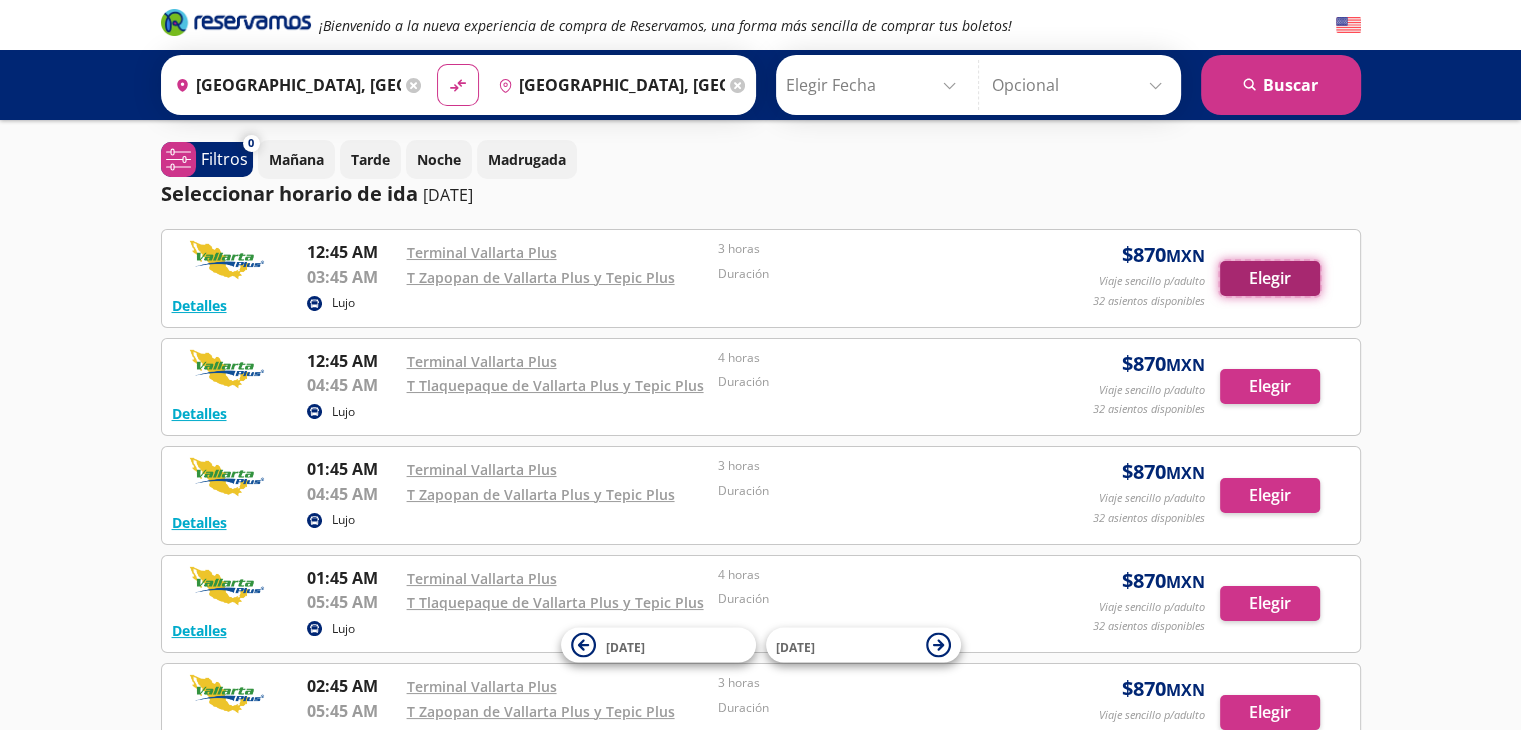 click on "Elegir" at bounding box center (1270, 278) 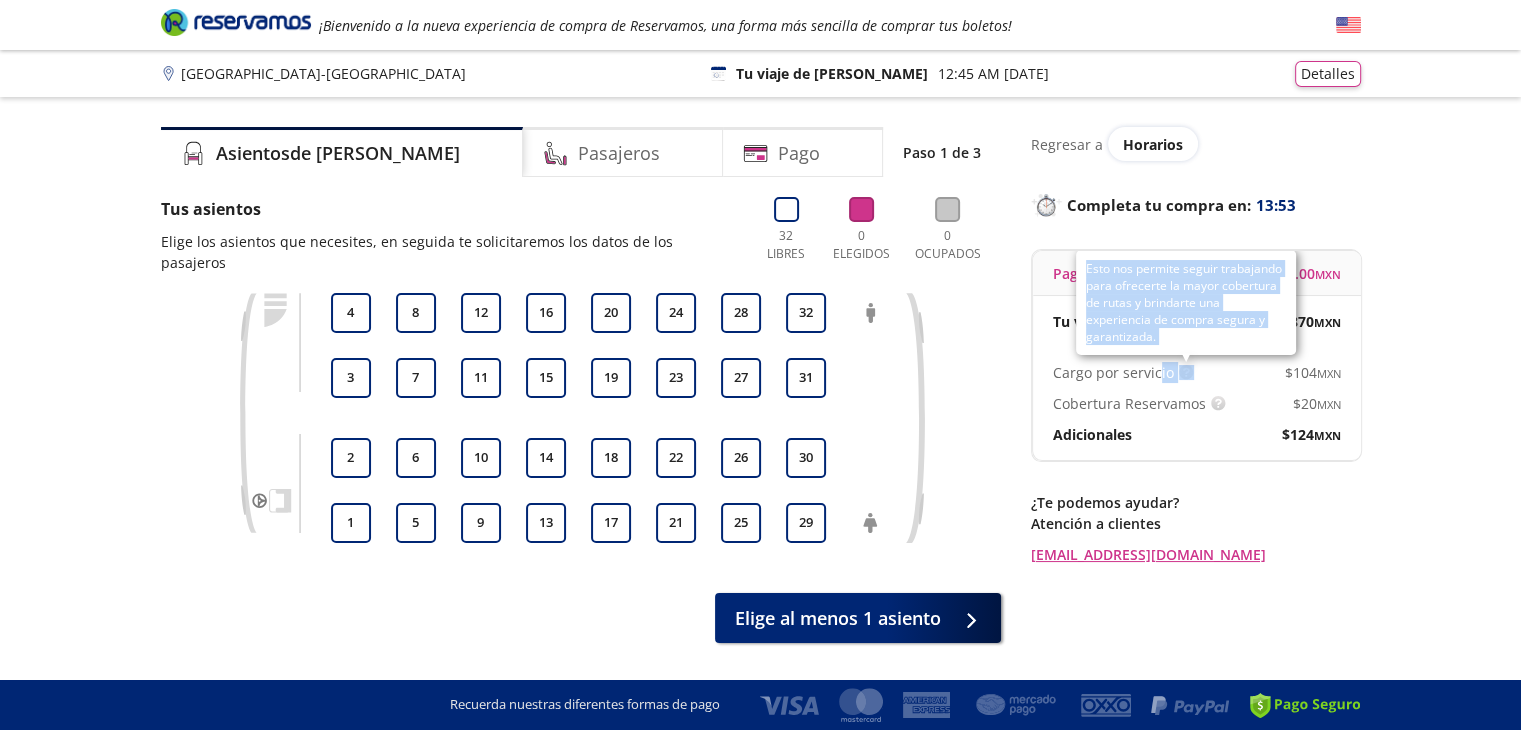 drag, startPoint x: 1159, startPoint y: 369, endPoint x: 1220, endPoint y: 369, distance: 61 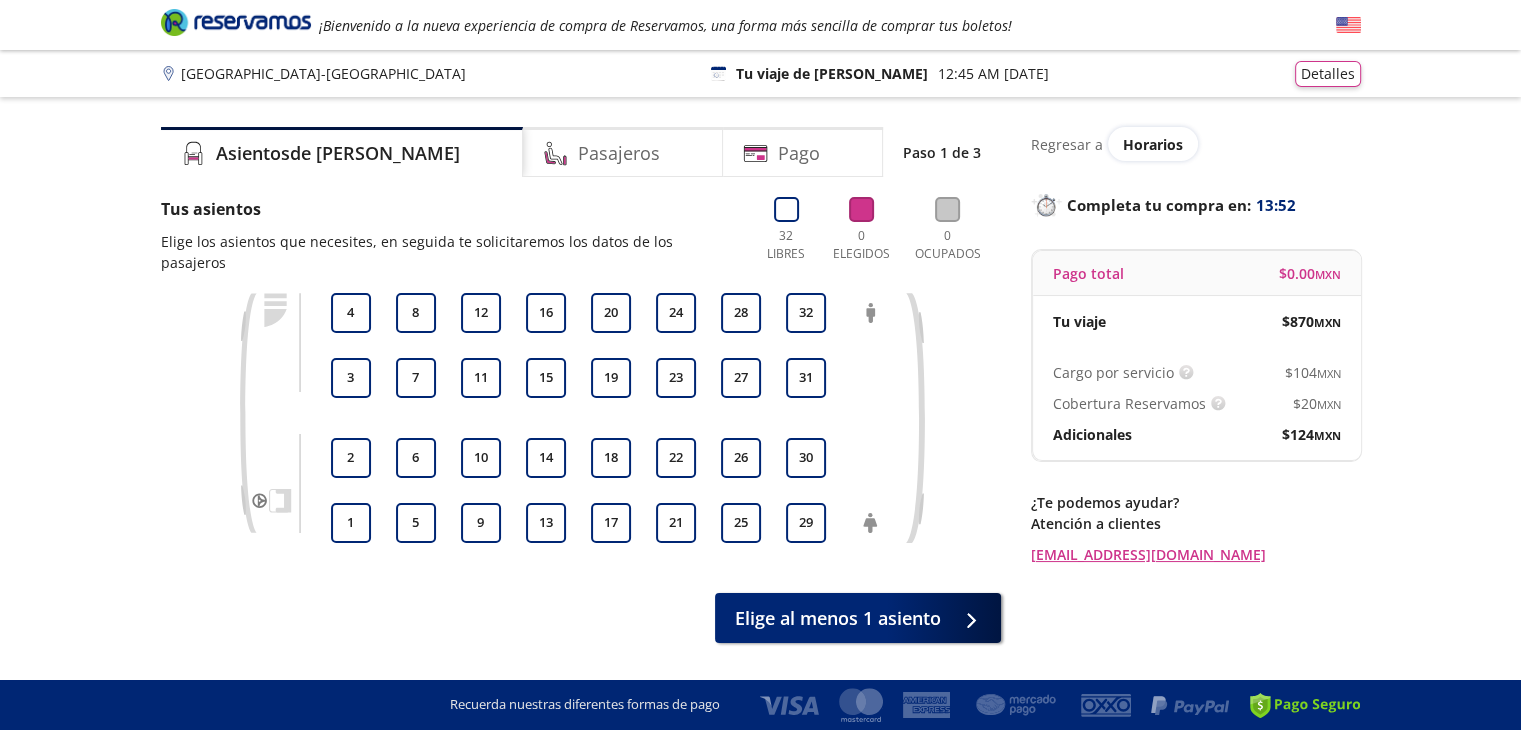 click on "$ 870  MXN" at bounding box center (1311, 321) 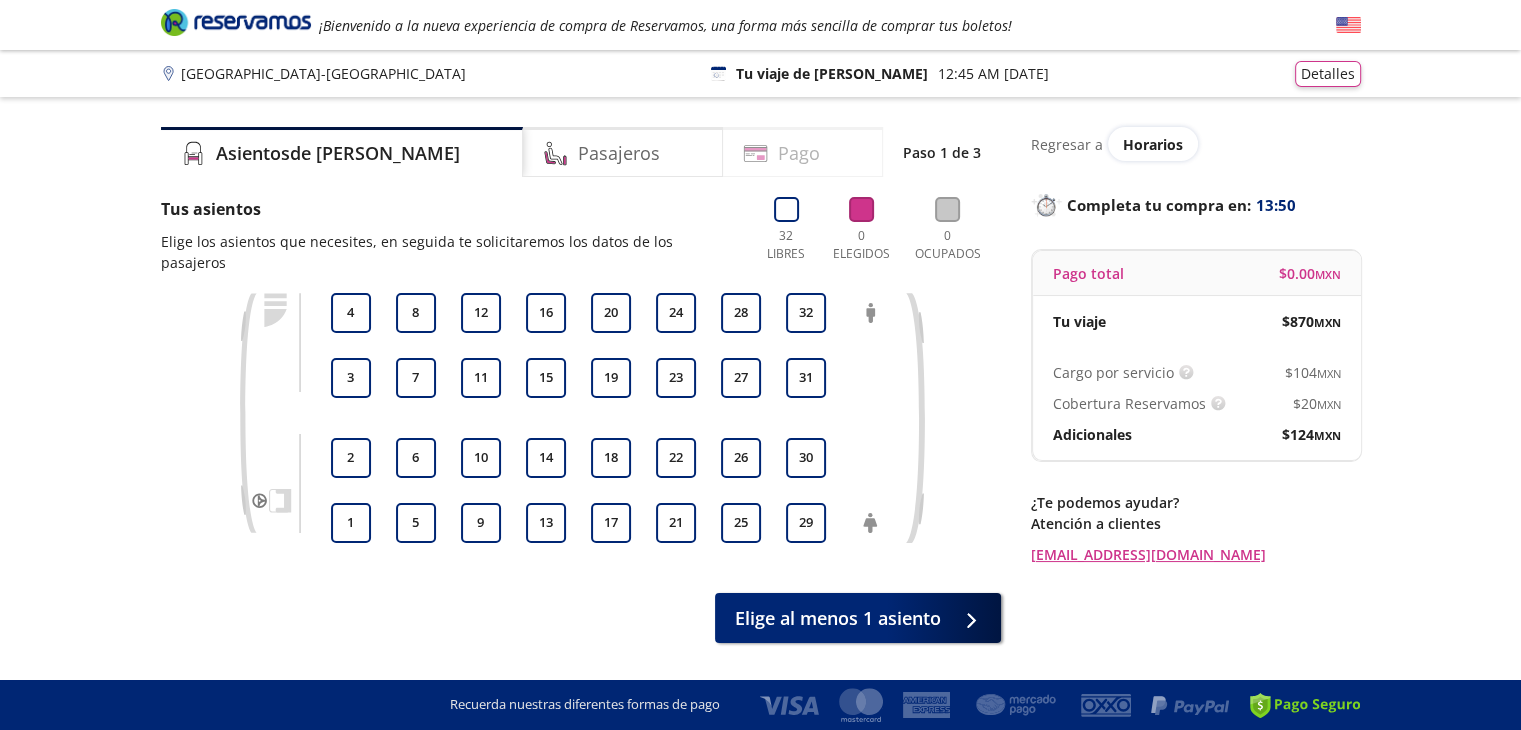 click on "Pago" at bounding box center [799, 153] 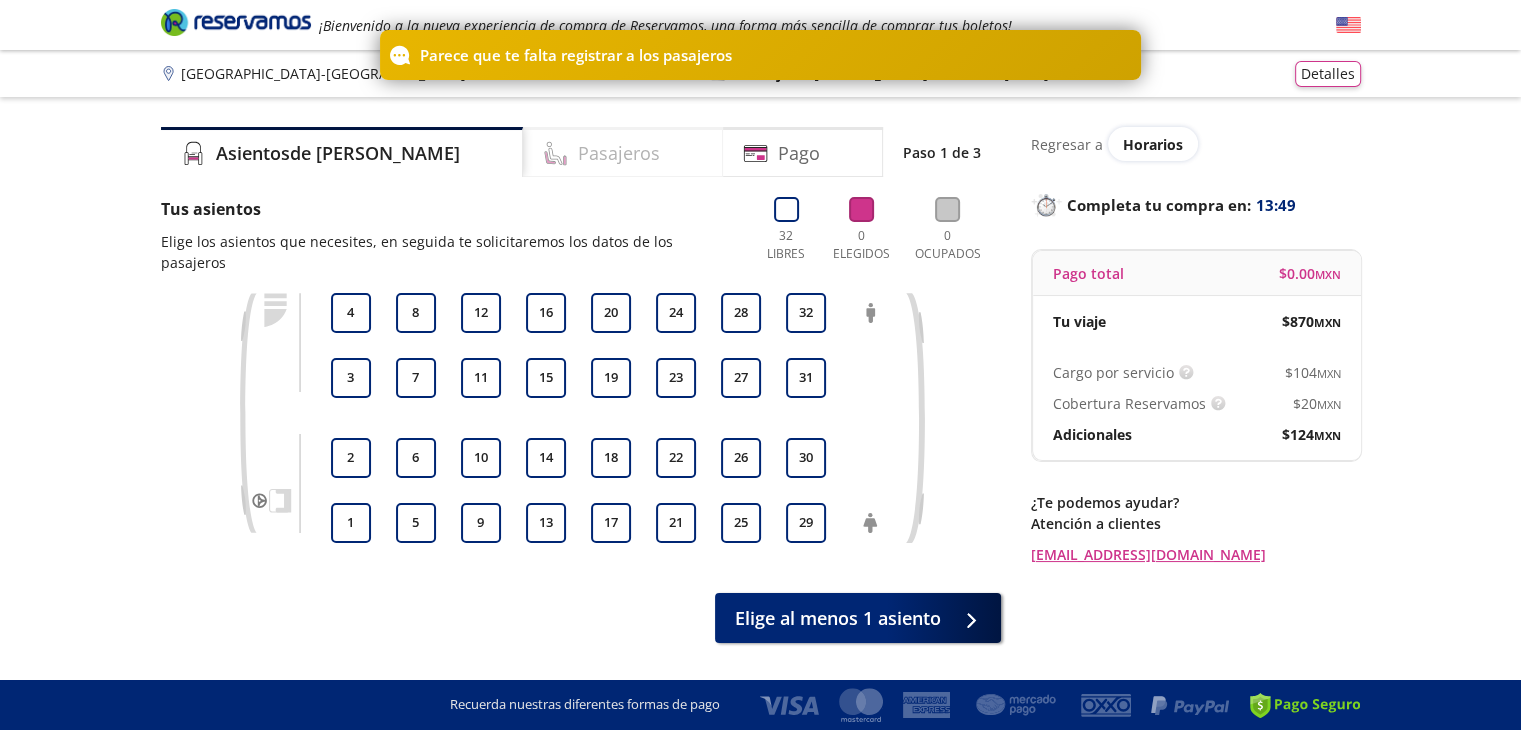 click on "Pasajeros" at bounding box center (623, 152) 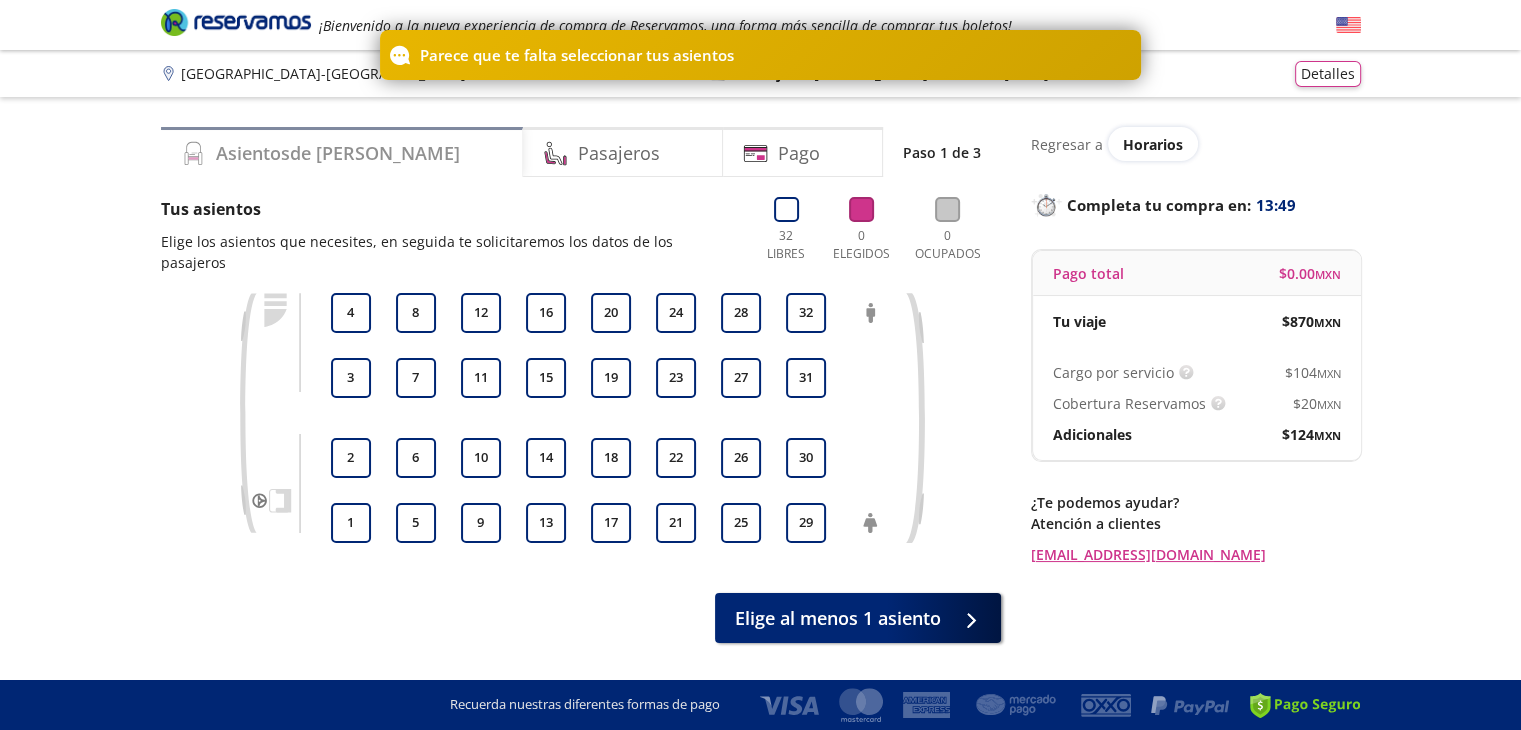 click on "Asientos  de Ida" at bounding box center (338, 153) 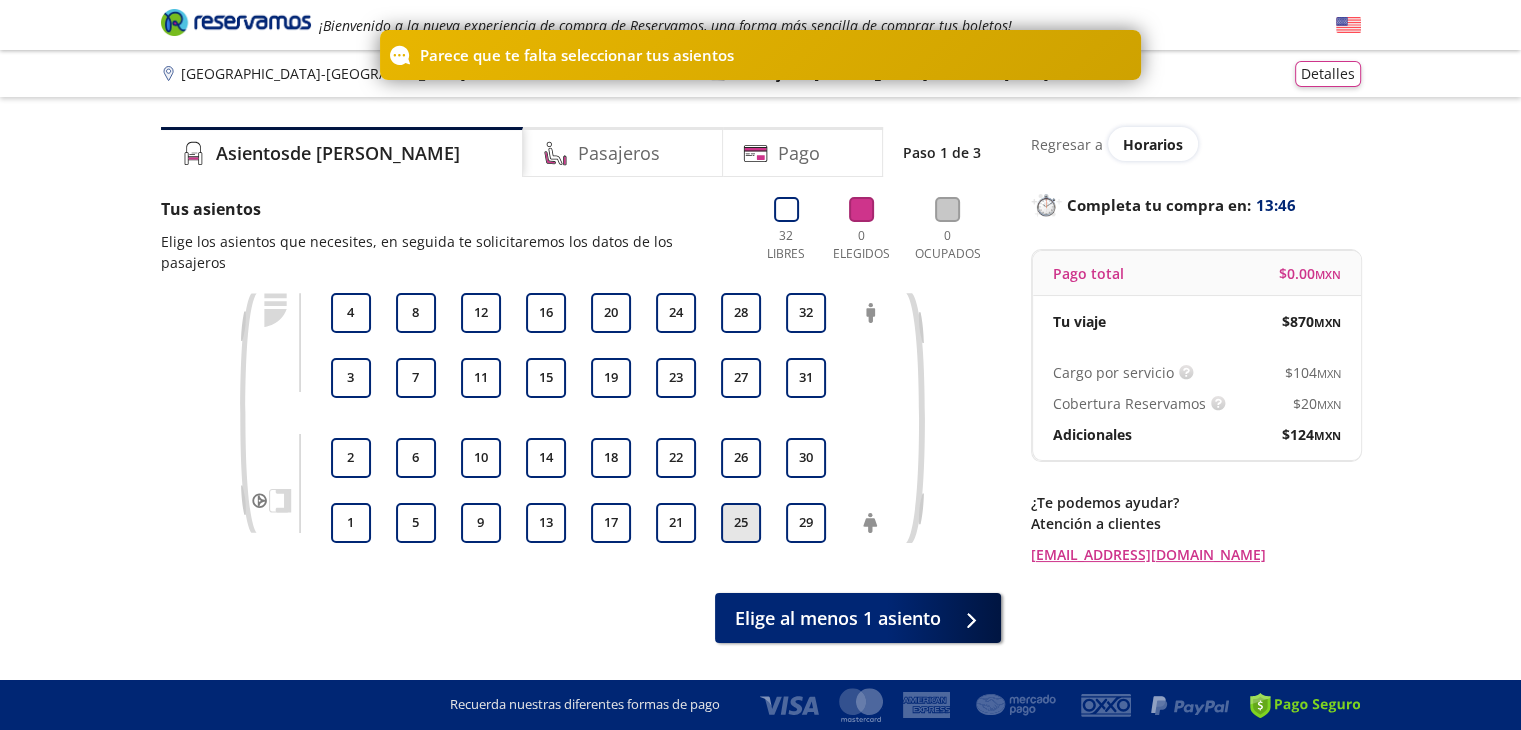 click on "25" at bounding box center (741, 523) 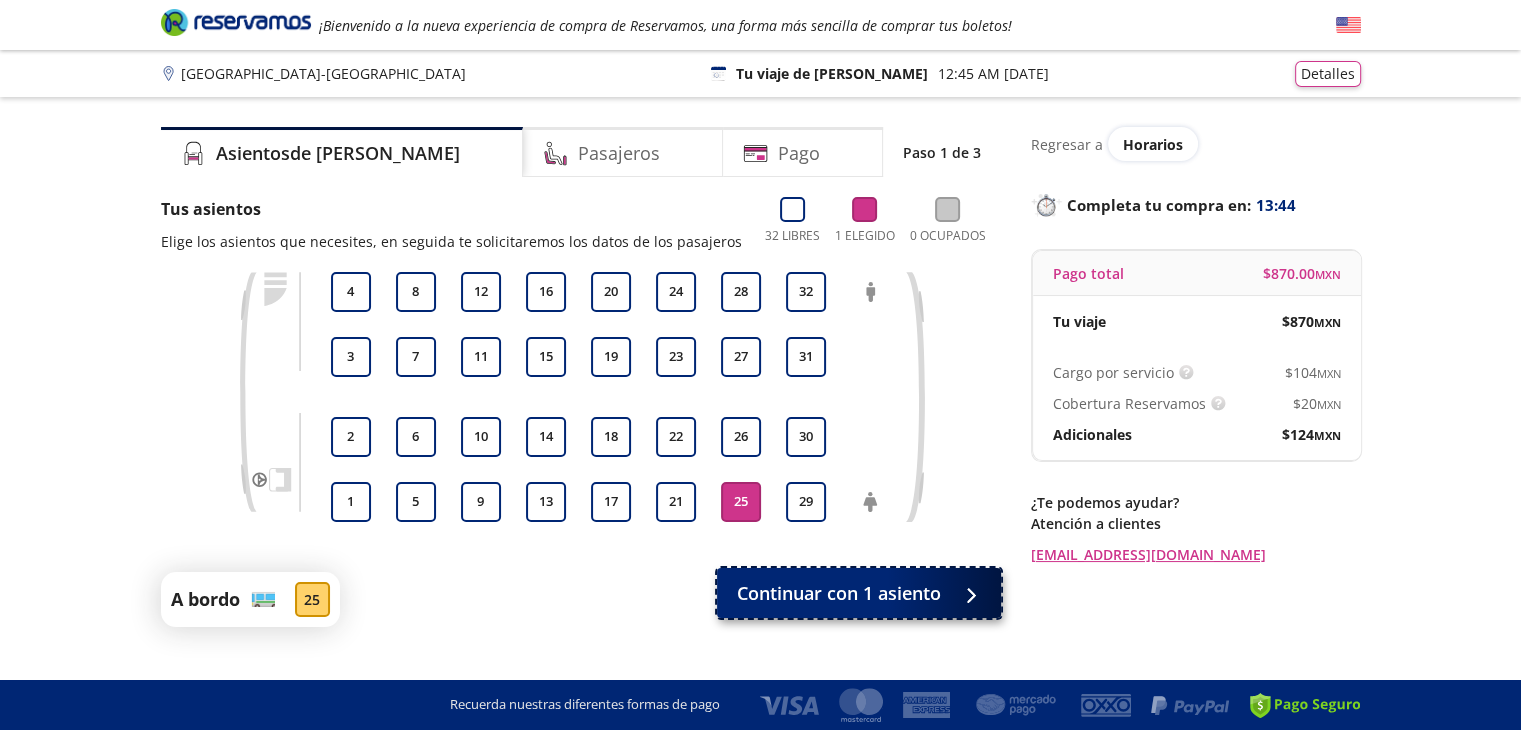 click on "Continuar con 1 asiento" at bounding box center [839, 593] 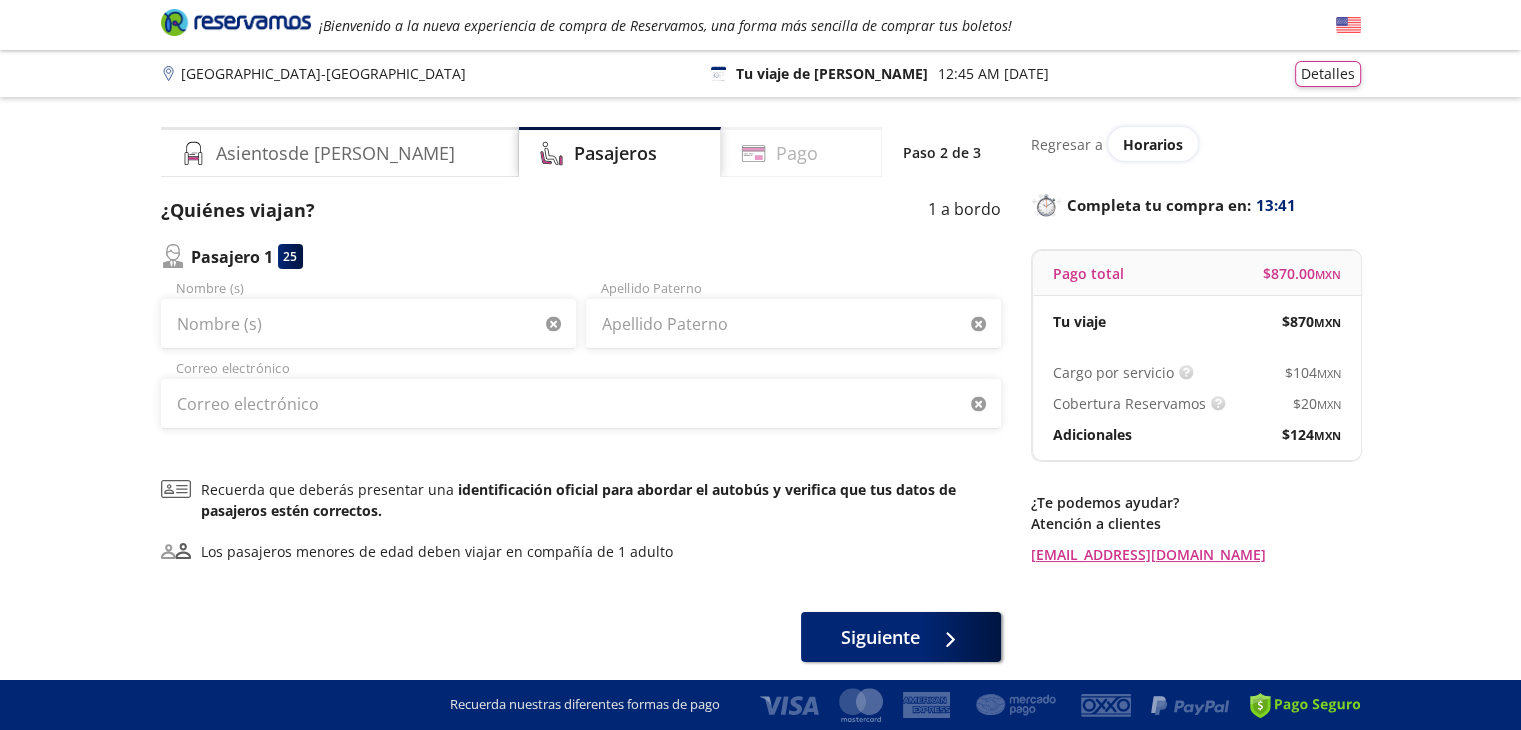 click on "Pago" at bounding box center [801, 152] 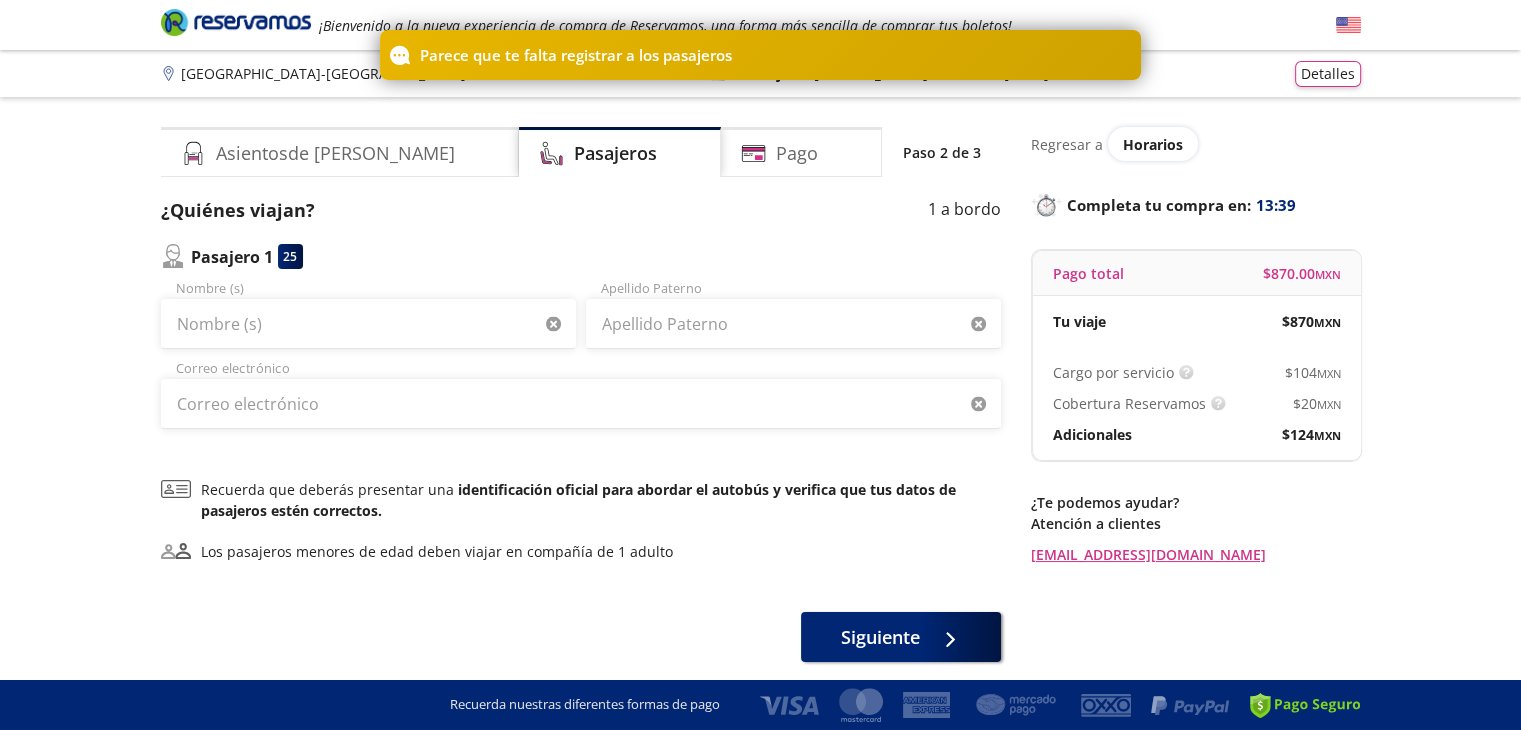 click on "25" at bounding box center (290, 256) 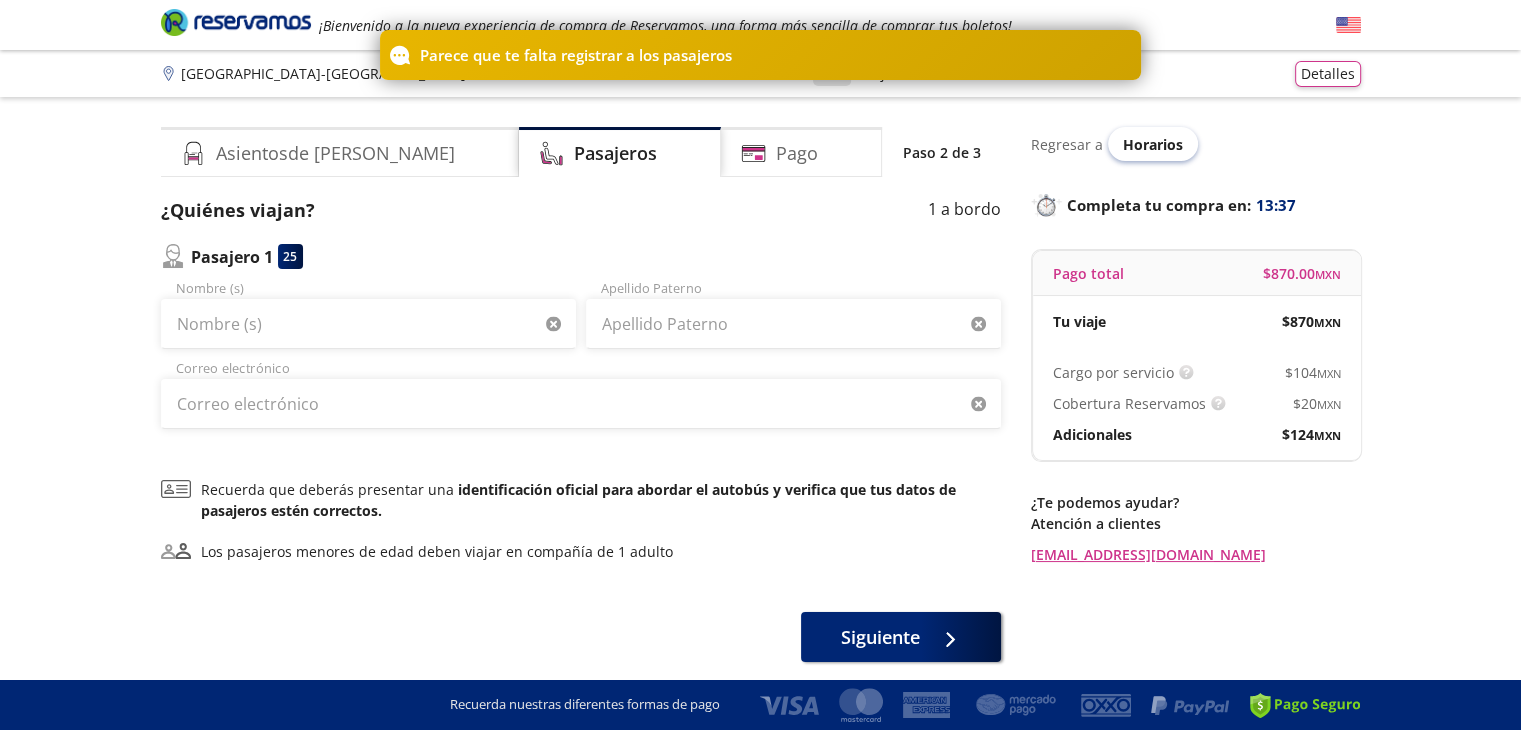 click on "Horarios" at bounding box center [1153, 144] 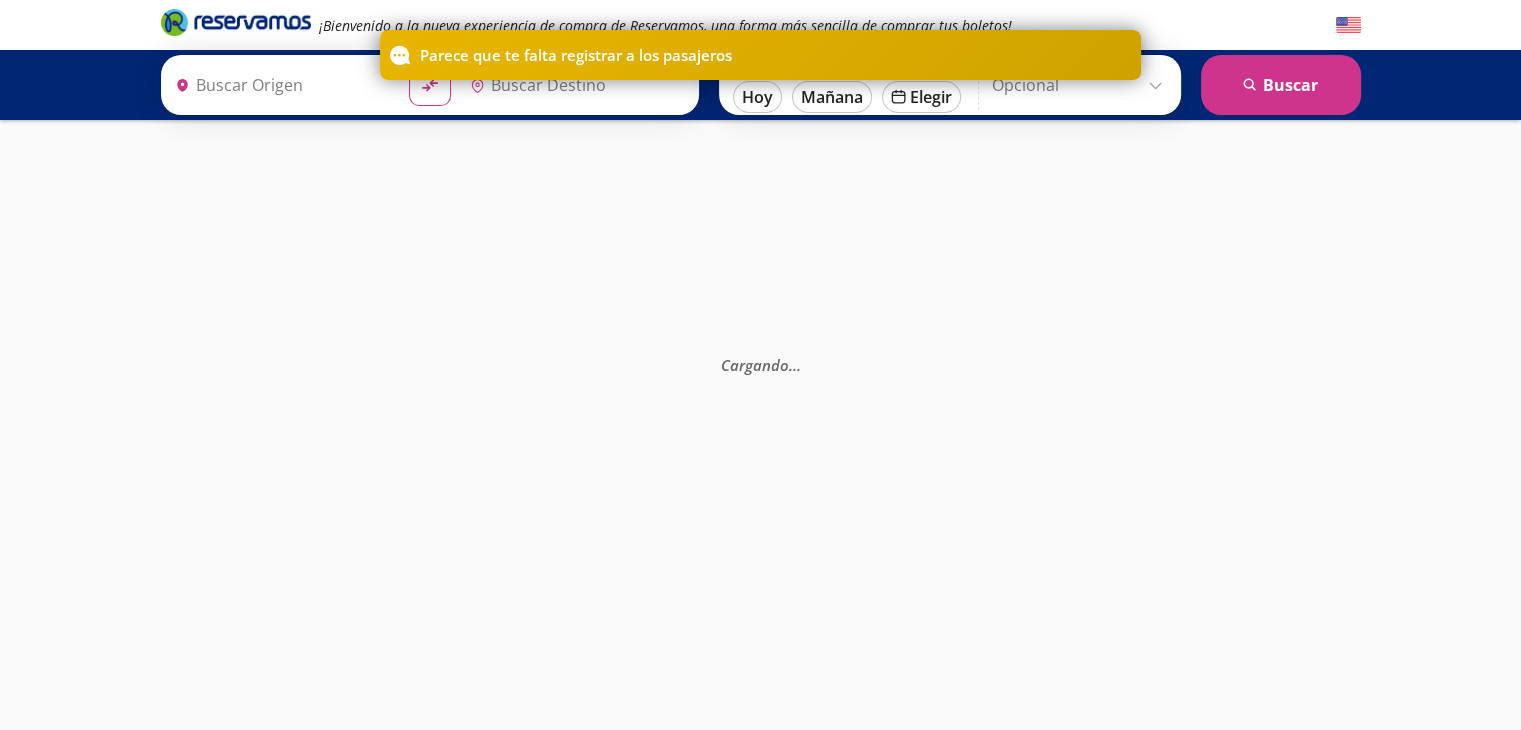 type on "[GEOGRAPHIC_DATA], [GEOGRAPHIC_DATA]" 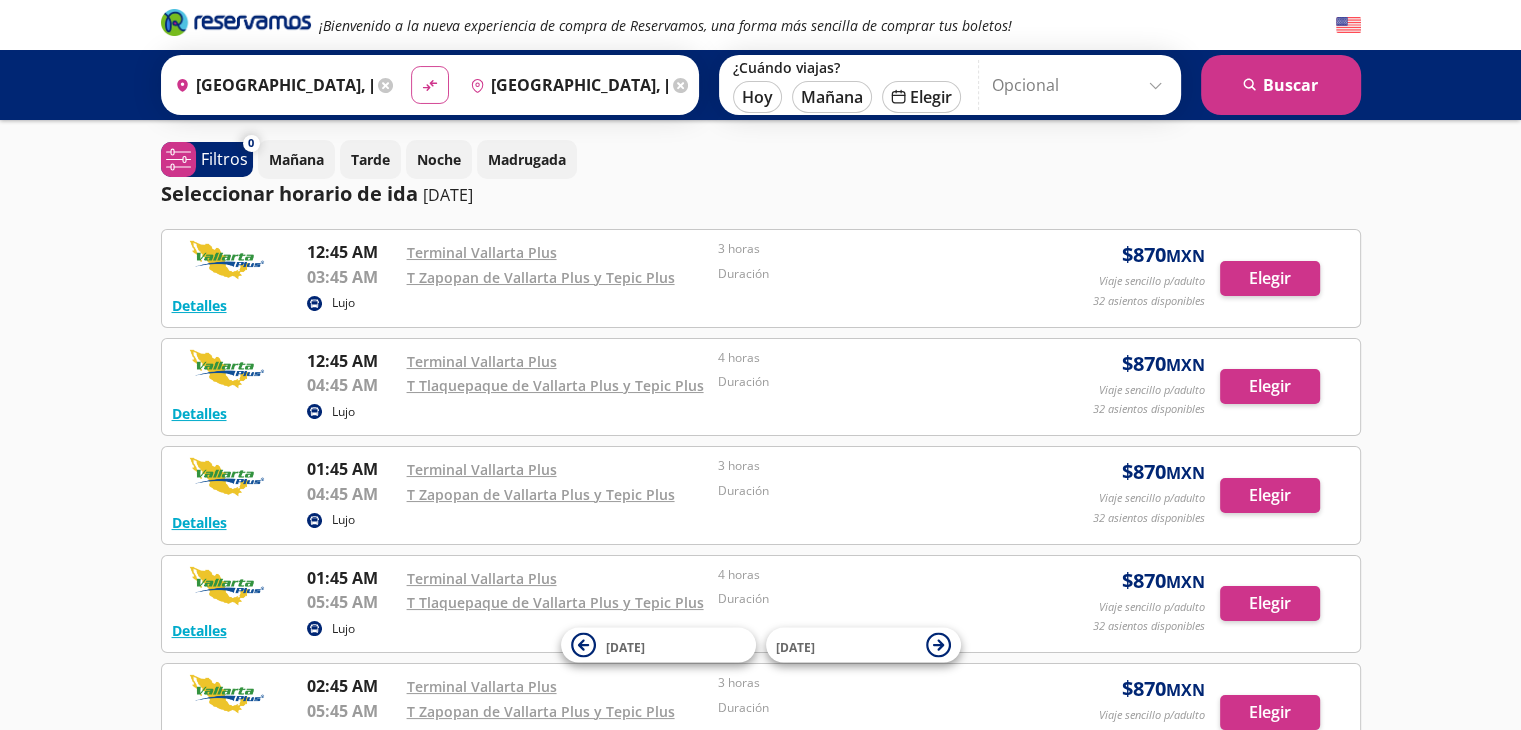 click on "material-symbols:compare-arrows-rounded" 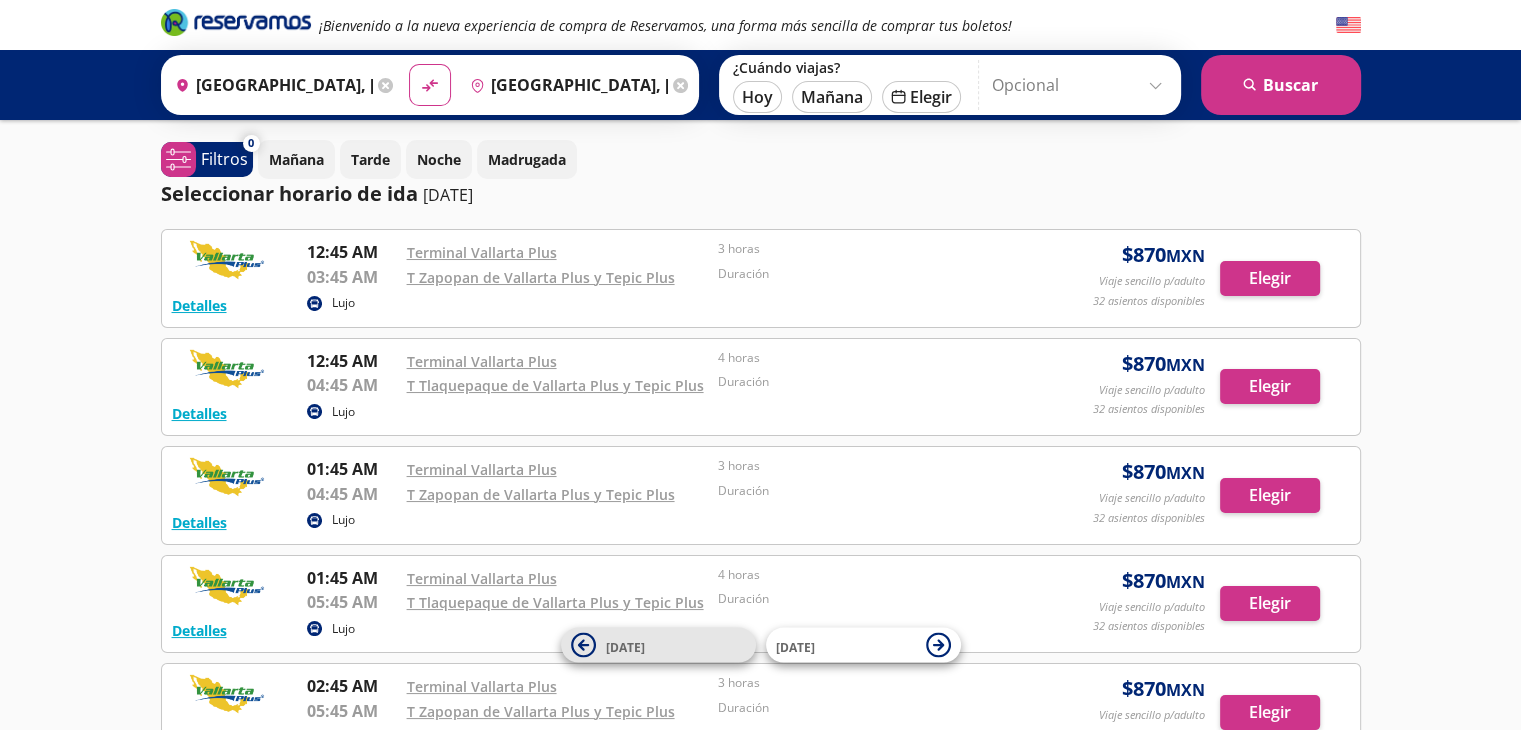 click on "[DATE]" at bounding box center (676, 645) 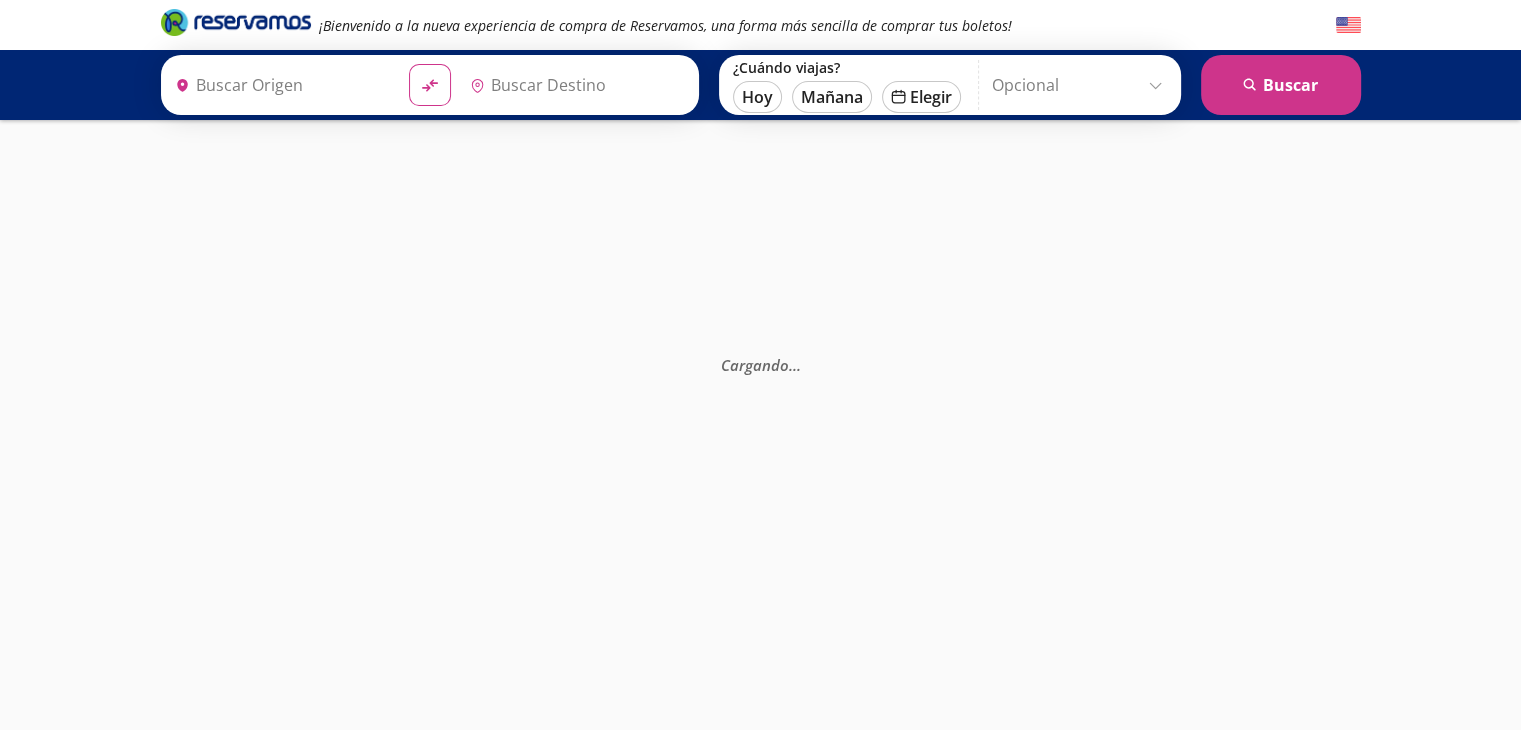 type on "[GEOGRAPHIC_DATA], [GEOGRAPHIC_DATA]" 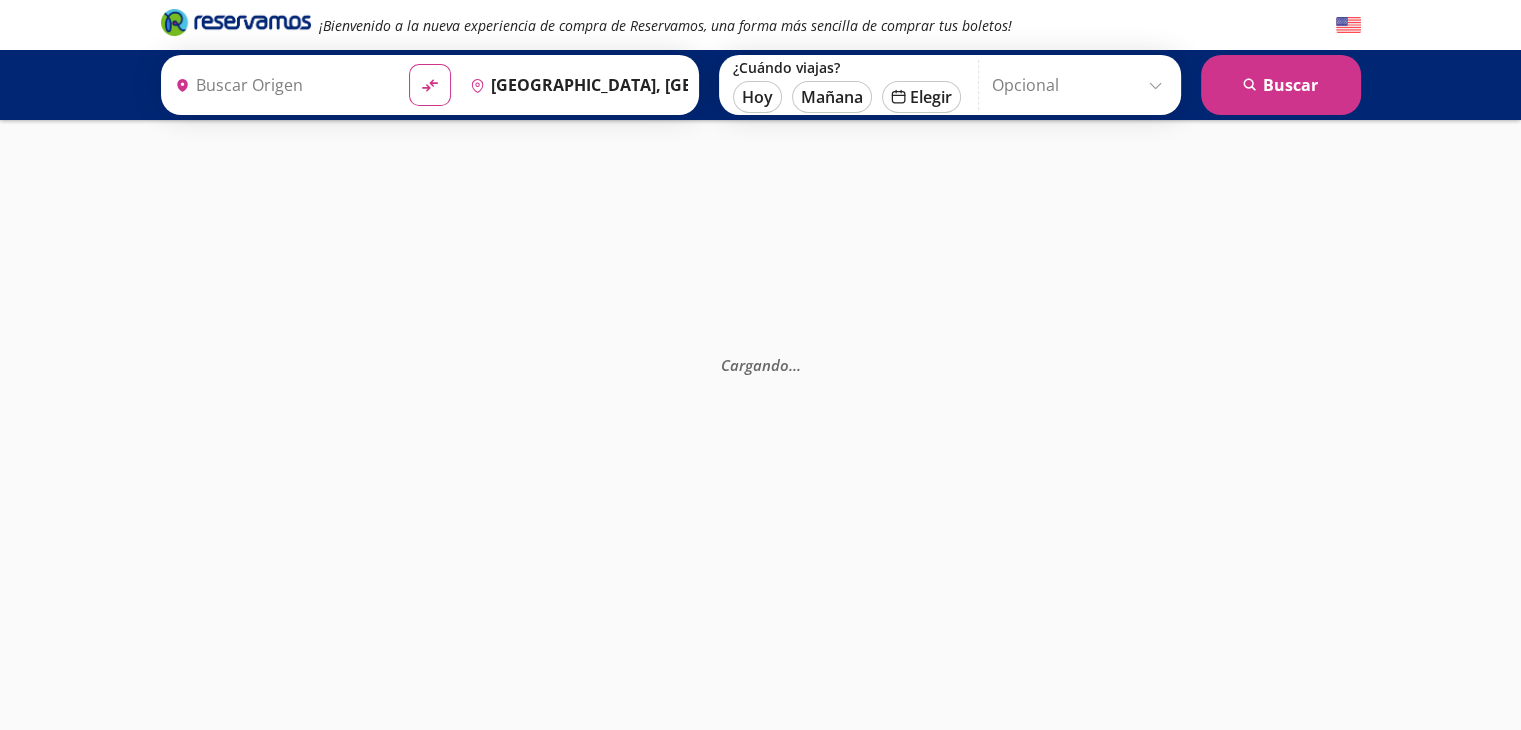 type on "[GEOGRAPHIC_DATA], [GEOGRAPHIC_DATA]" 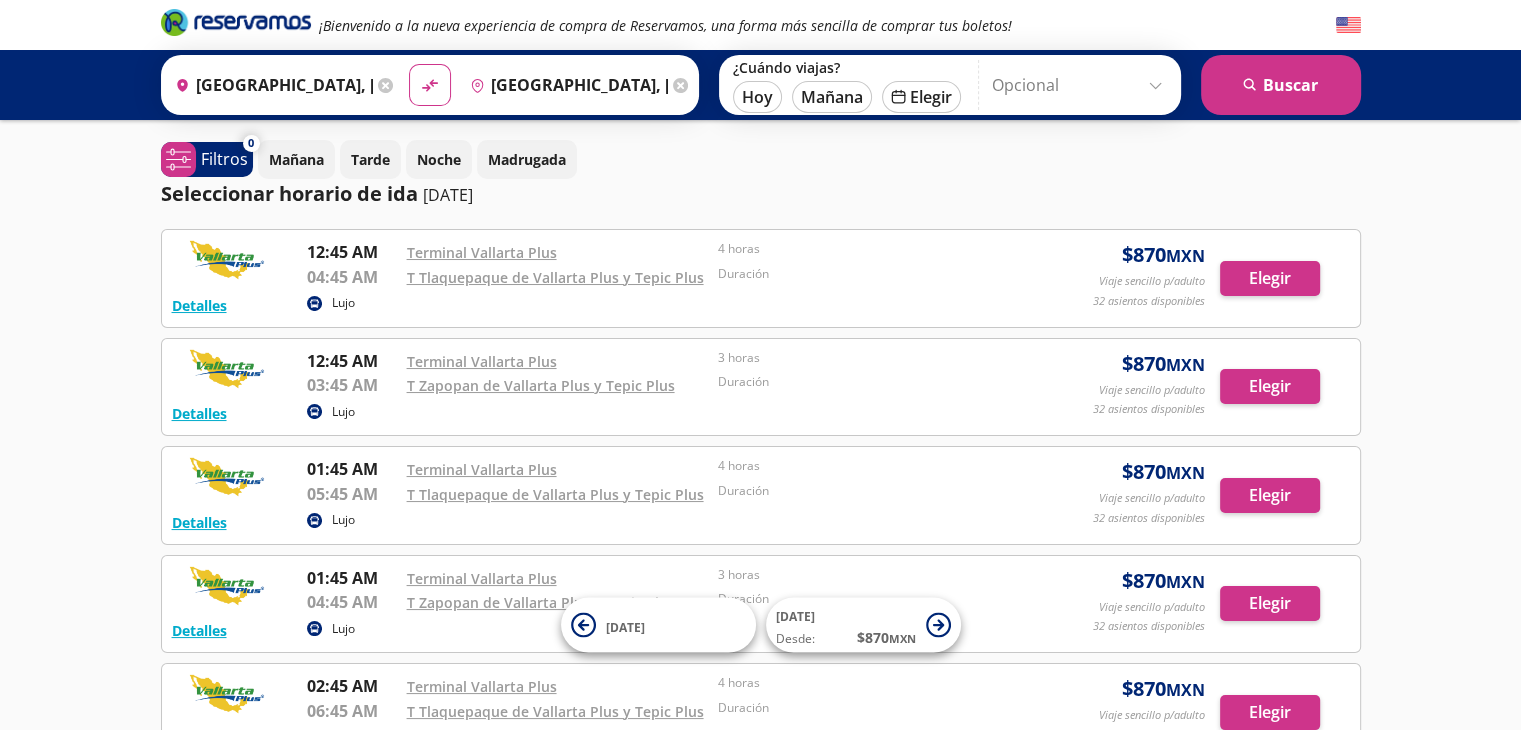 click at bounding box center (1081, 85) 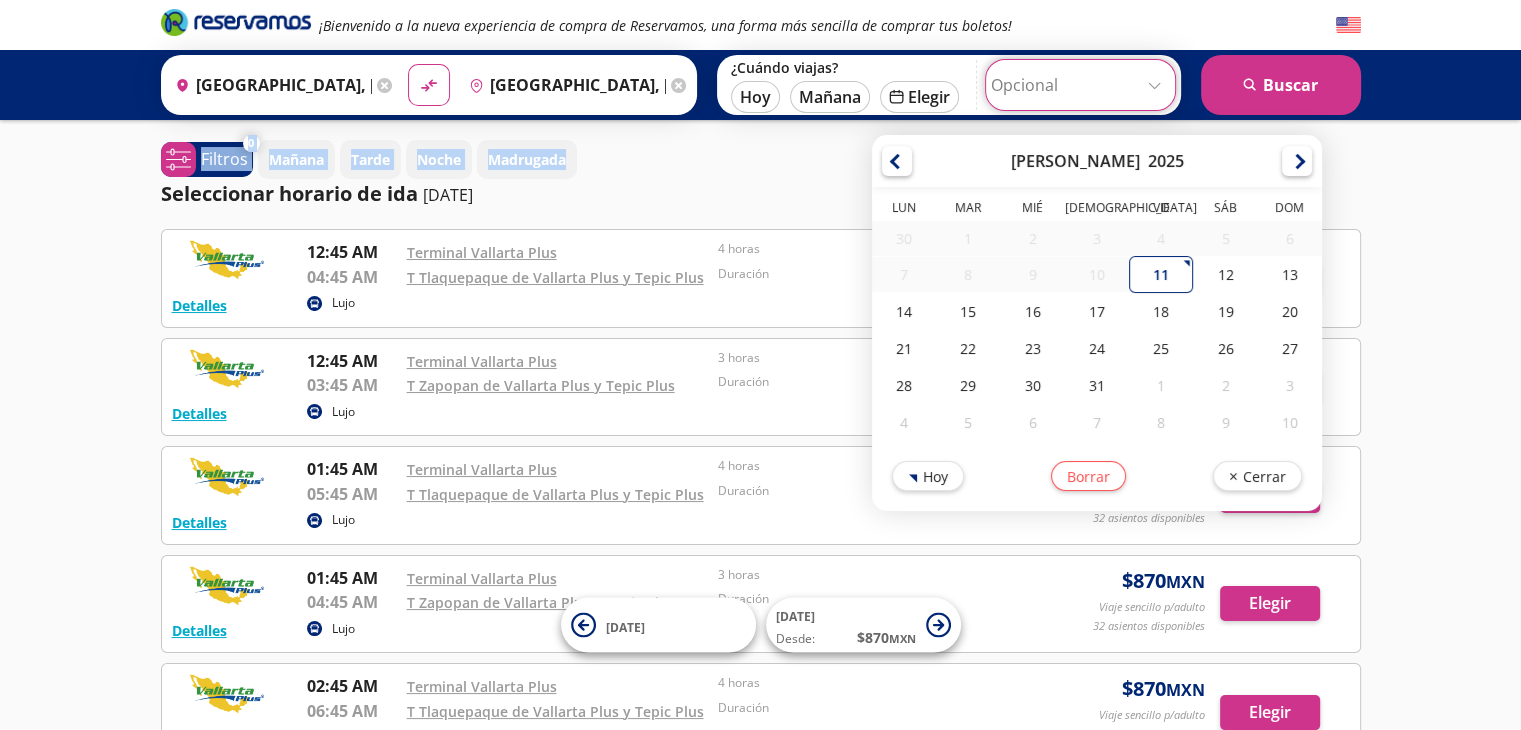 click on "¡Bienvenido a la nueva experiencia de compra de Reservamos, una forma más sencilla de comprar tus boletos! Origen
heroicons:map-pin-20-solid
Puerto Vallarta, Jalisco
Destino
pin-outline
Guadalajara, Jalisco
material-symbols:compare-arrows-rounded
¿Cuándo viajas? Hoy" at bounding box center [760, 732] 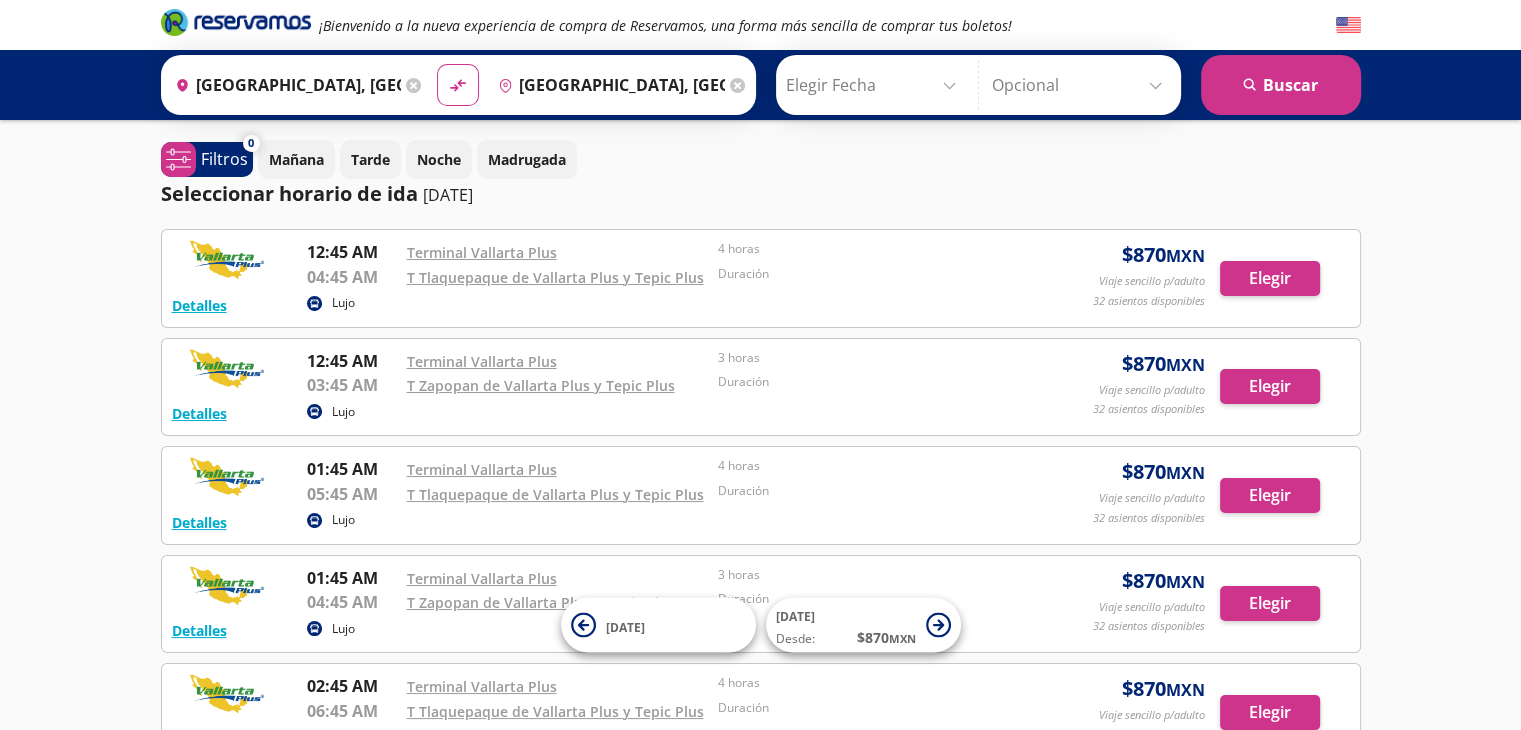 click at bounding box center [1081, 85] 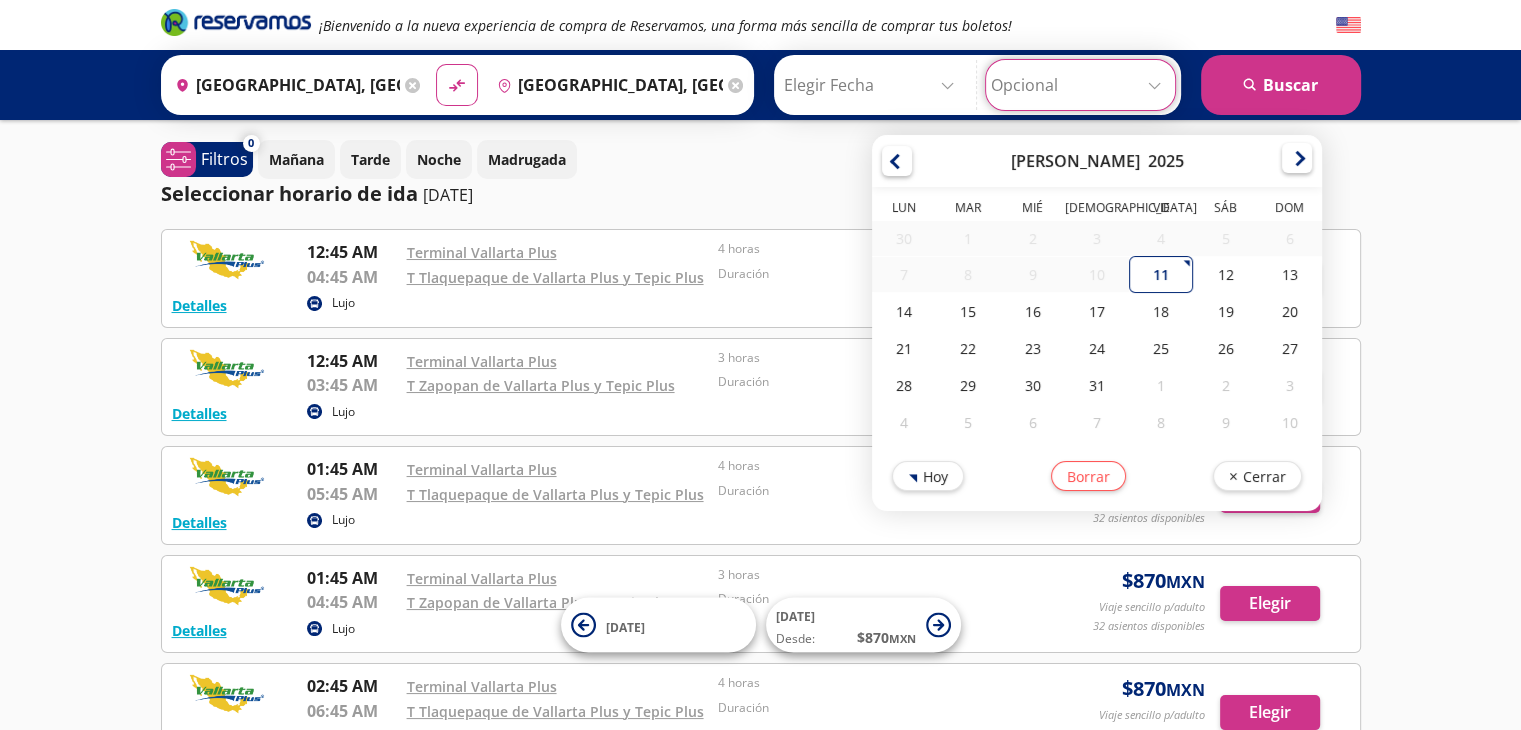 click at bounding box center (1297, 158) 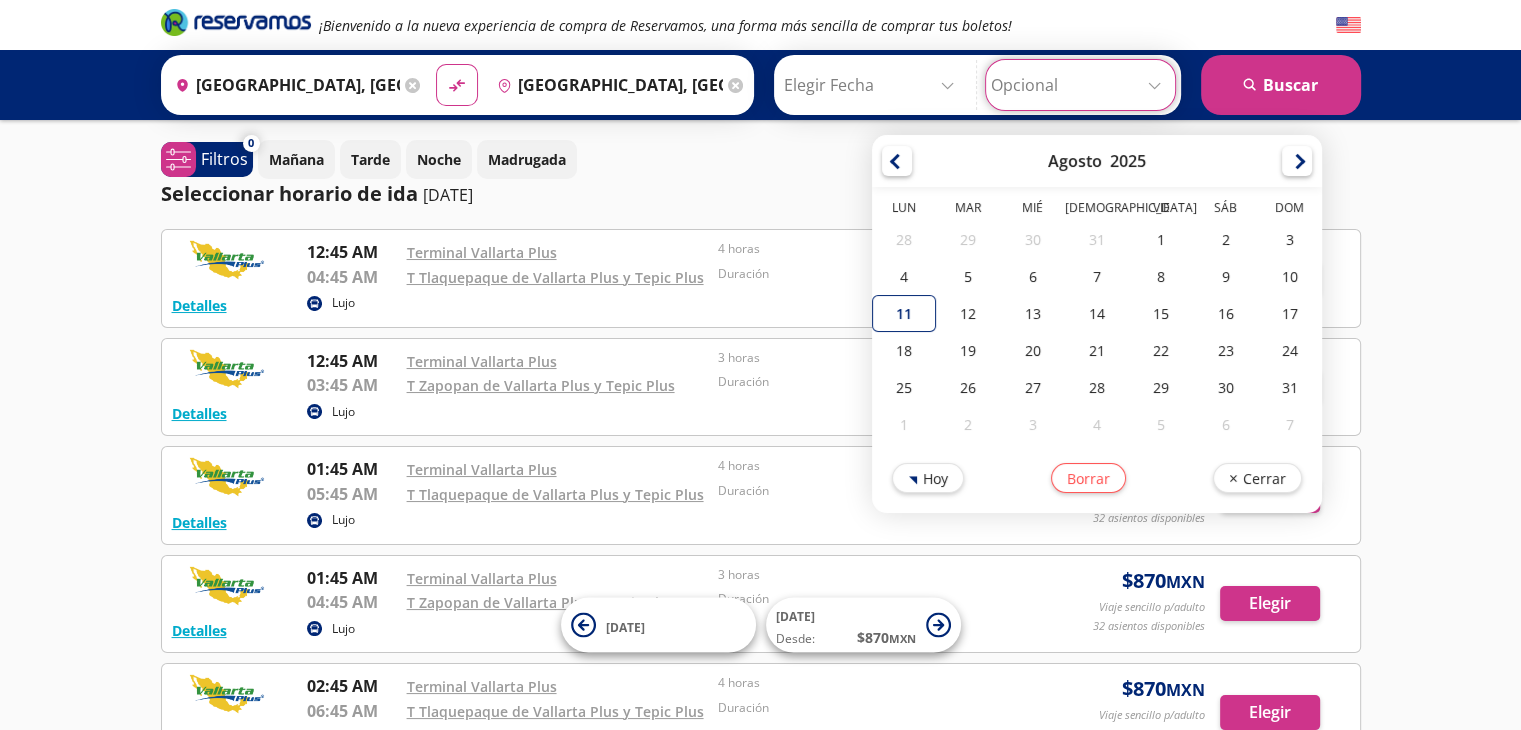 click at bounding box center (1297, 161) 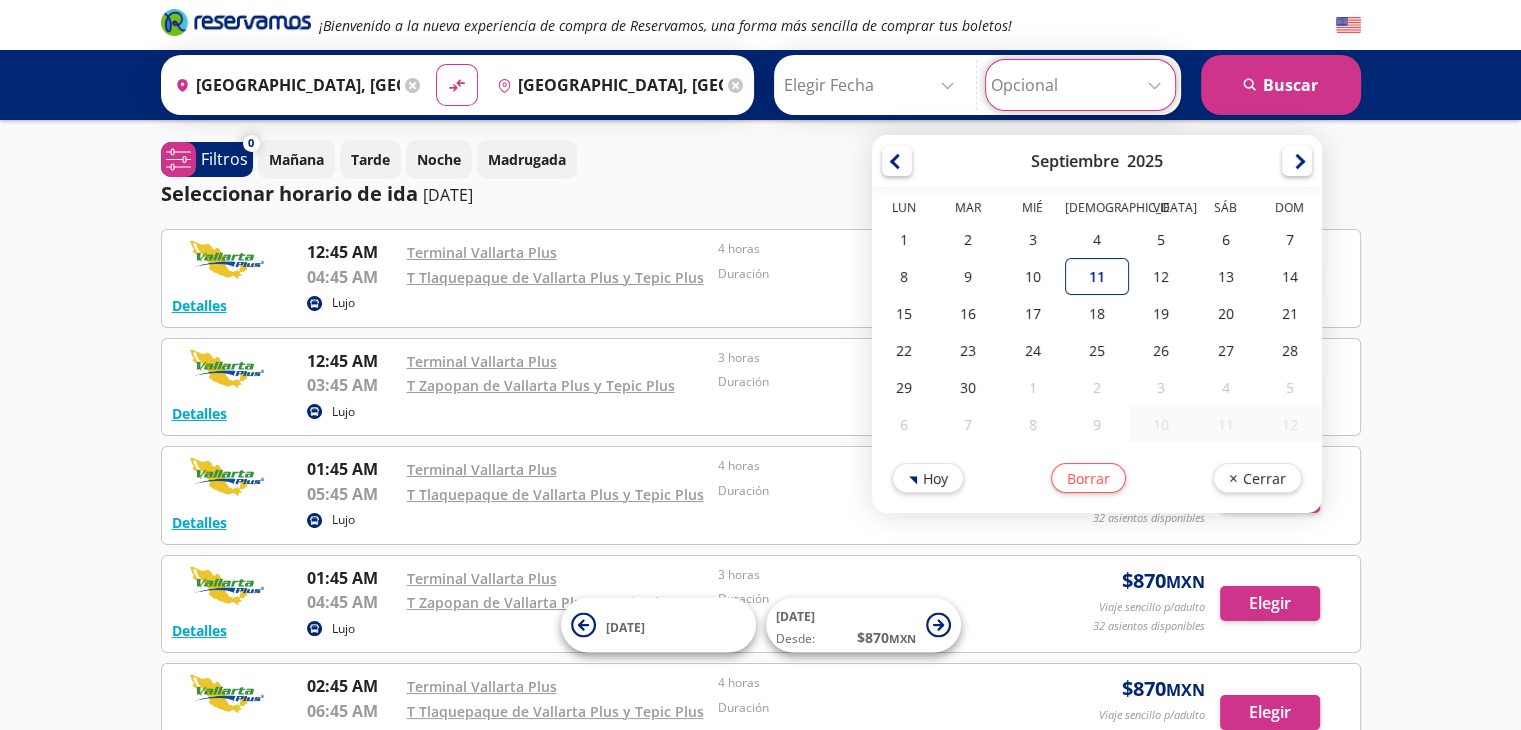 click at bounding box center (1297, 161) 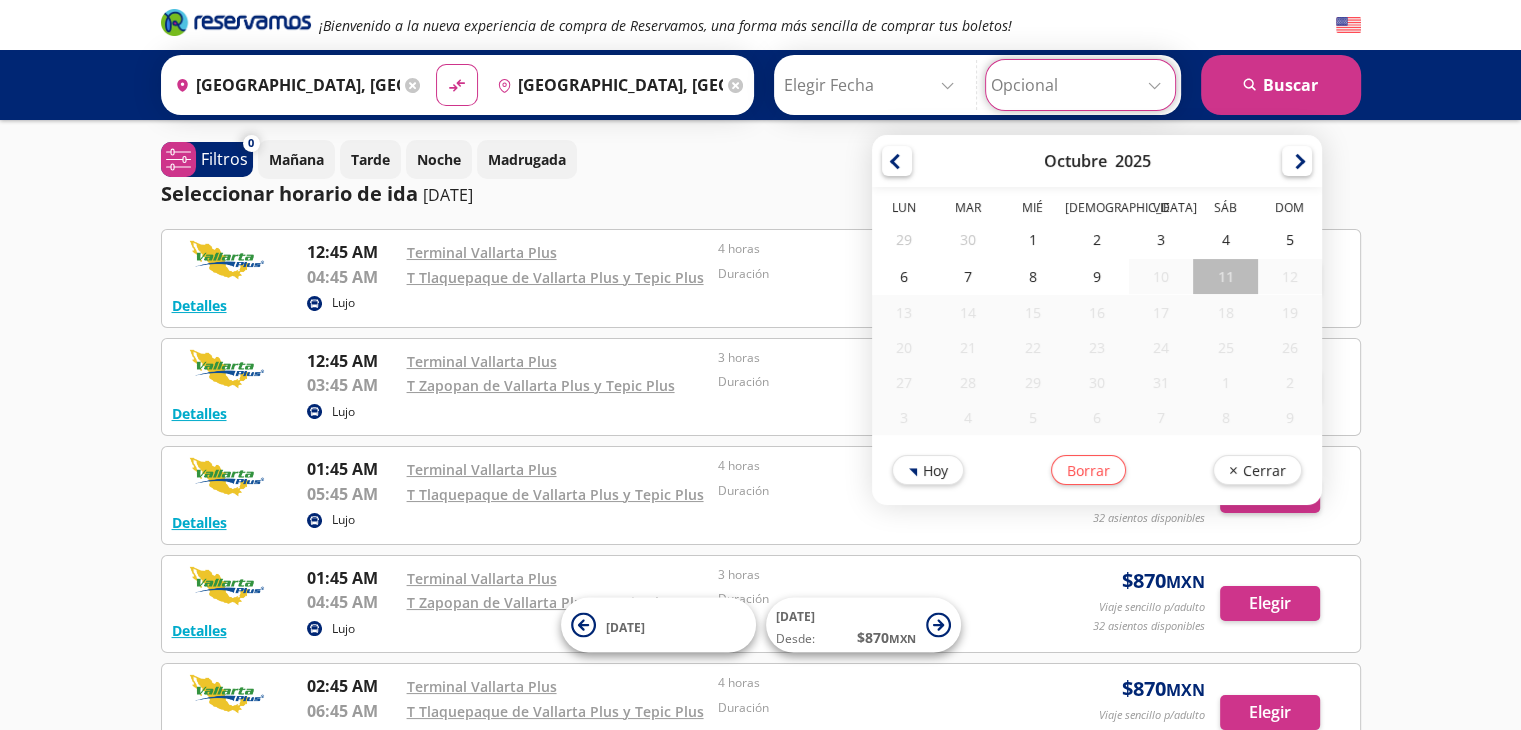 click at bounding box center [1297, 161] 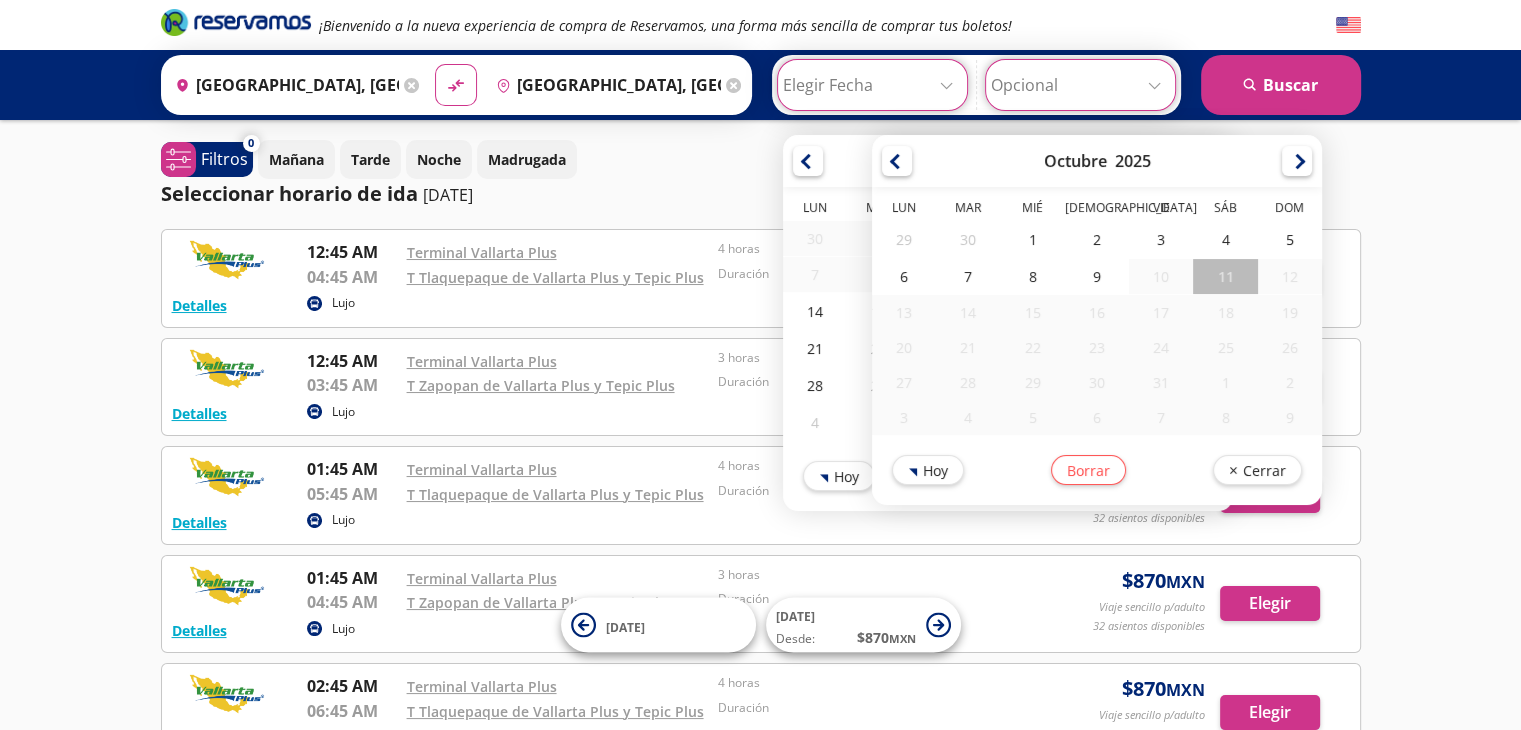 click at bounding box center (872, 85) 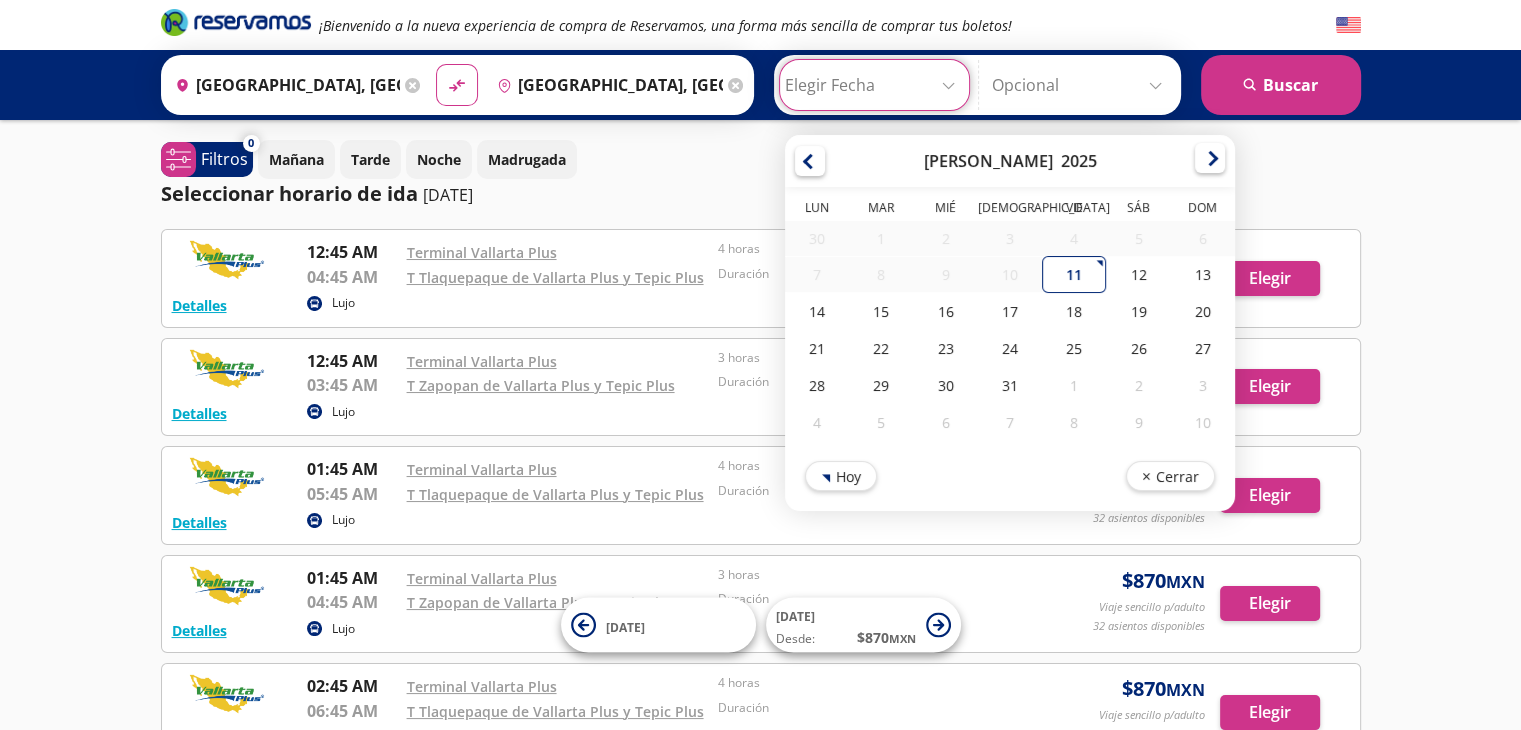 click at bounding box center [1210, 158] 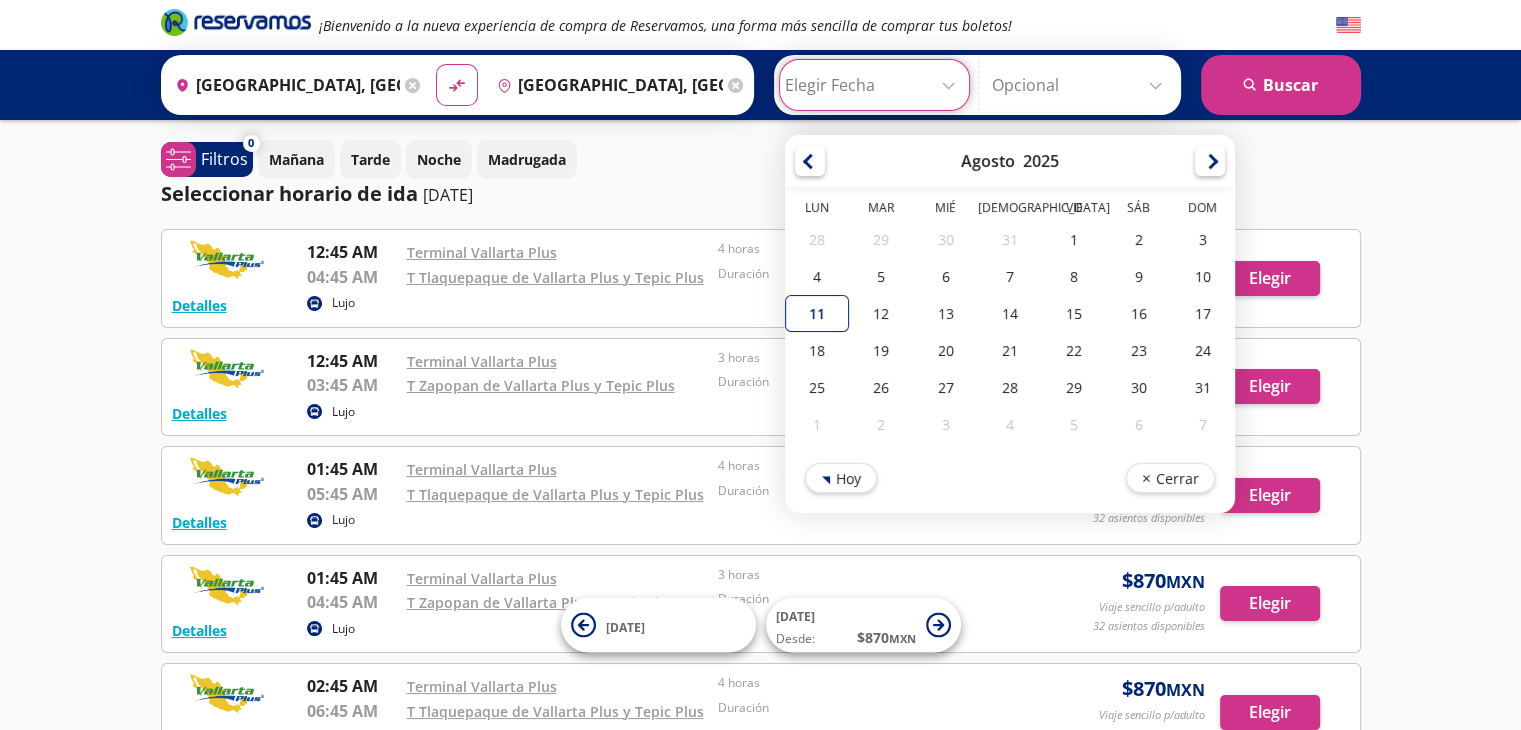click at bounding box center [1210, 161] 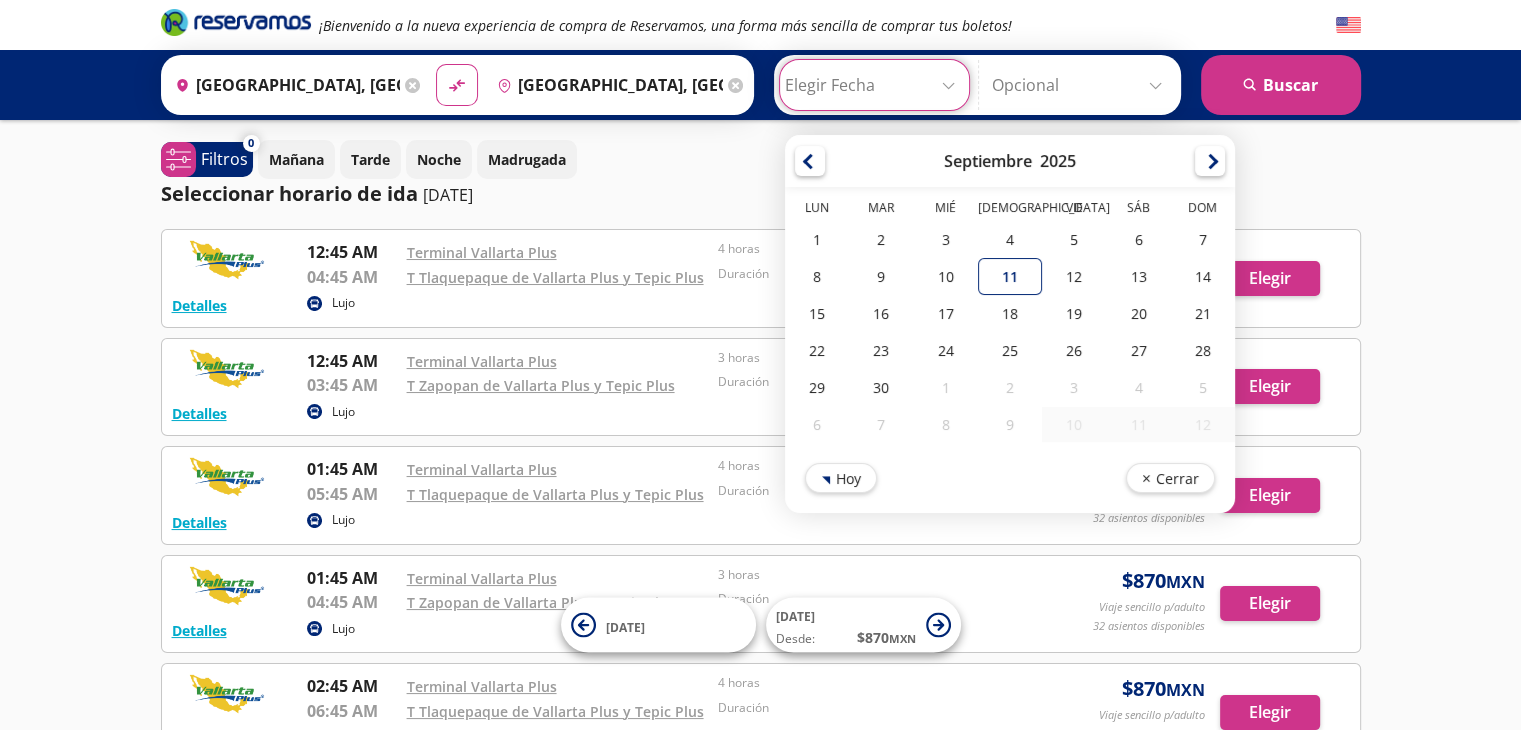 click at bounding box center (1210, 161) 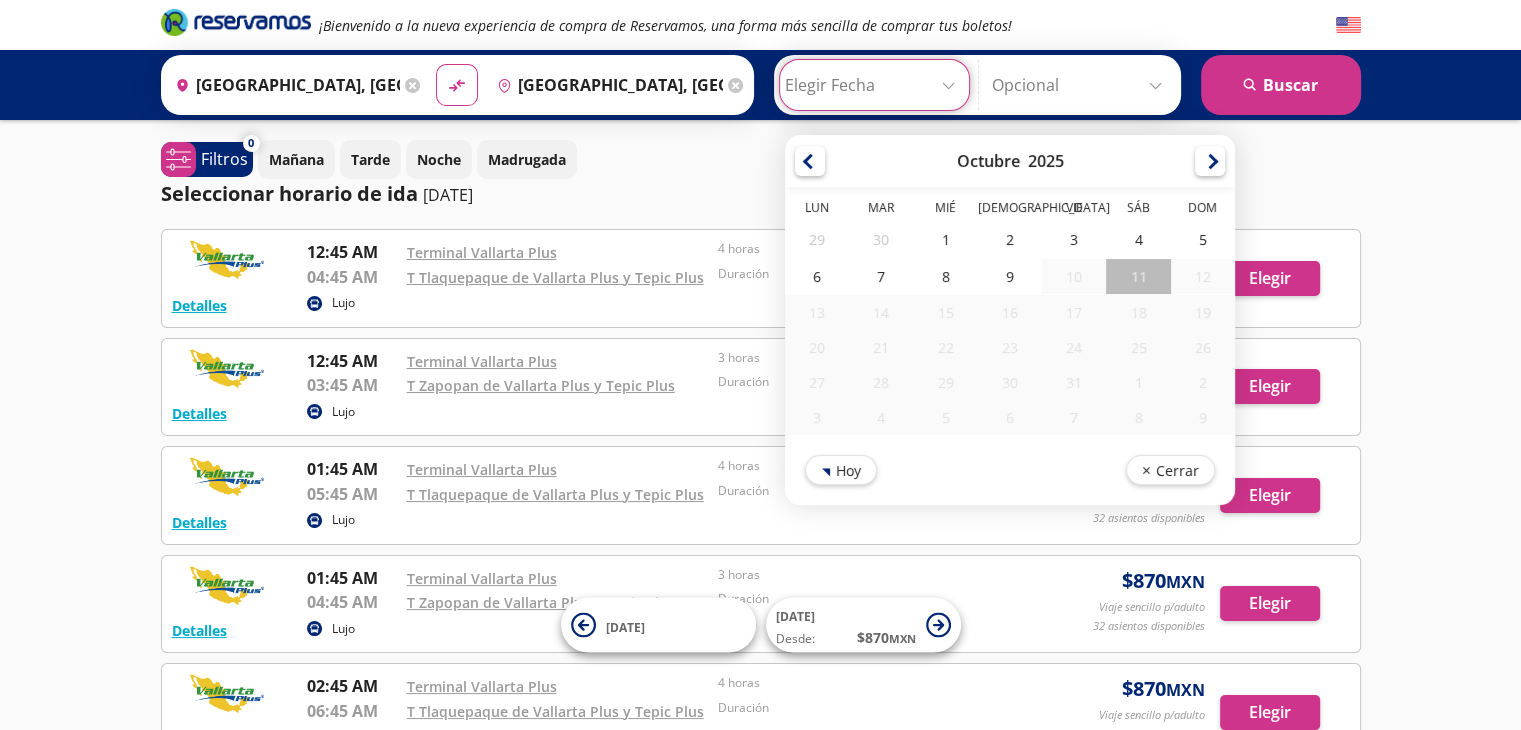 click at bounding box center (1210, 161) 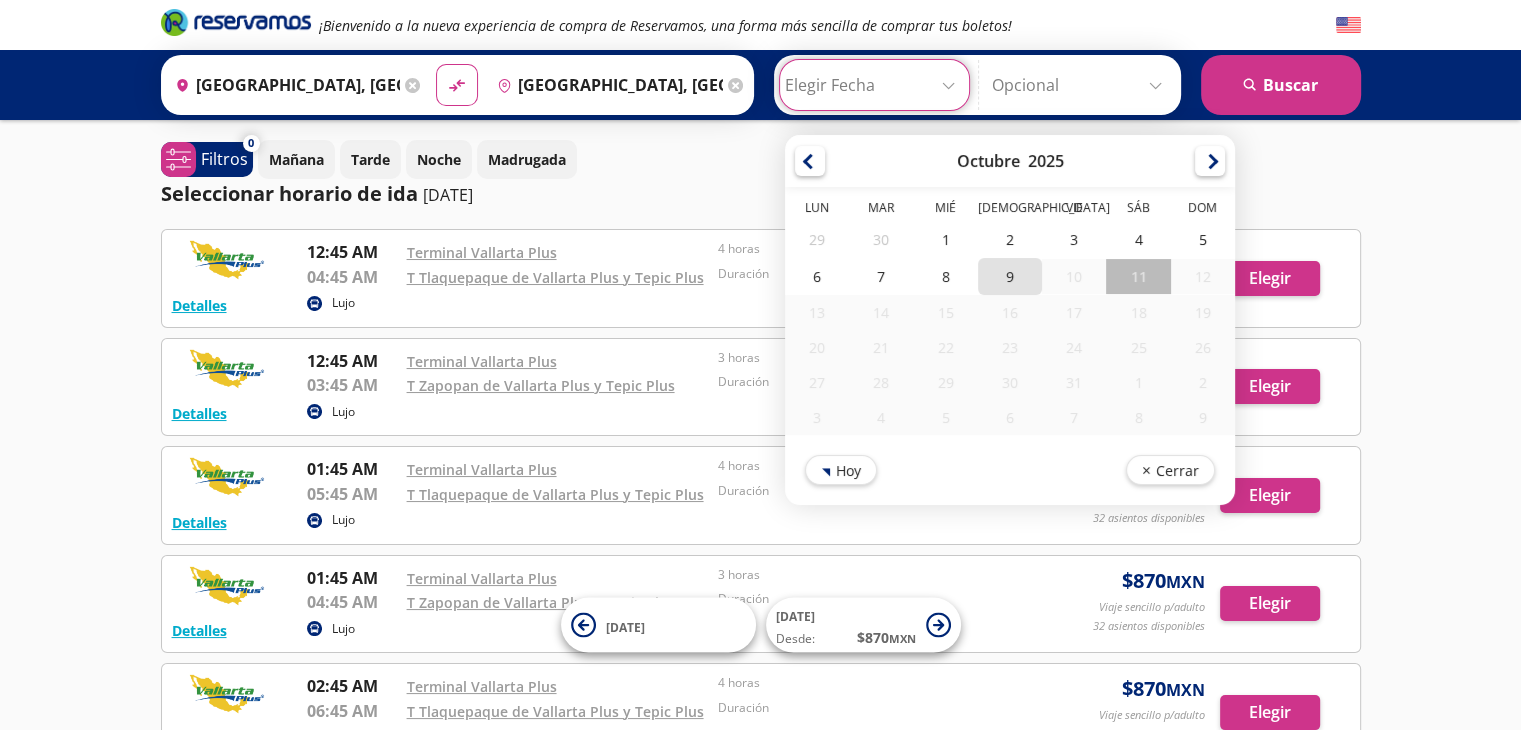click on "9" at bounding box center (1009, 276) 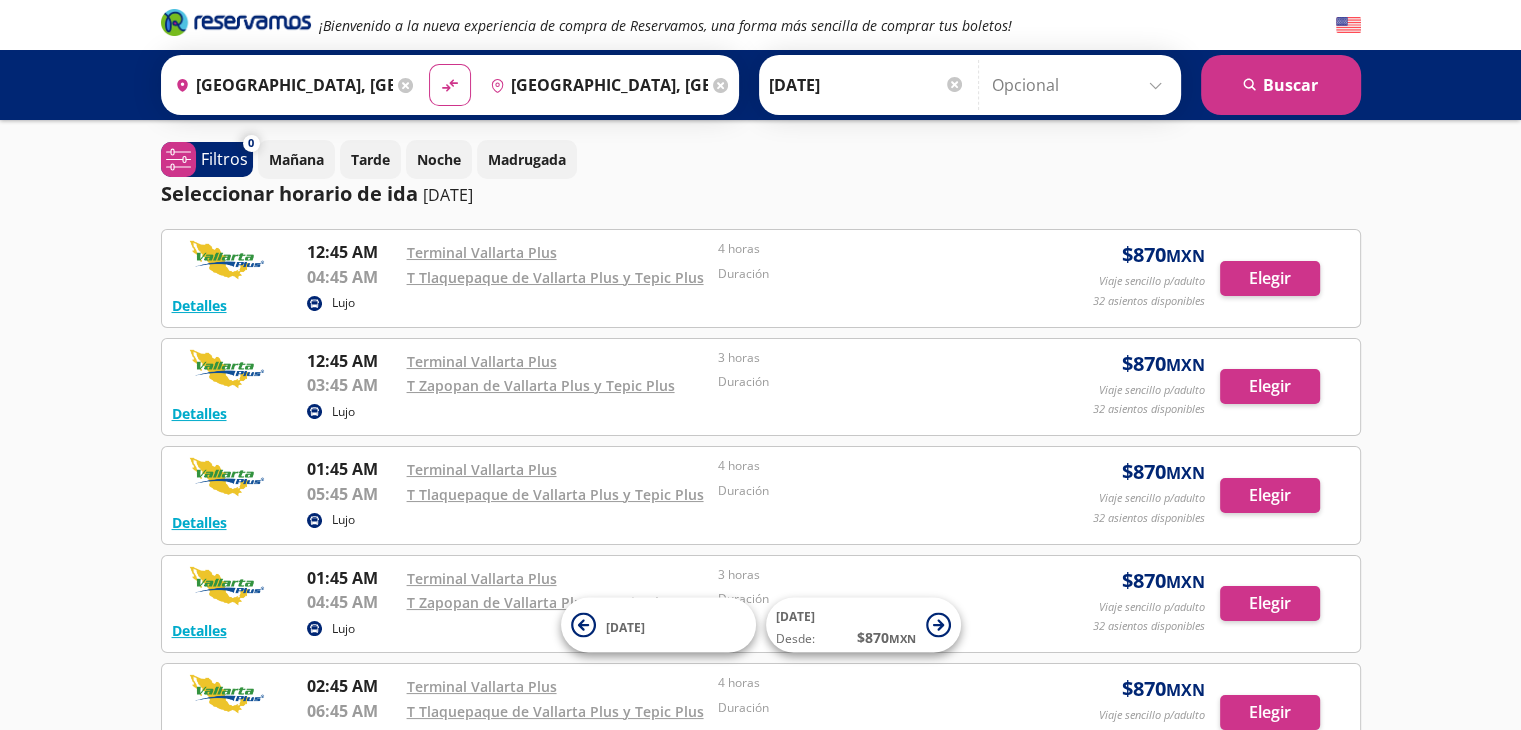 click at bounding box center (954, 84) 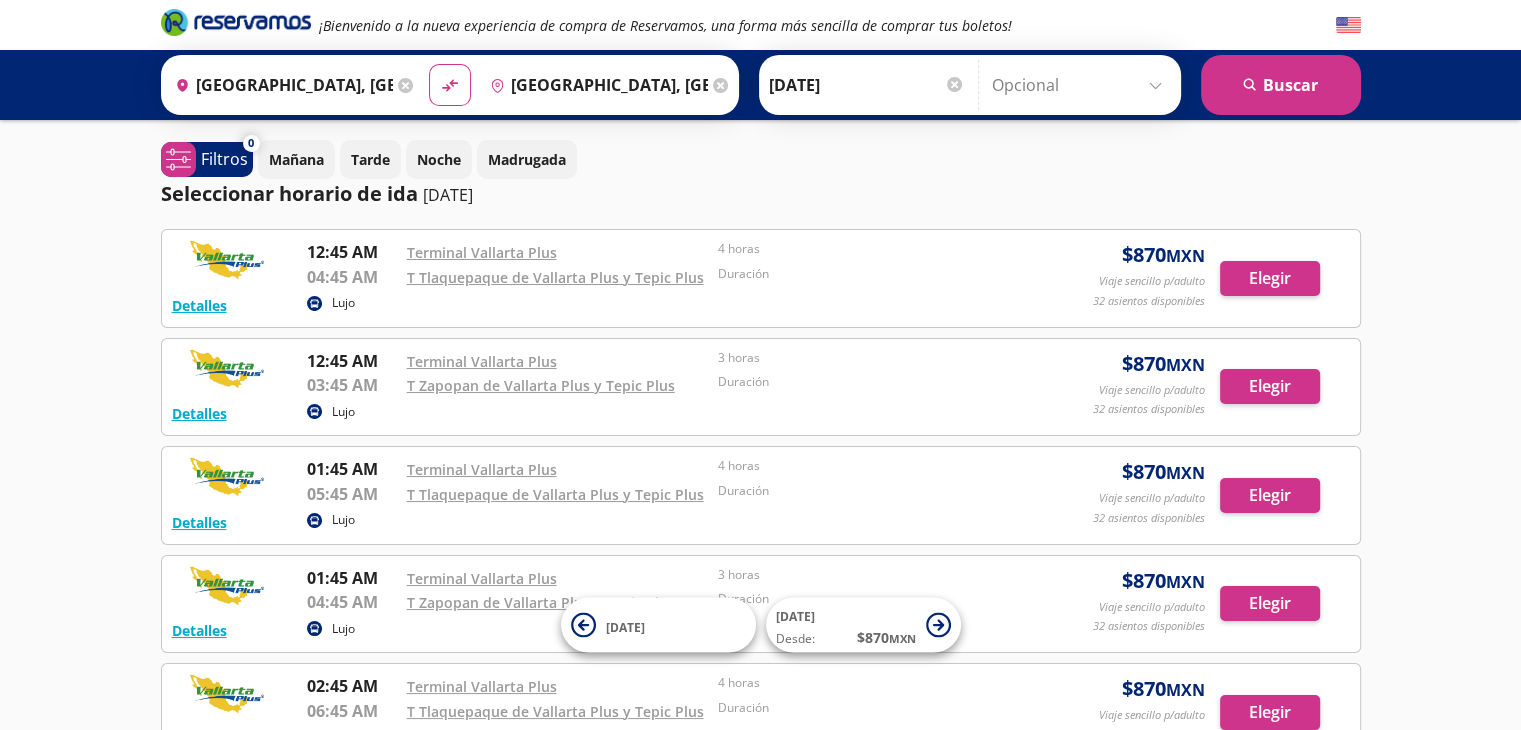 type 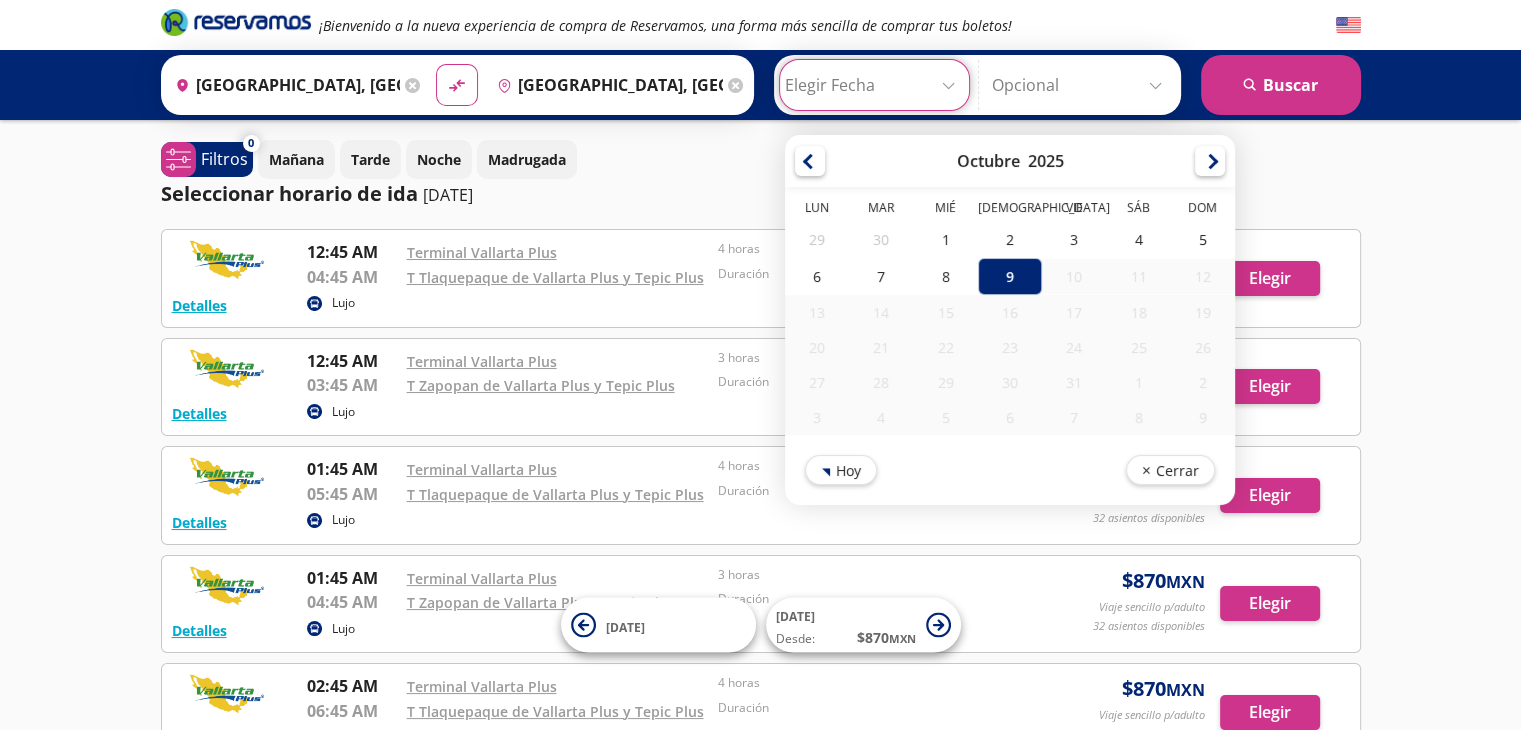 click on "Seleccionar horario de ida  29-nov-25" at bounding box center [761, 194] 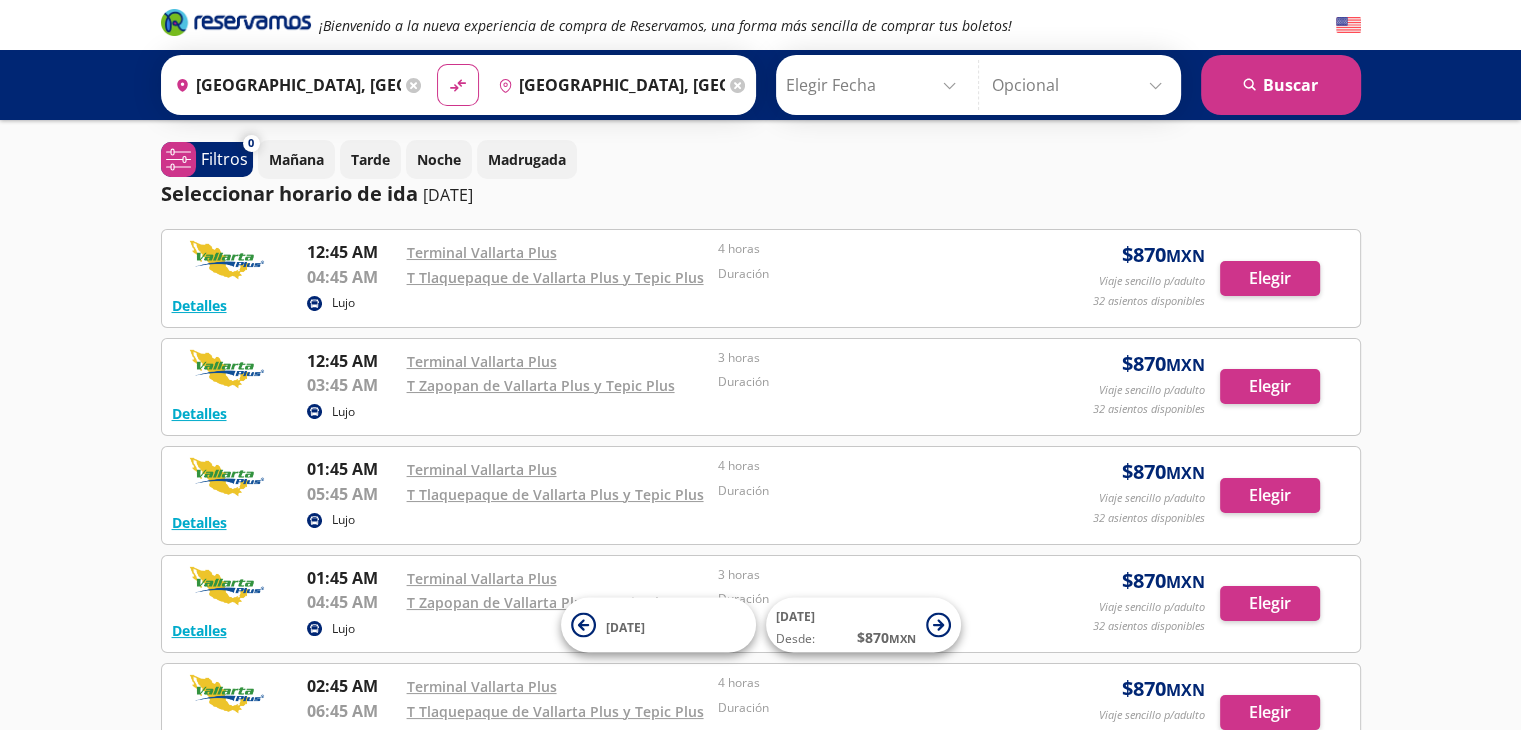 click at bounding box center (875, 85) 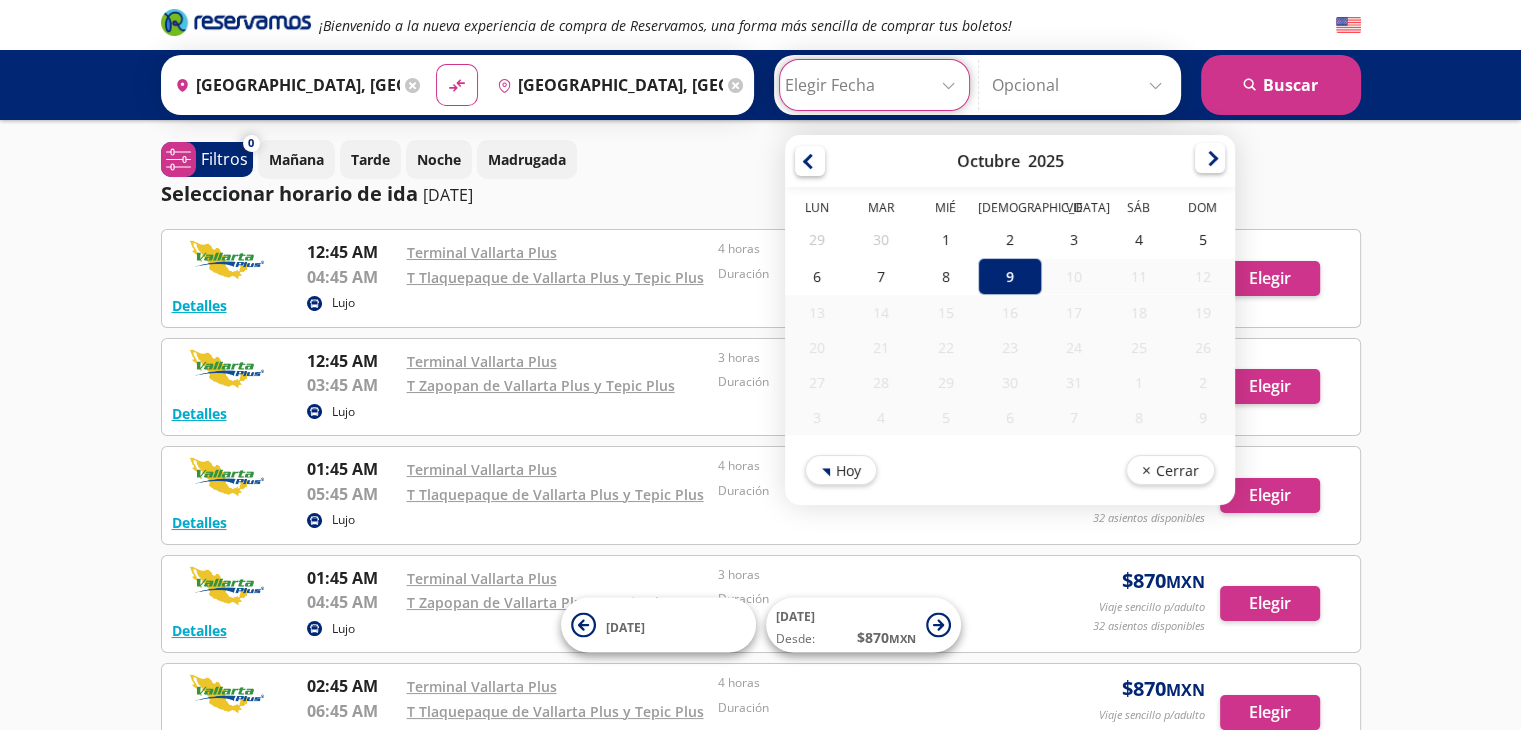 click on "Octubre 2025" at bounding box center (1010, 161) 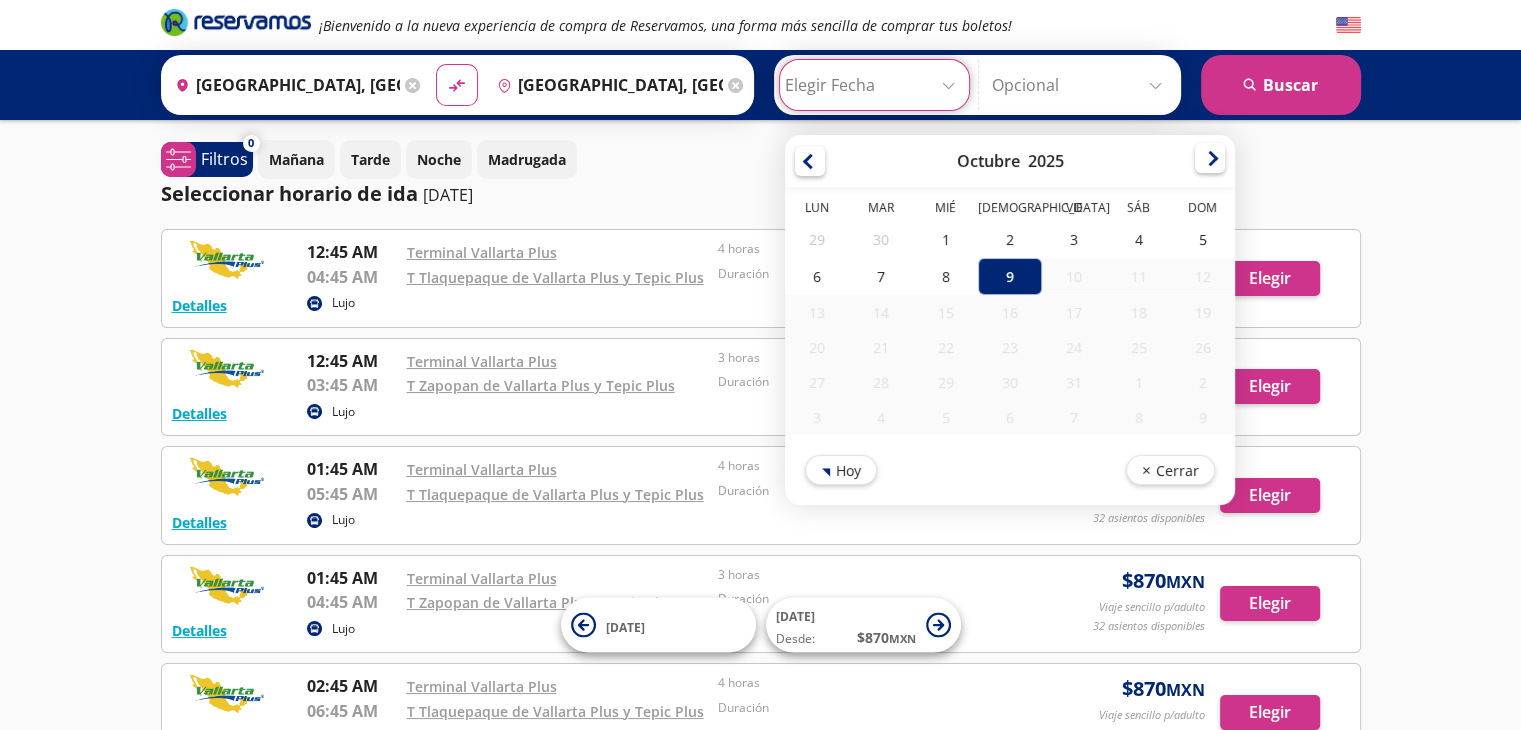 click at bounding box center [1210, 158] 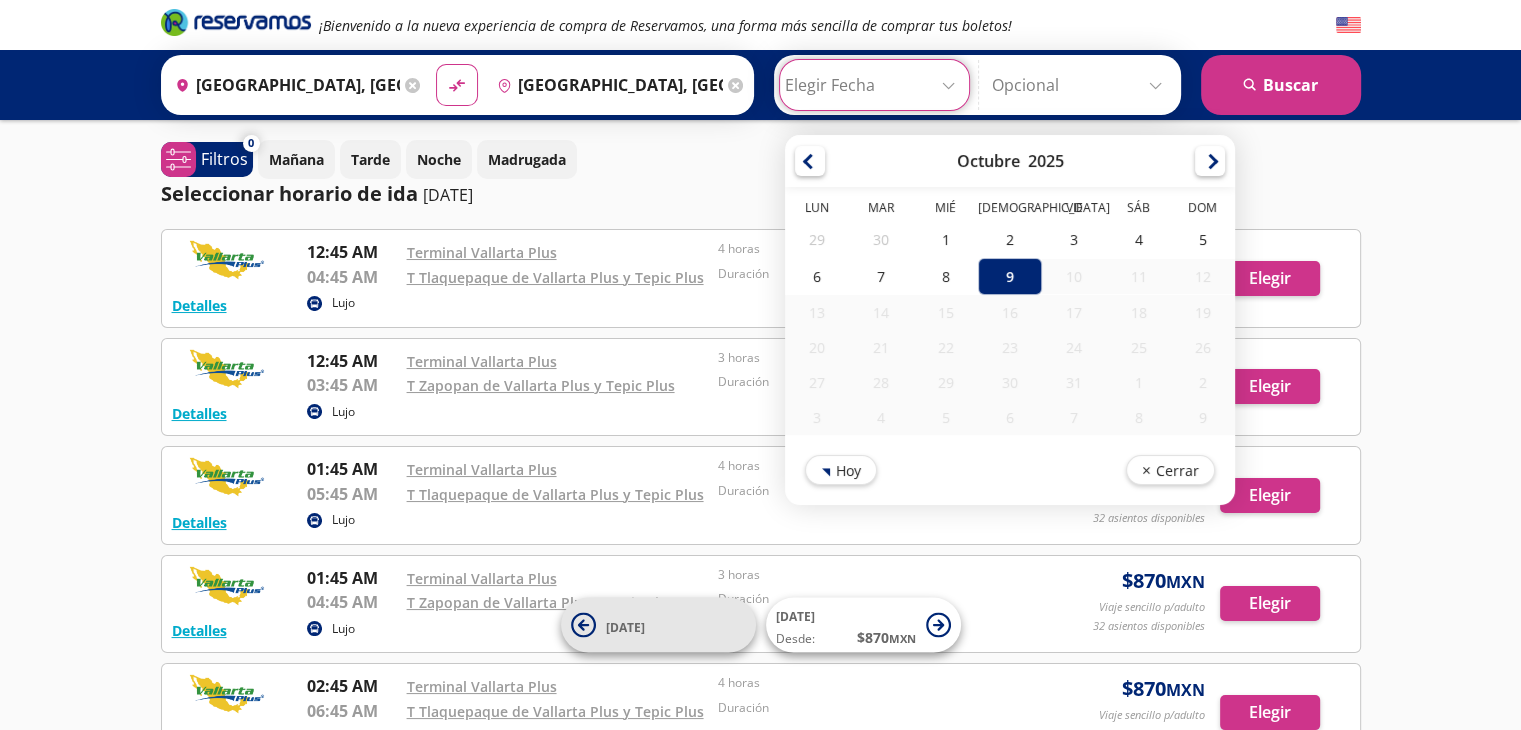 click on "28 Nov" at bounding box center (658, 625) 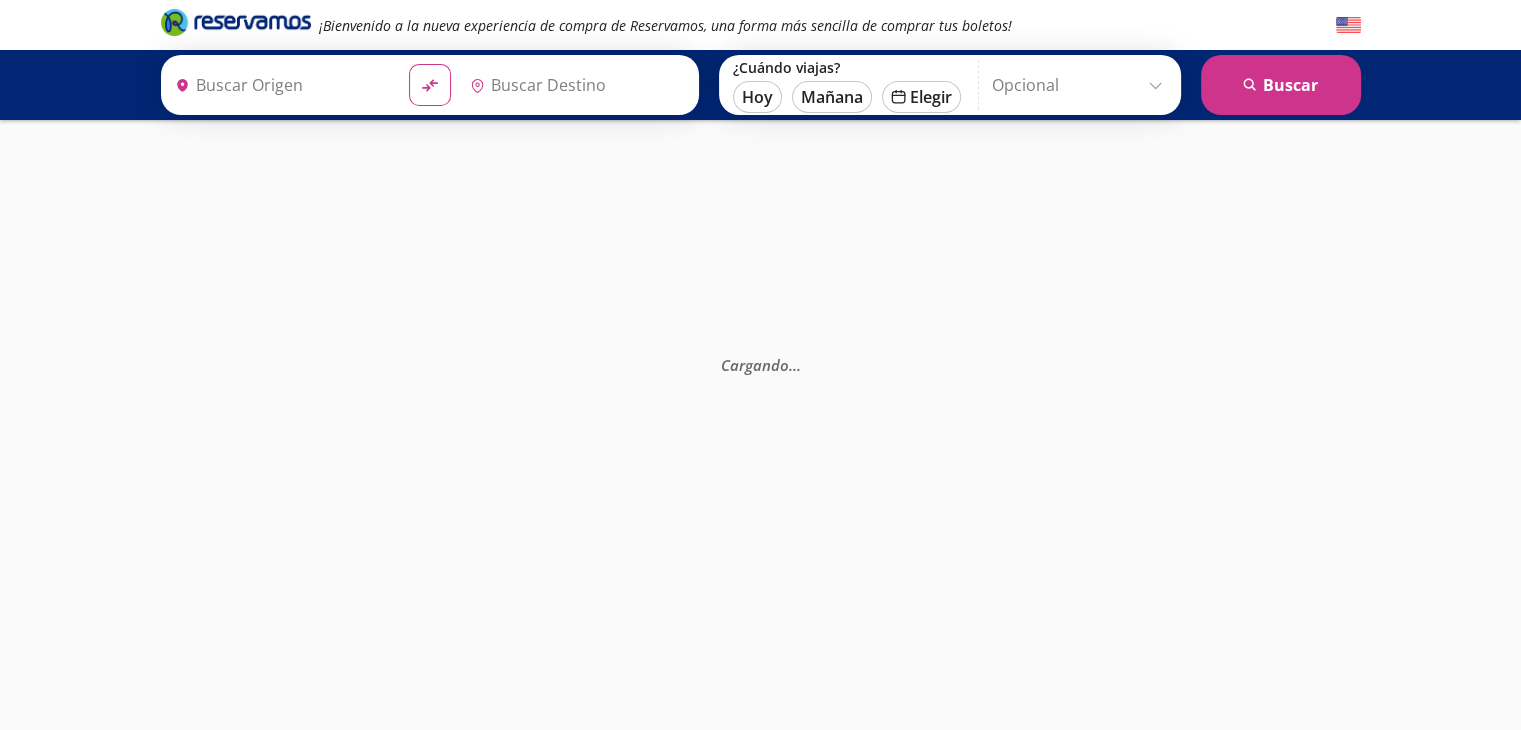 type on "Guadalajara, Jalisco" 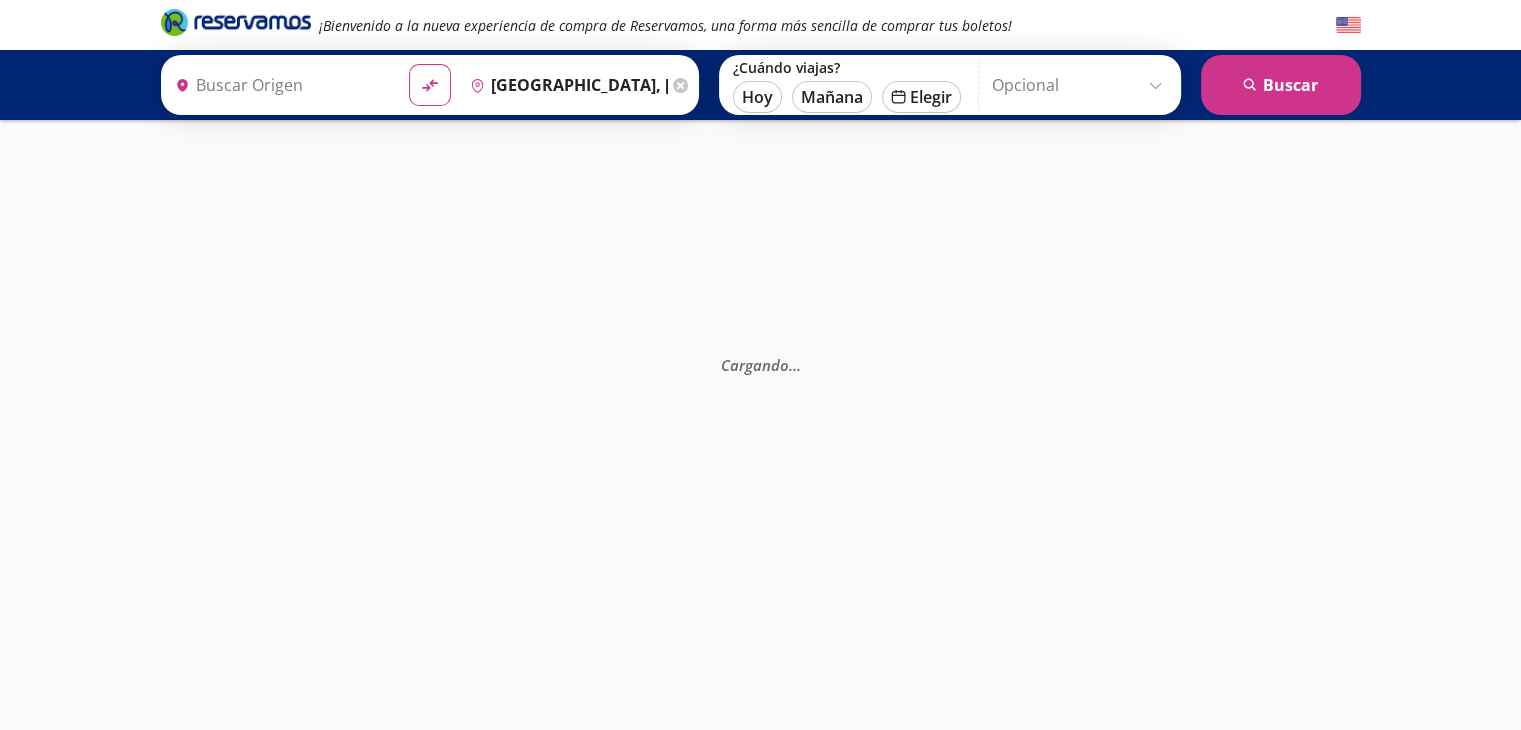 type on "Puerto Vallarta, Jalisco" 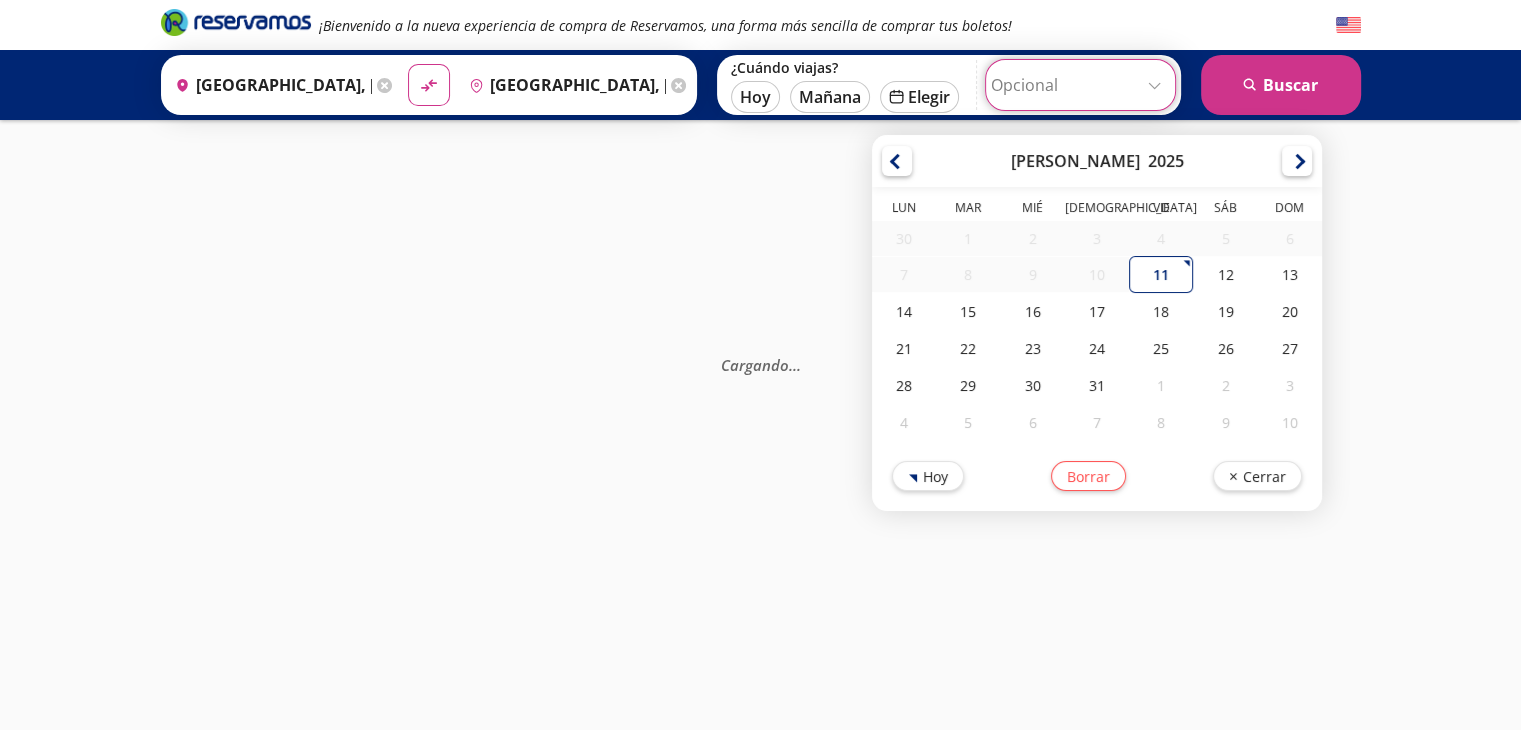 click at bounding box center (1080, 85) 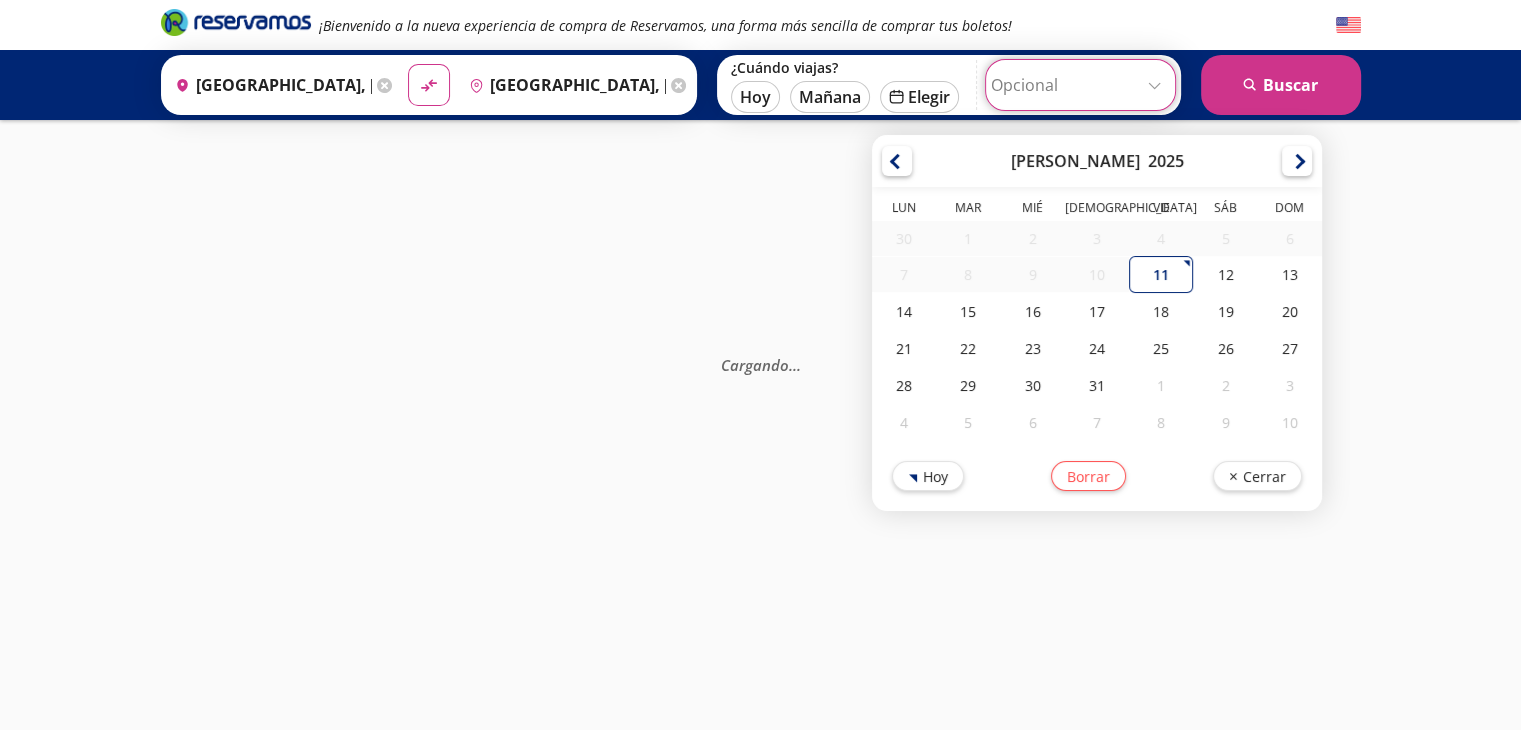 click at bounding box center [236, 22] 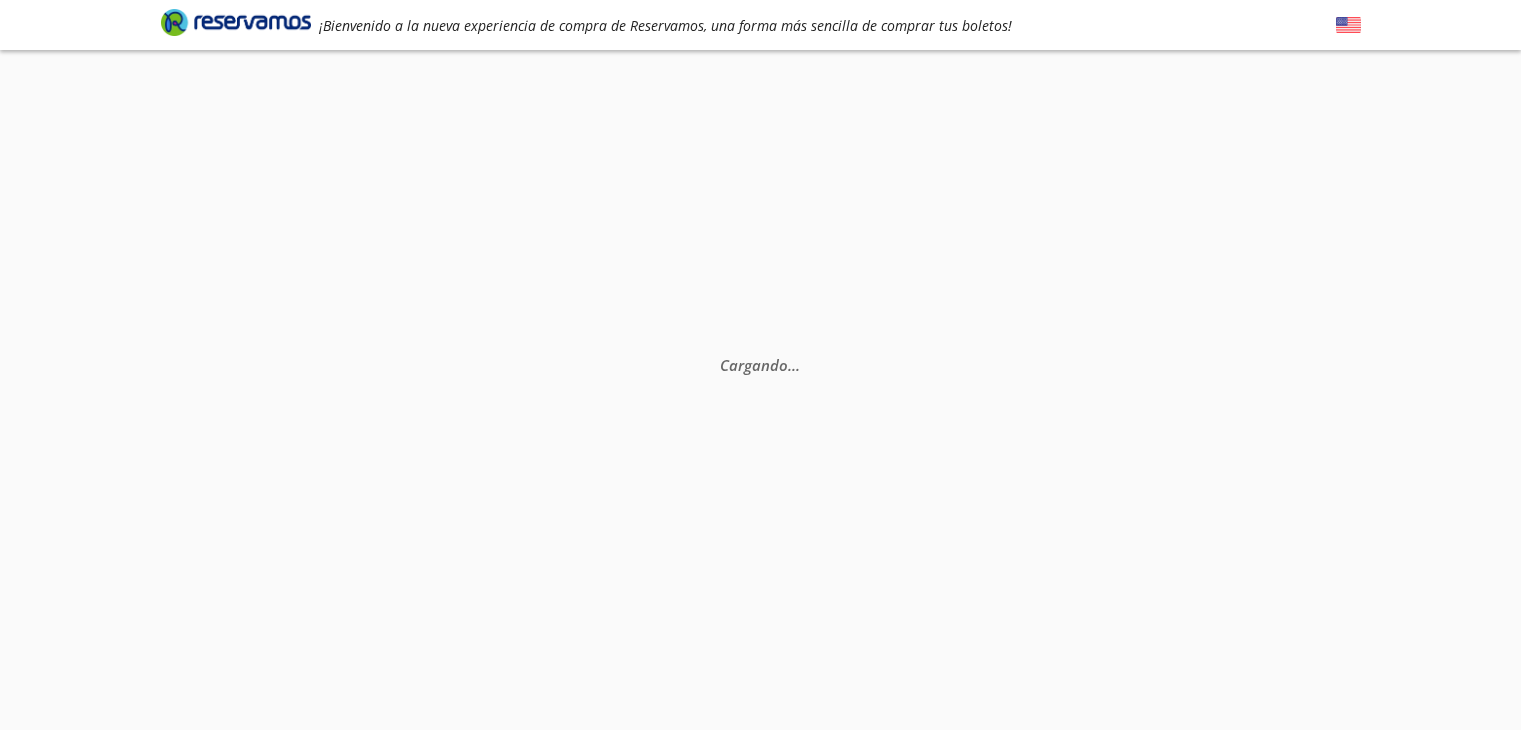 scroll, scrollTop: 0, scrollLeft: 0, axis: both 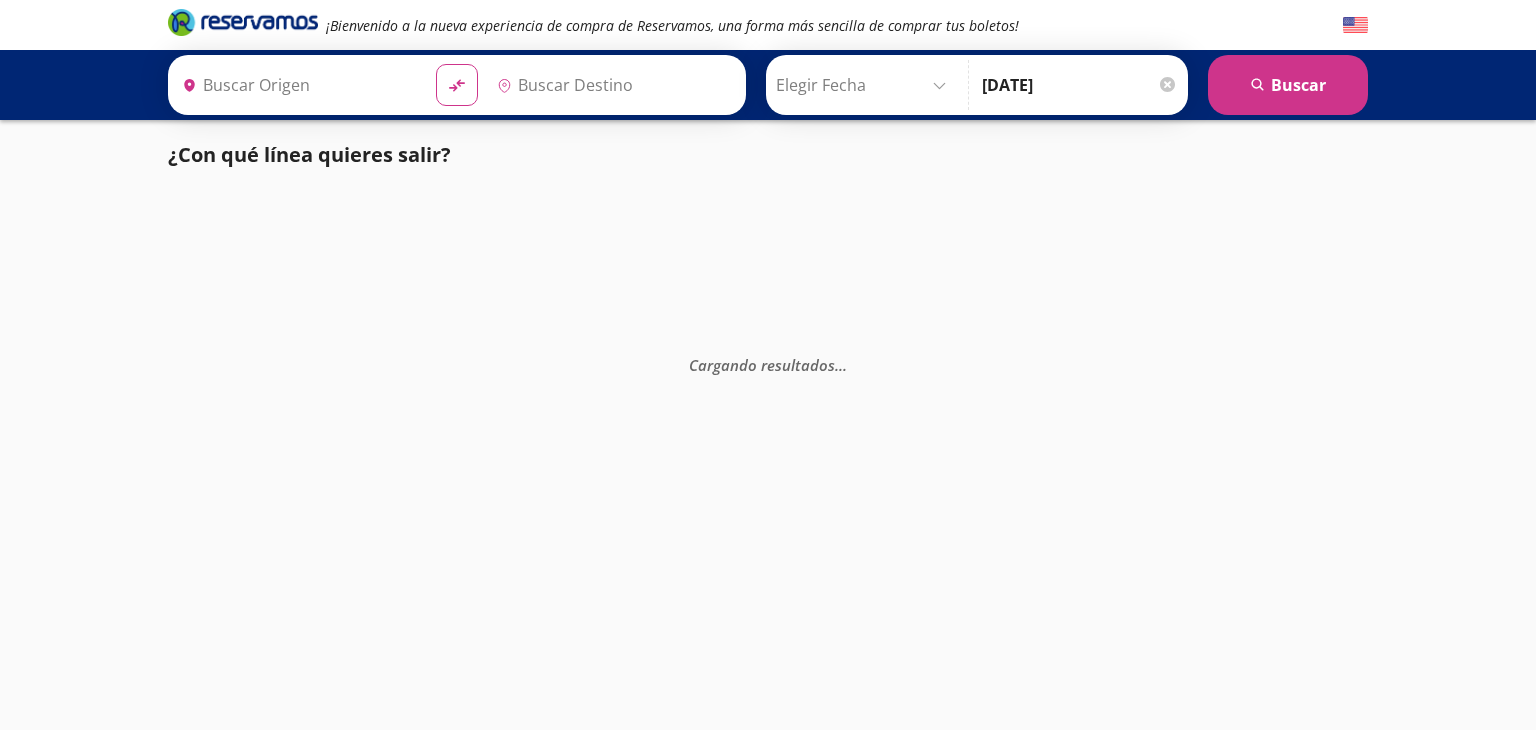 type on "Guadalajara, Jalisco" 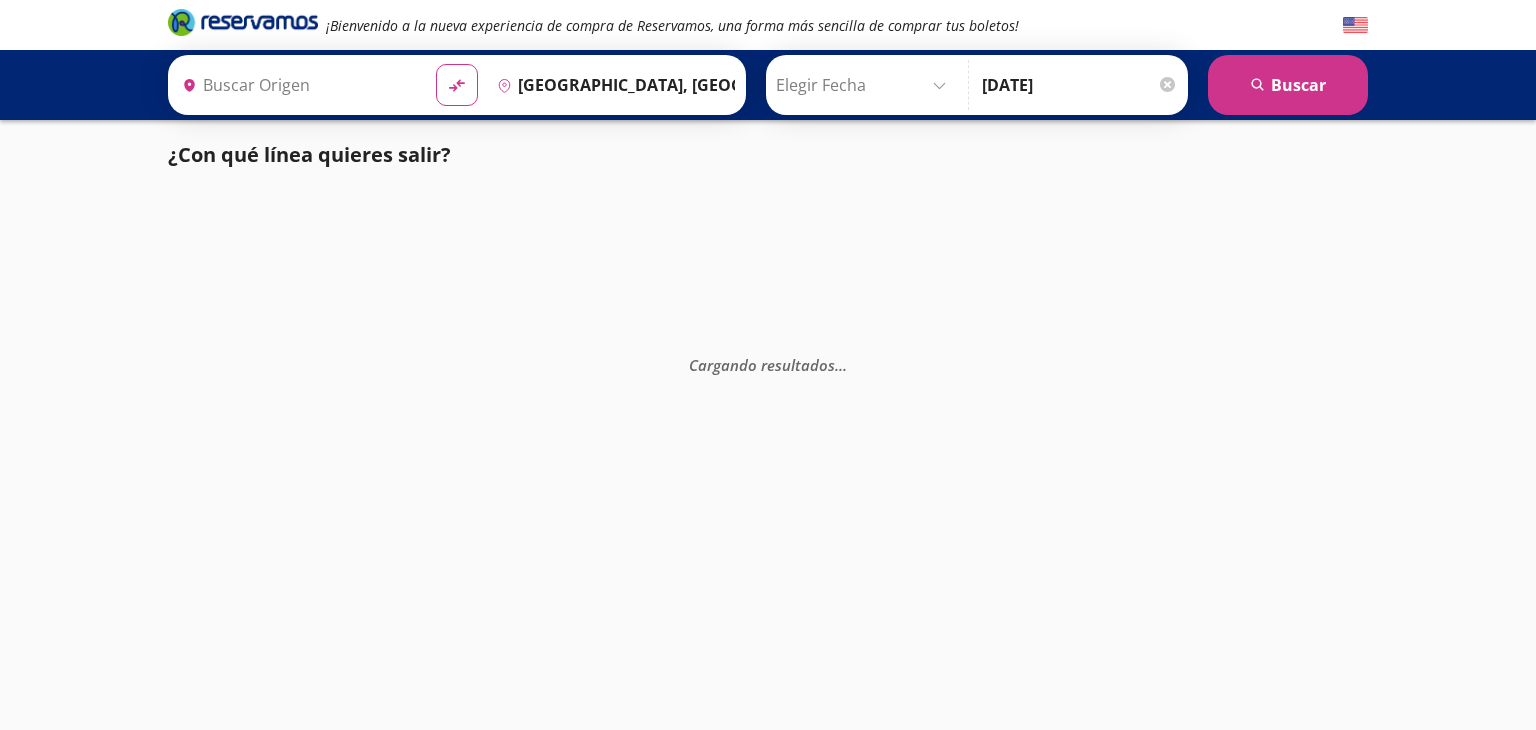 type on "Puerto Vallarta, Jalisco" 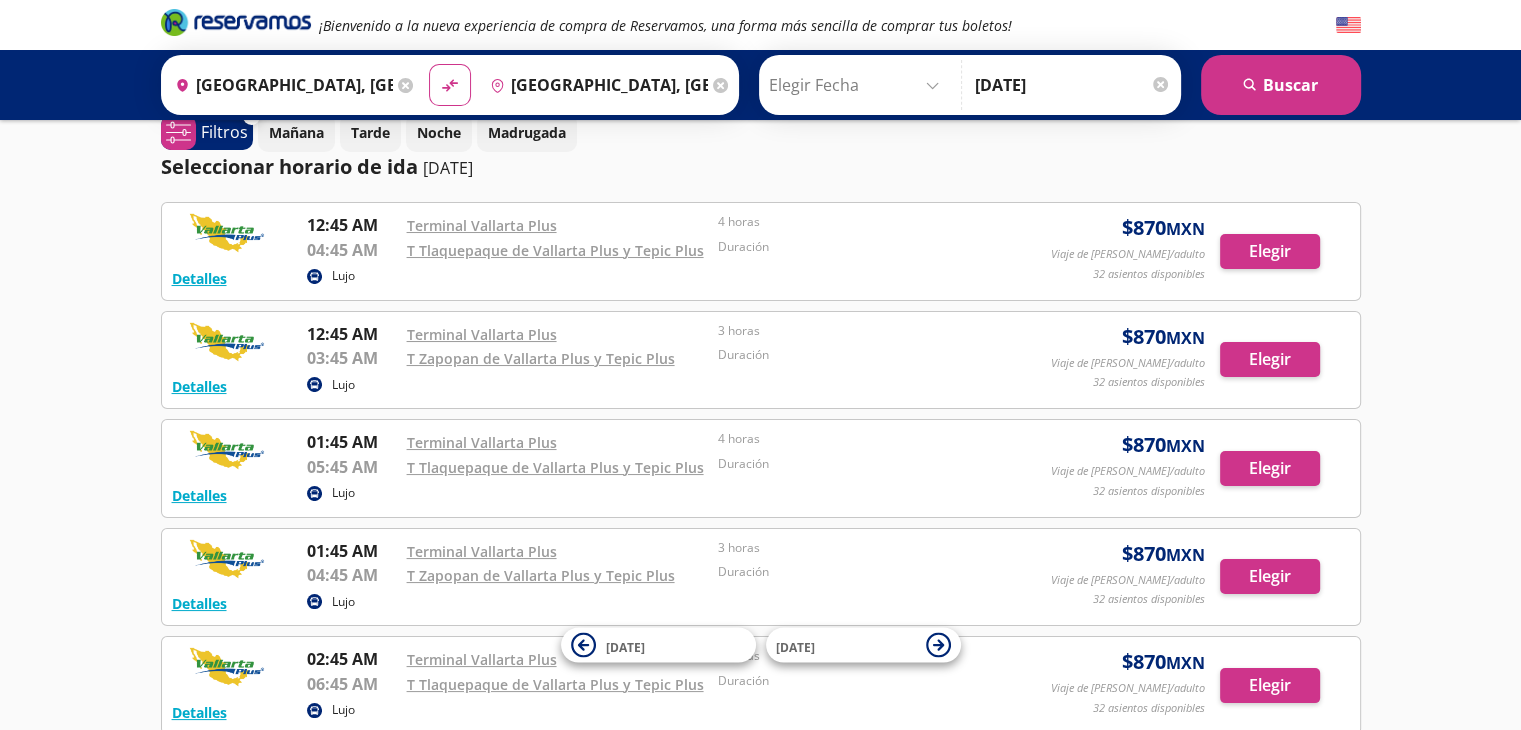scroll, scrollTop: 0, scrollLeft: 0, axis: both 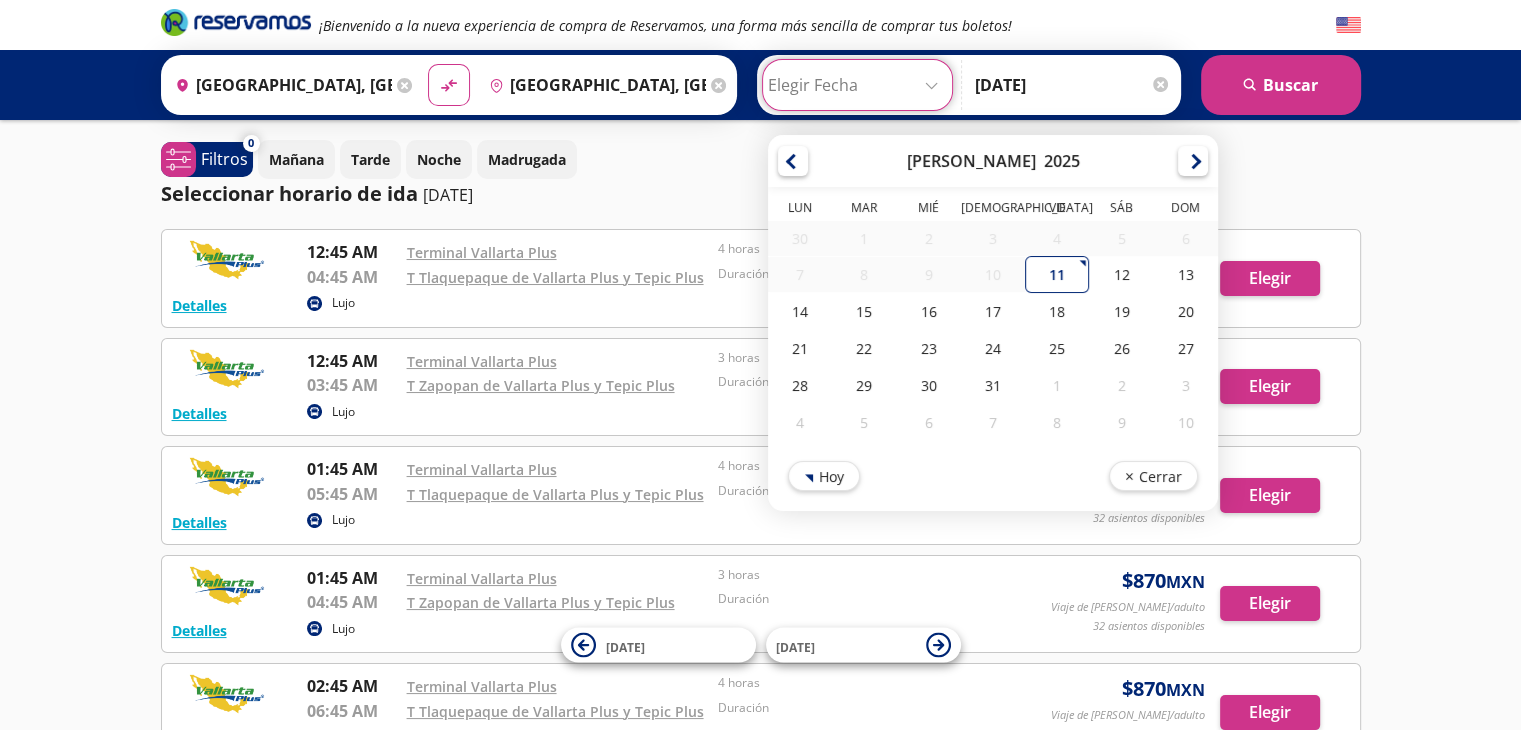 click at bounding box center [857, 85] 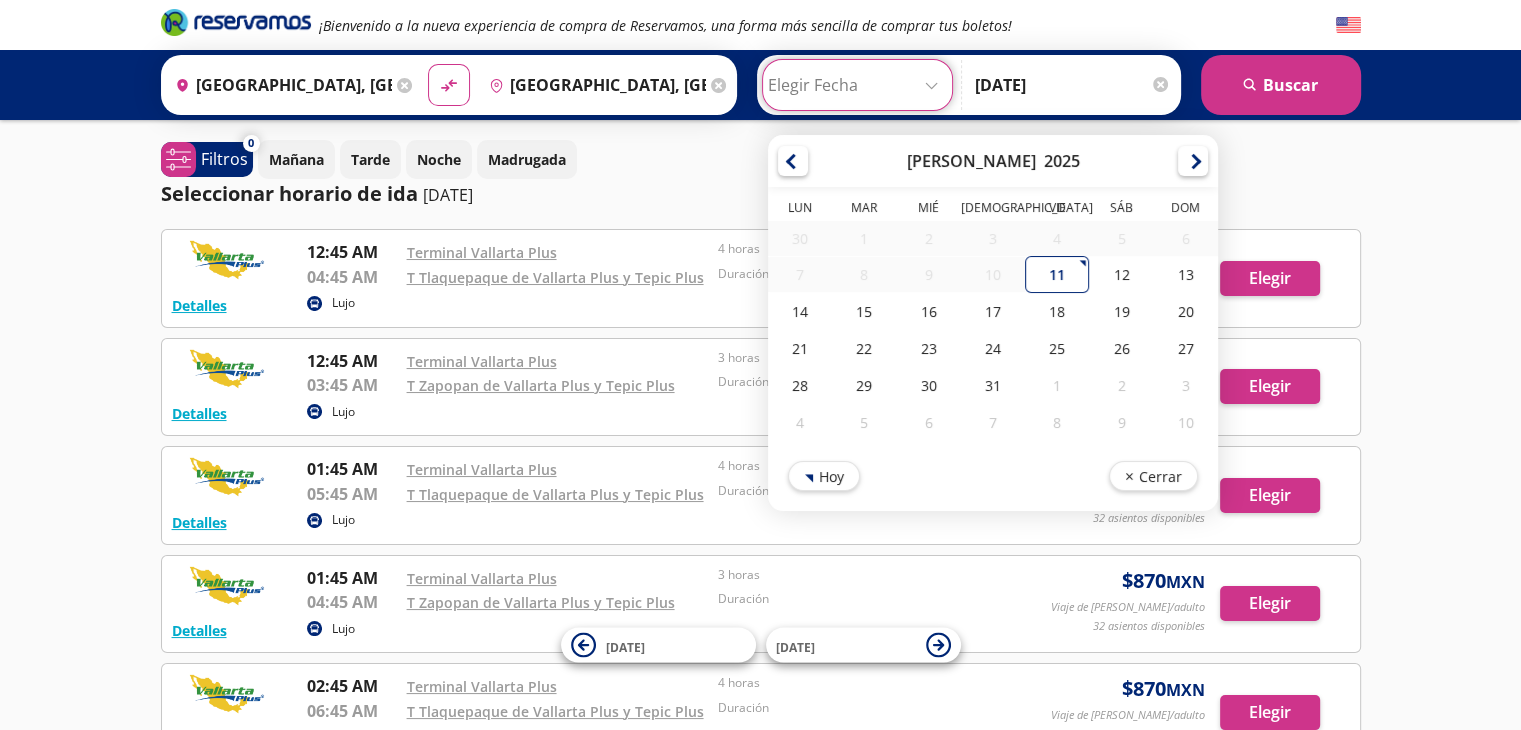 click on "Julio 2025" at bounding box center [993, 161] 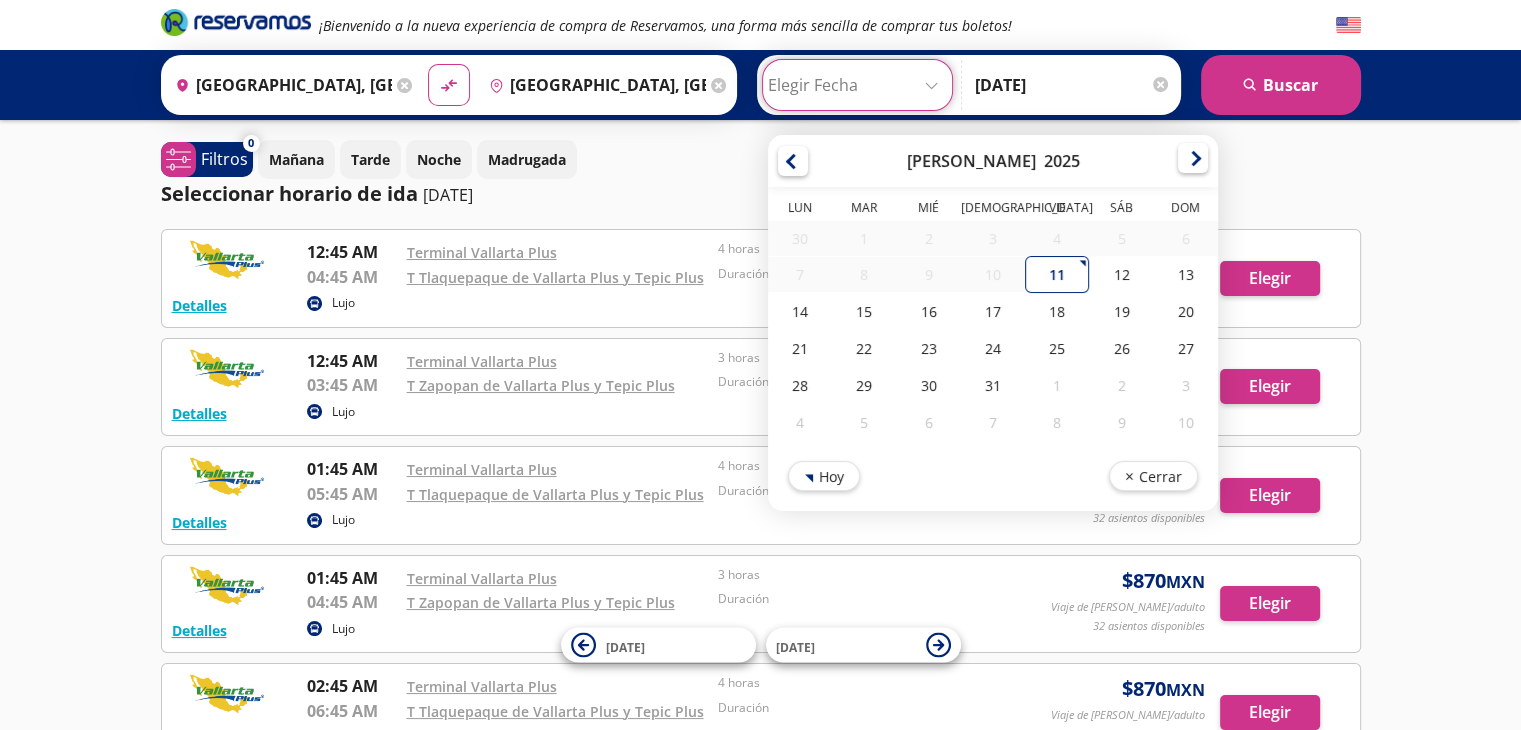 click at bounding box center [1193, 158] 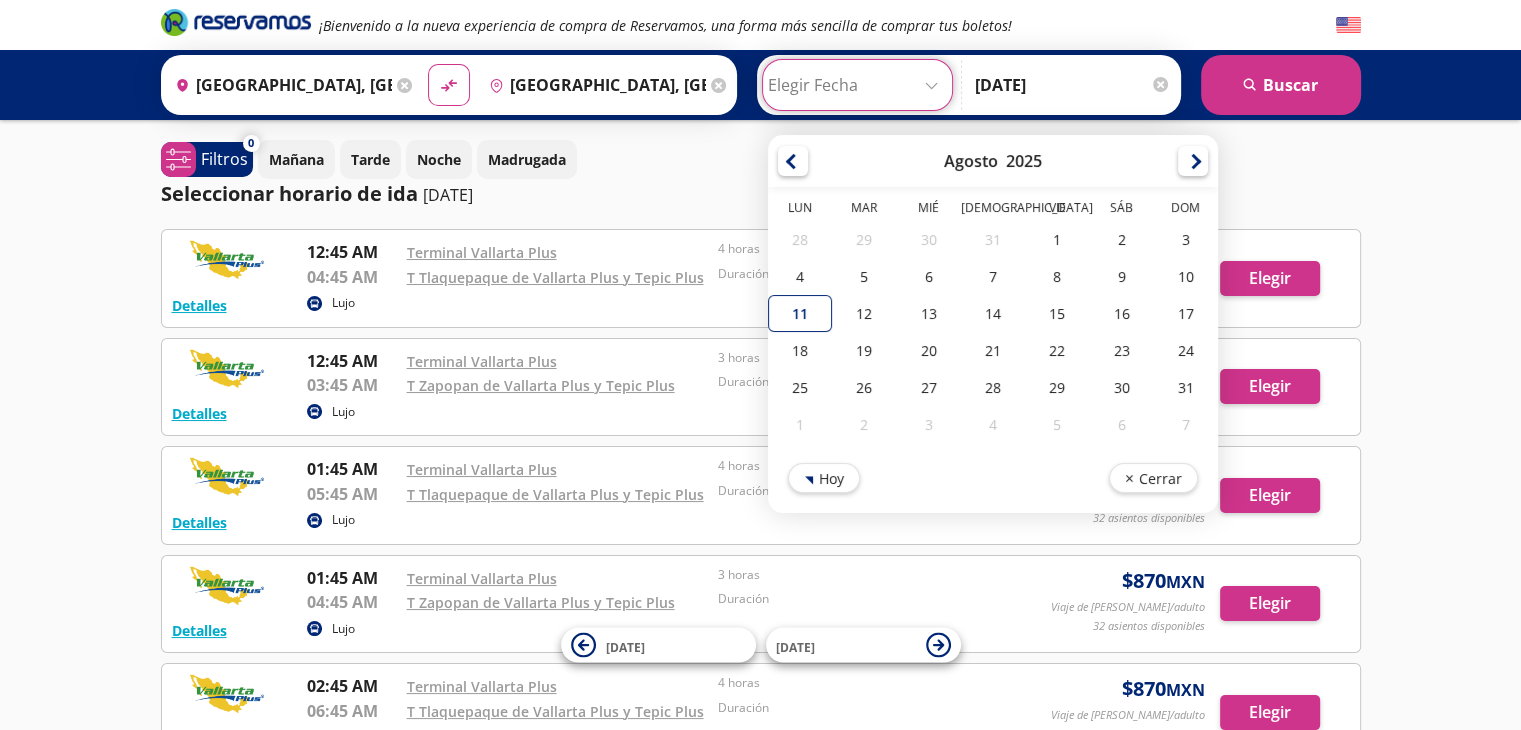 click at bounding box center (1193, 161) 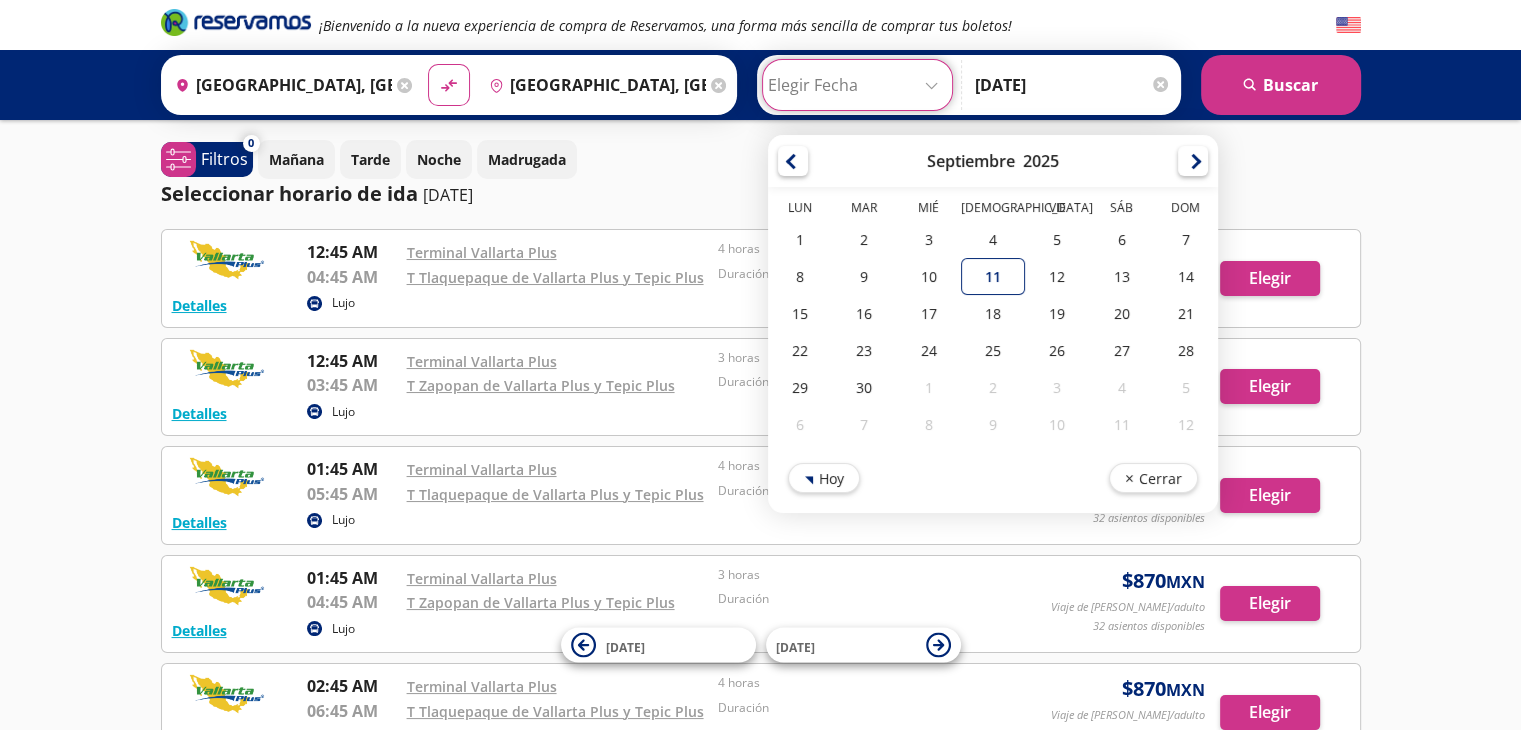 click at bounding box center (1193, 161) 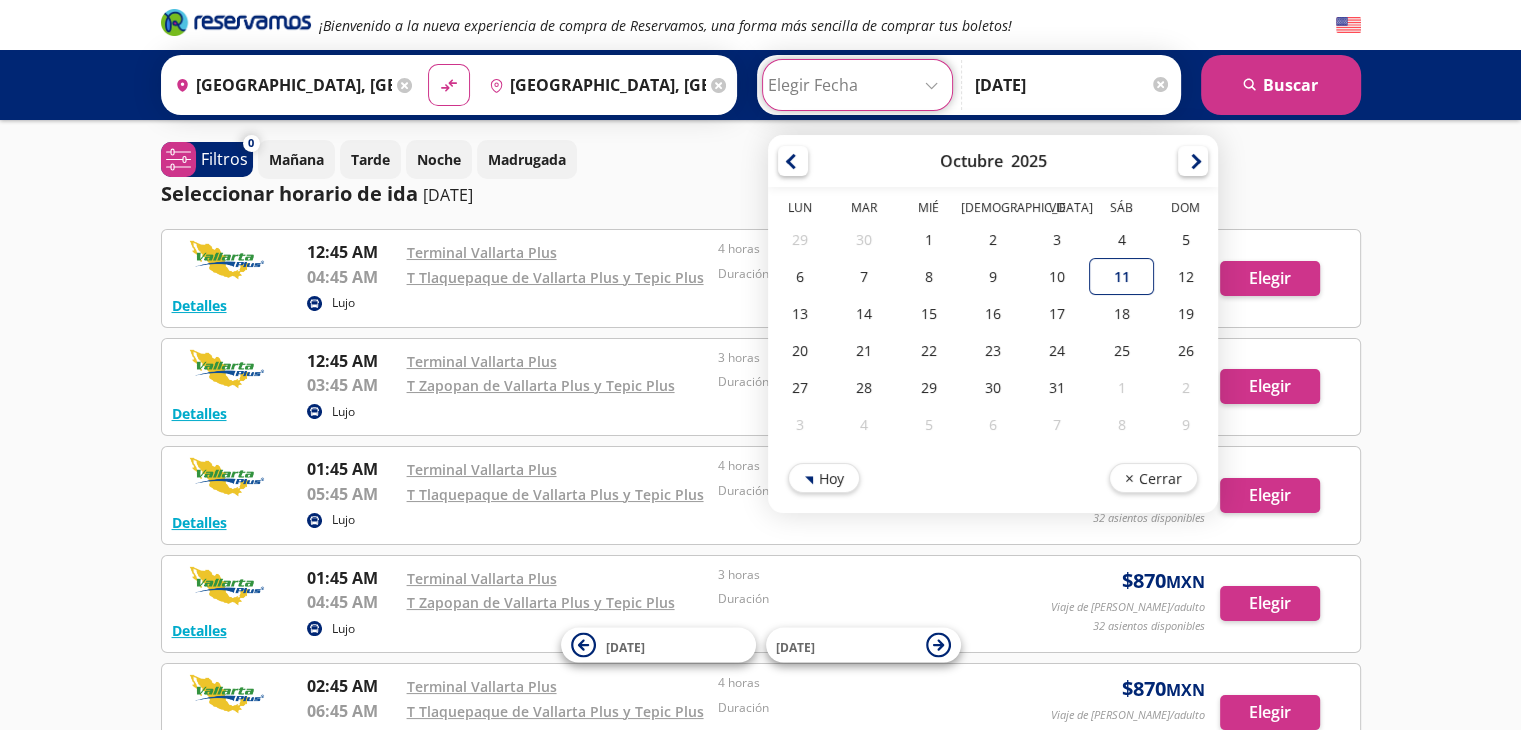 click at bounding box center [1193, 161] 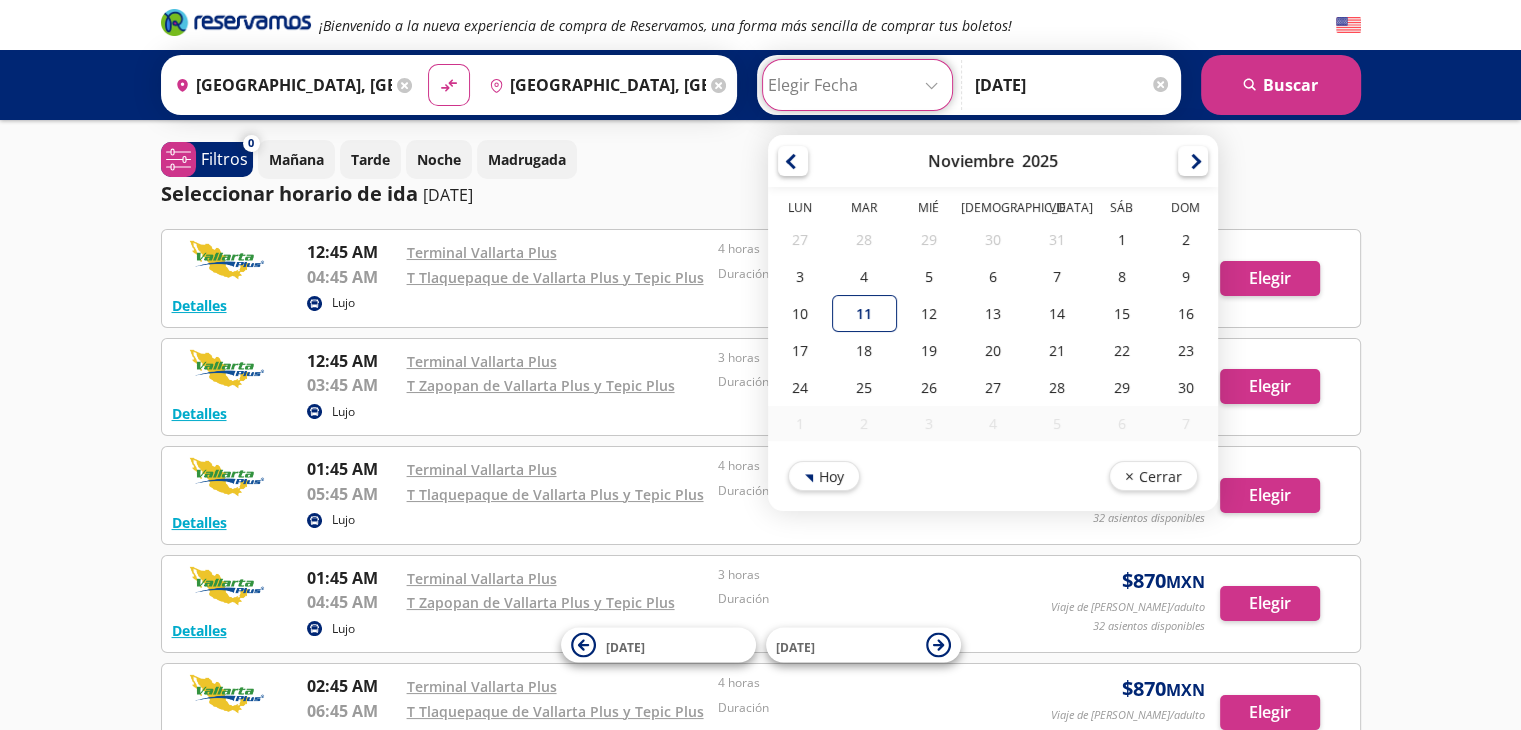 click at bounding box center [1193, 161] 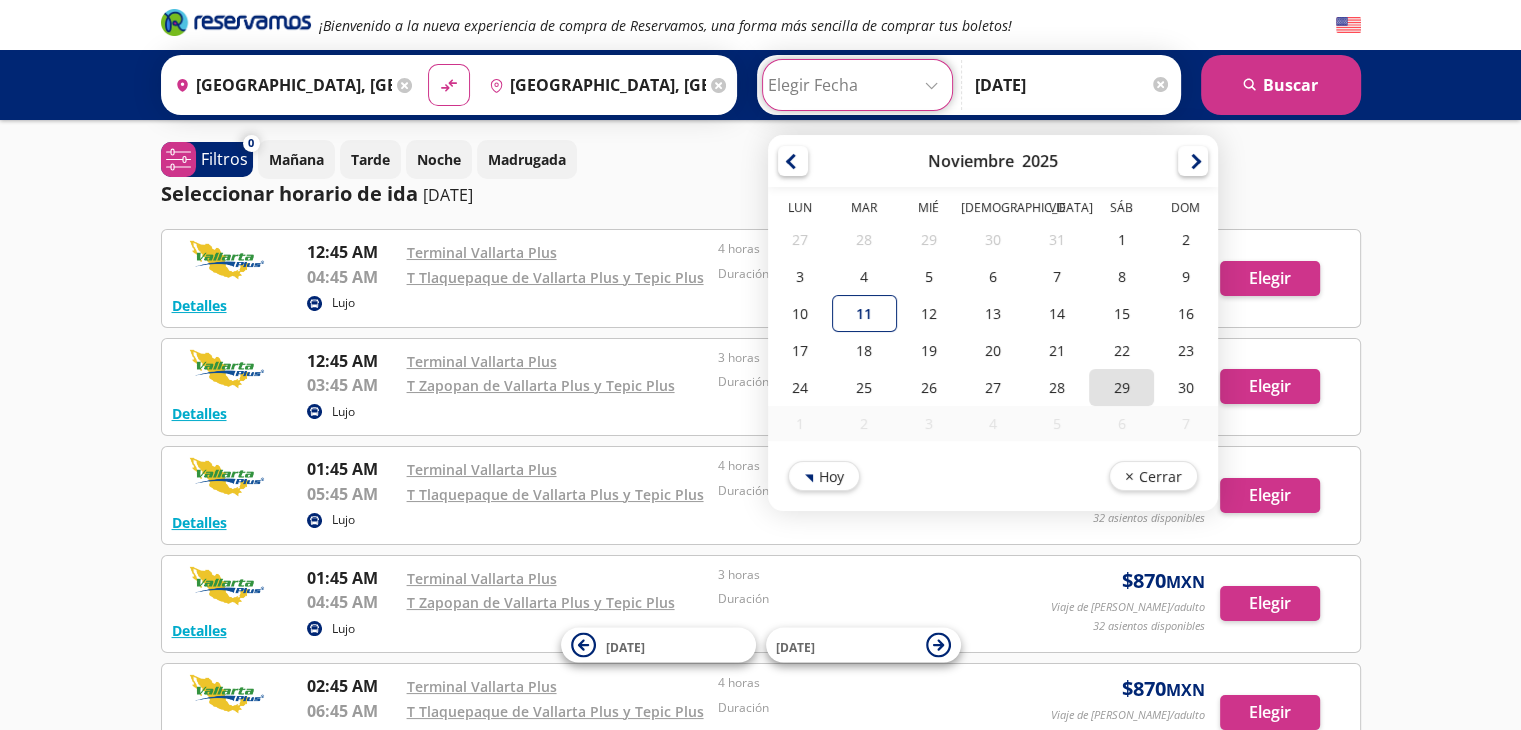 type on "29-Nov-25" 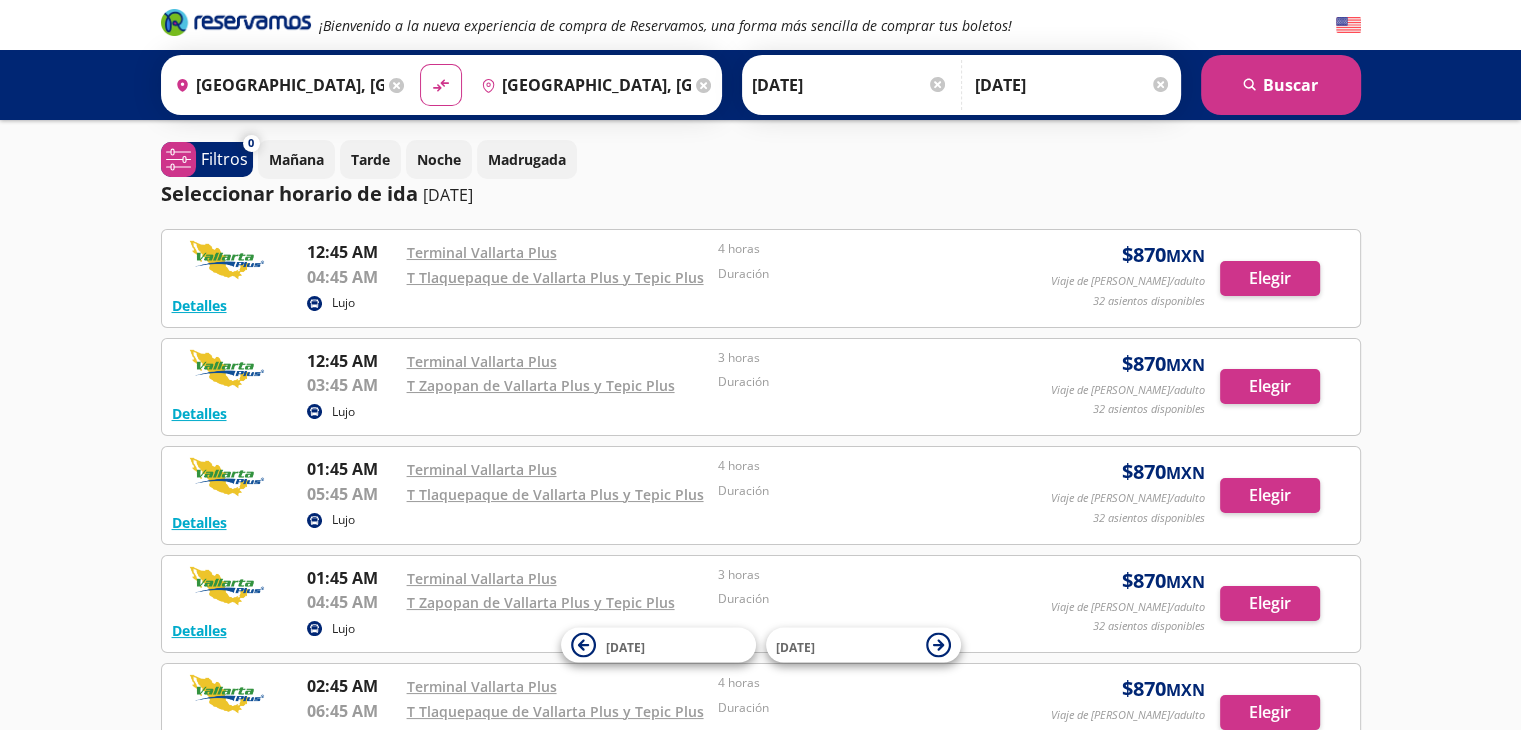 click on "09-Oct-25" at bounding box center [1073, 85] 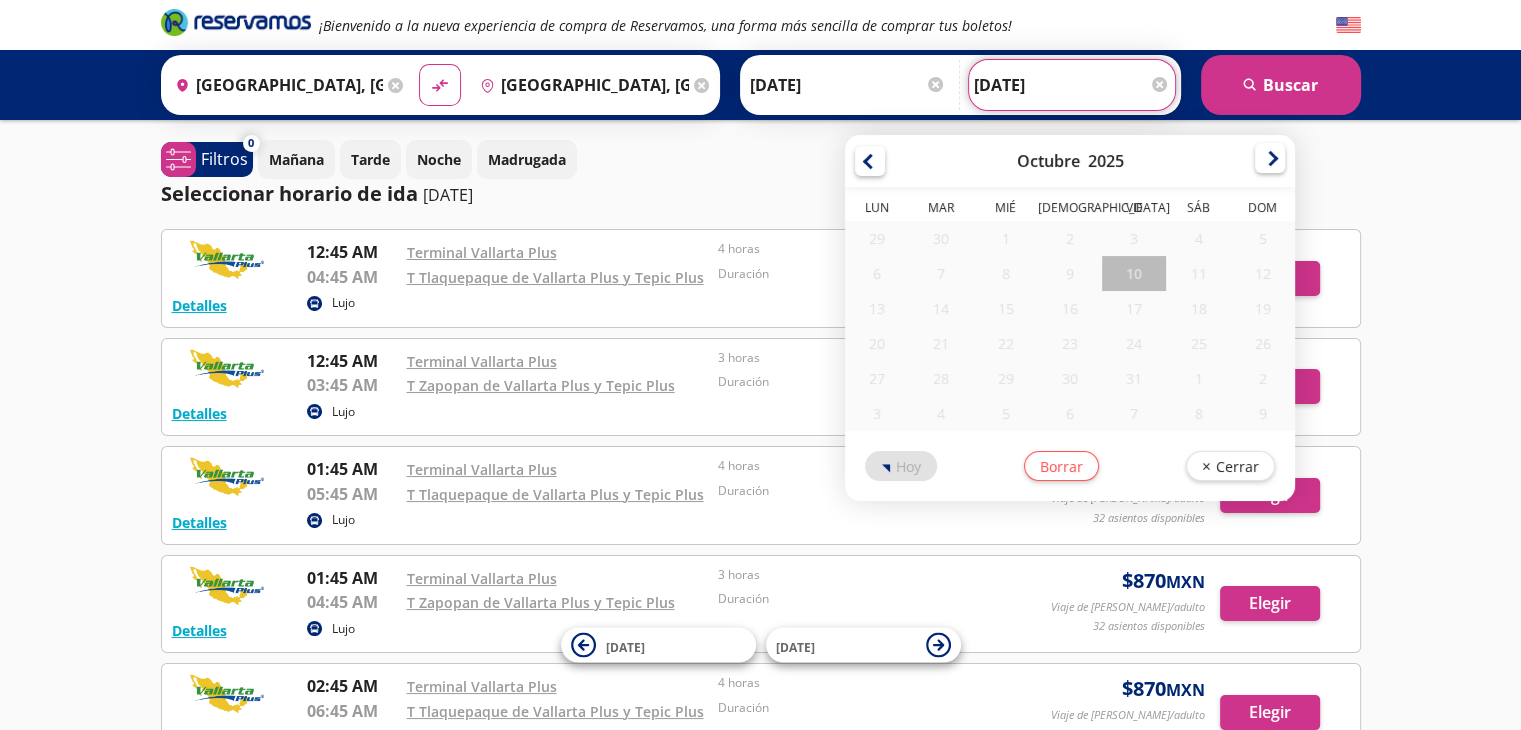 click at bounding box center (1270, 158) 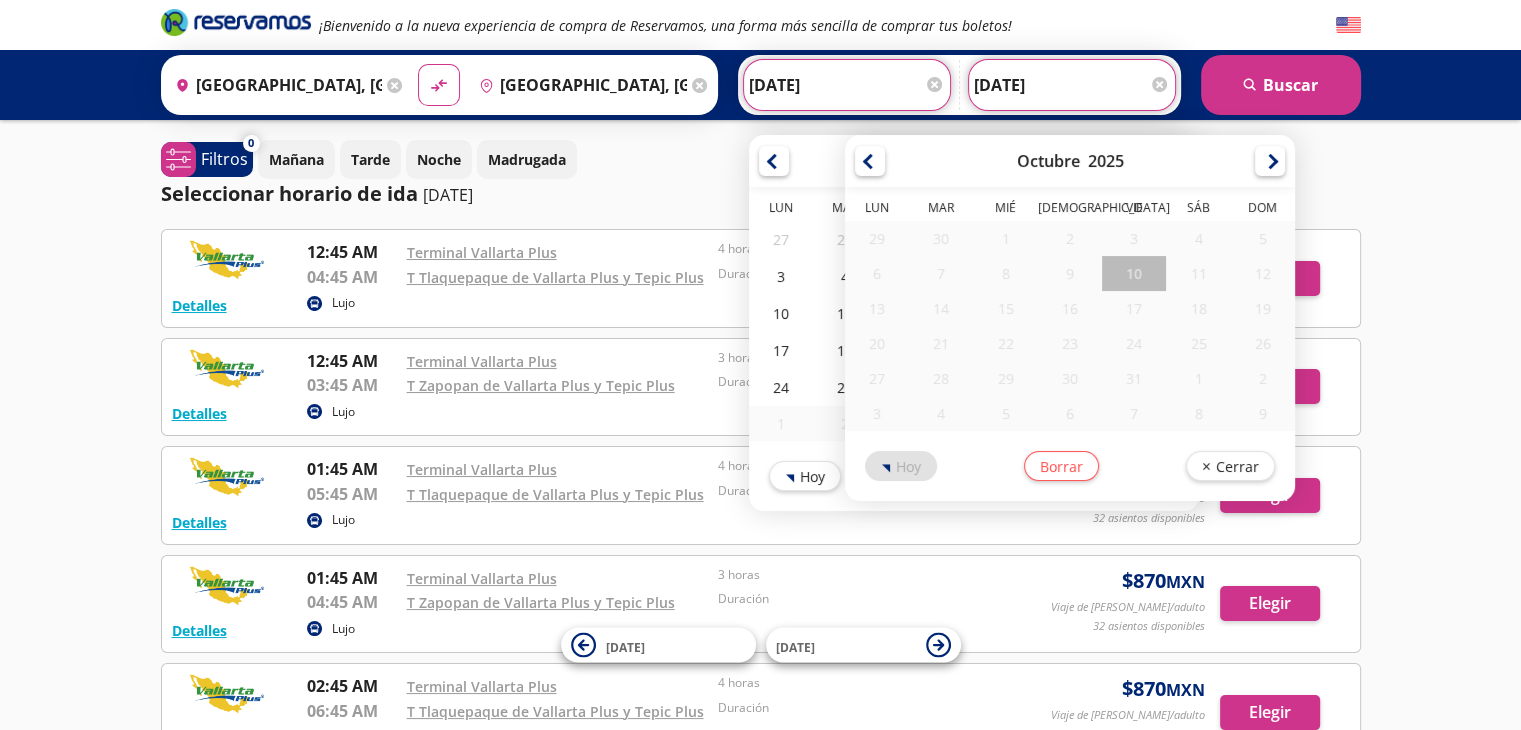 click on "29-Nov-25" at bounding box center [847, 85] 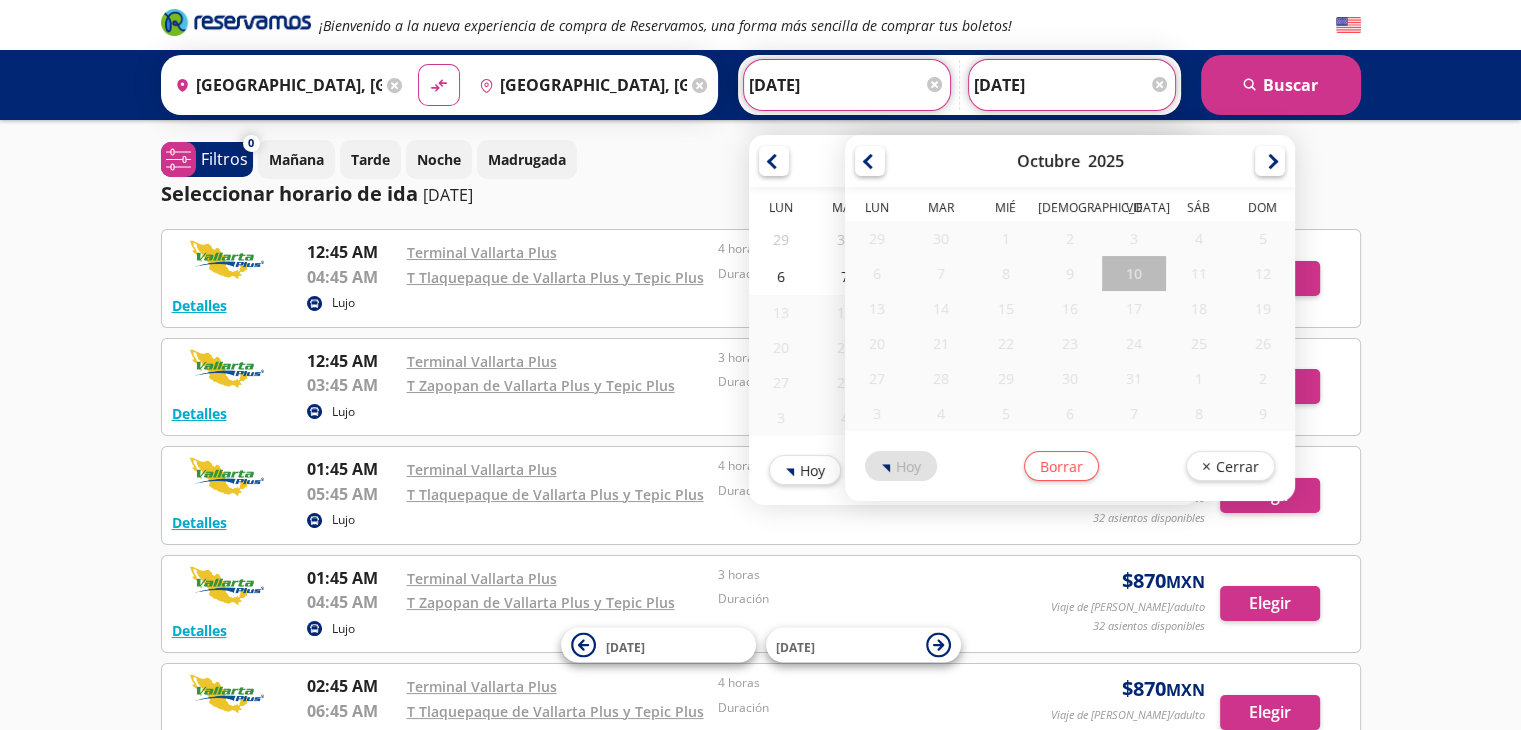 click on "09-Oct-25" at bounding box center (1072, 85) 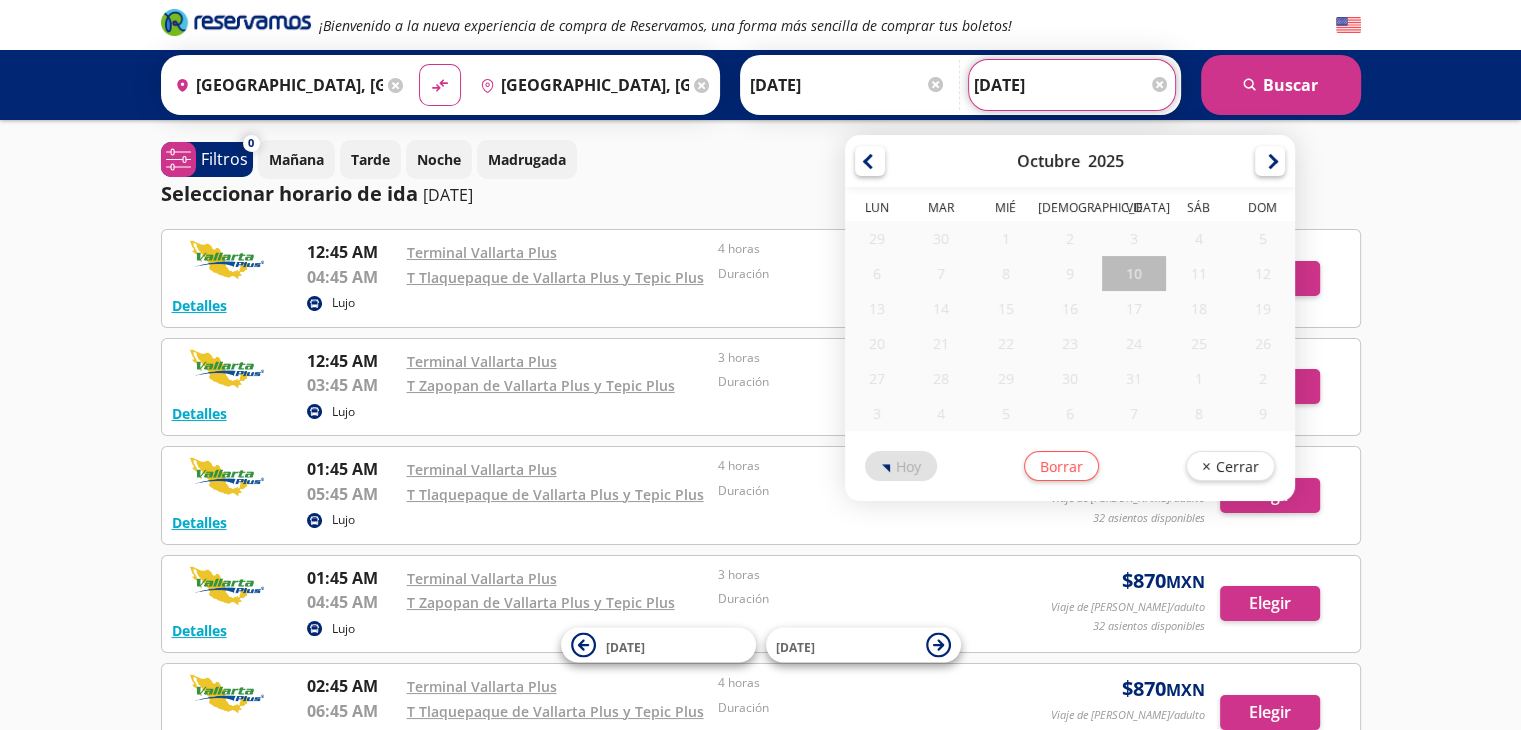 click at bounding box center (1159, 84) 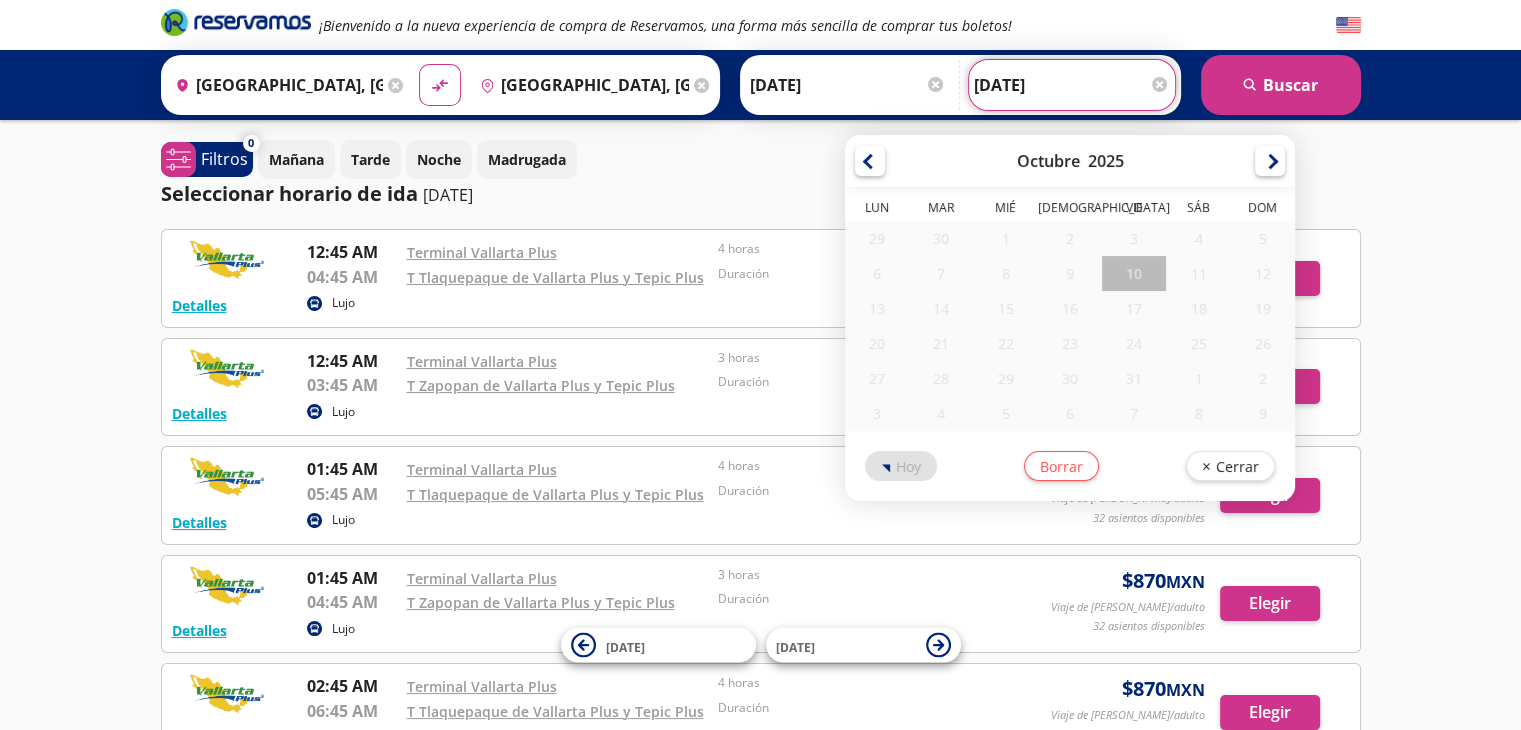 type 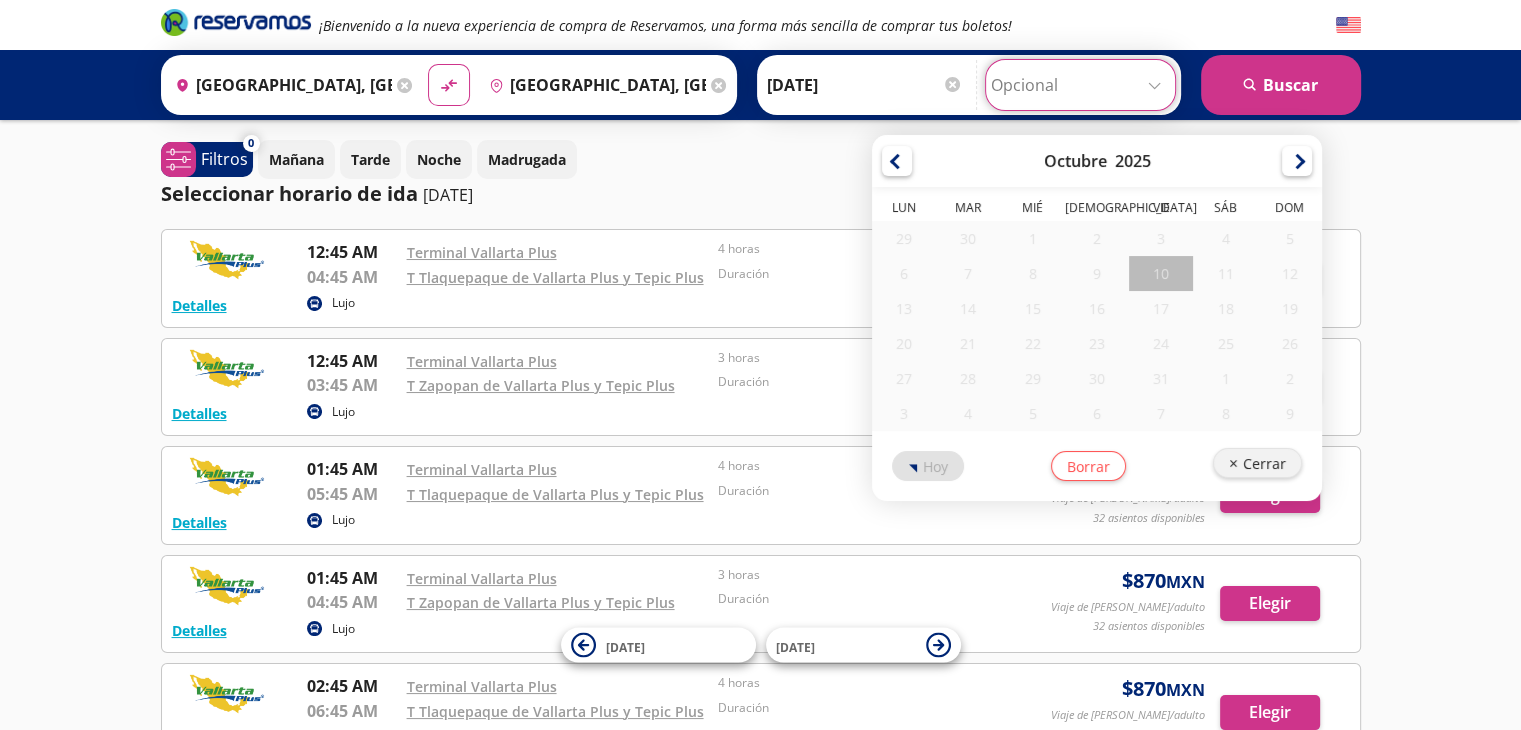 click on "Cerrar" at bounding box center (1257, 463) 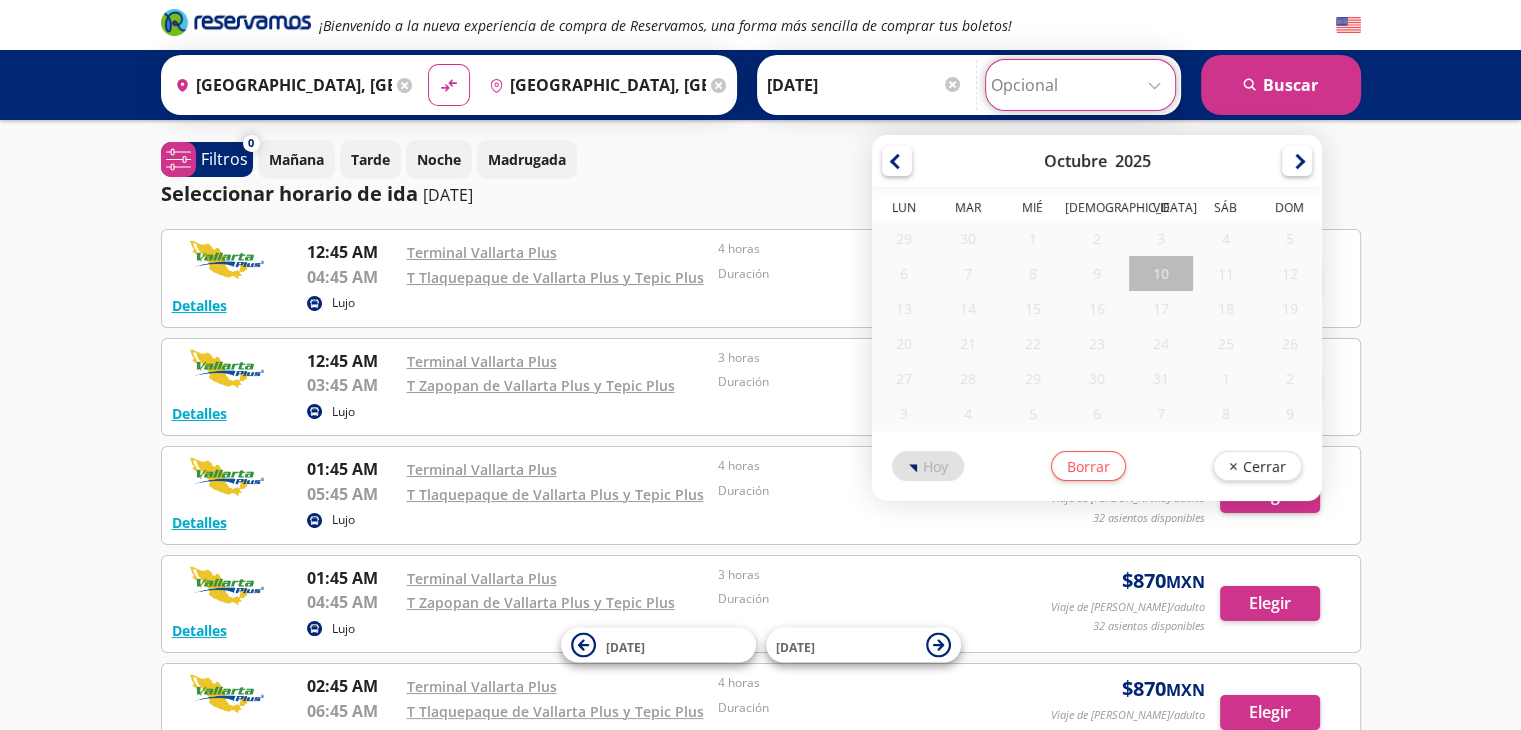 click at bounding box center (1080, 85) 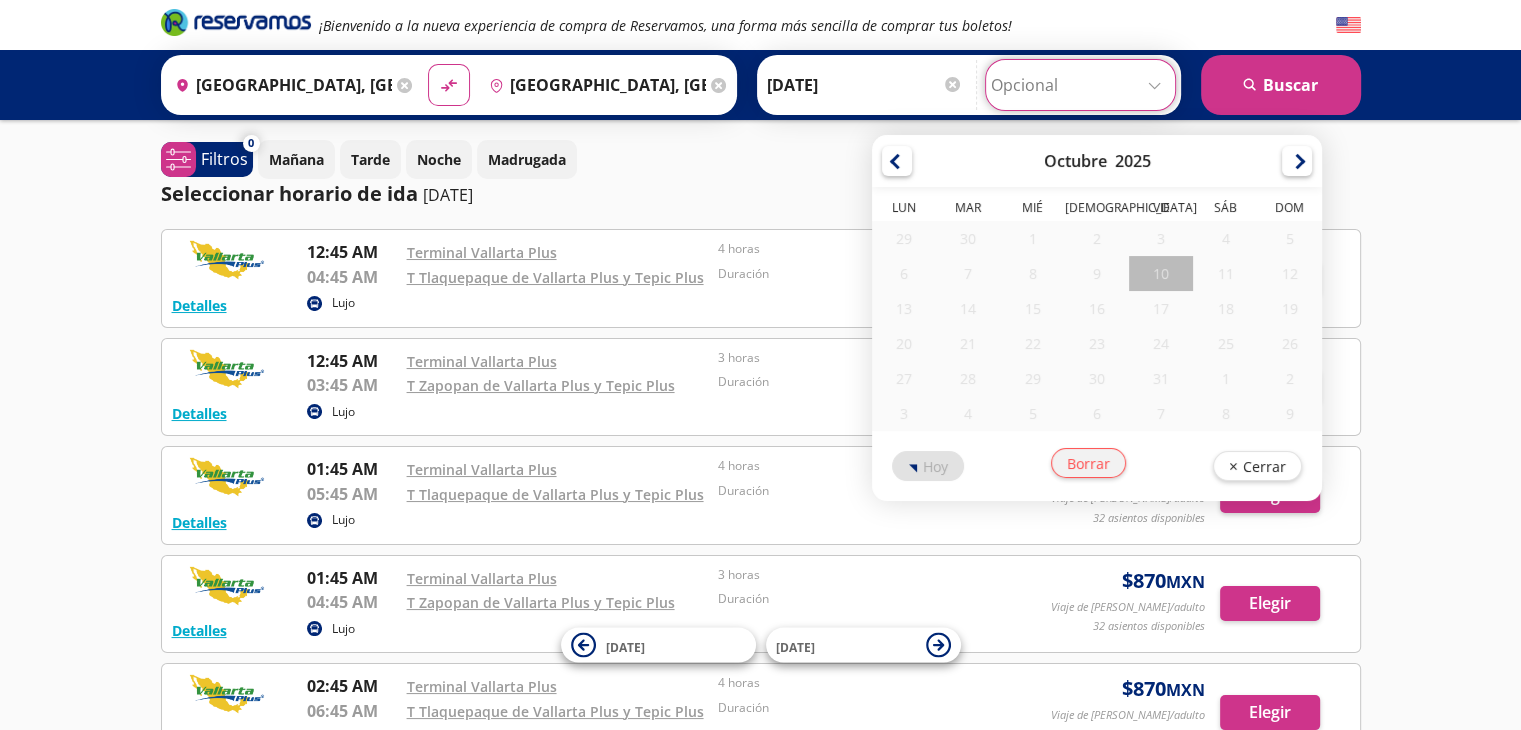 click on "Borrar" at bounding box center [1088, 463] 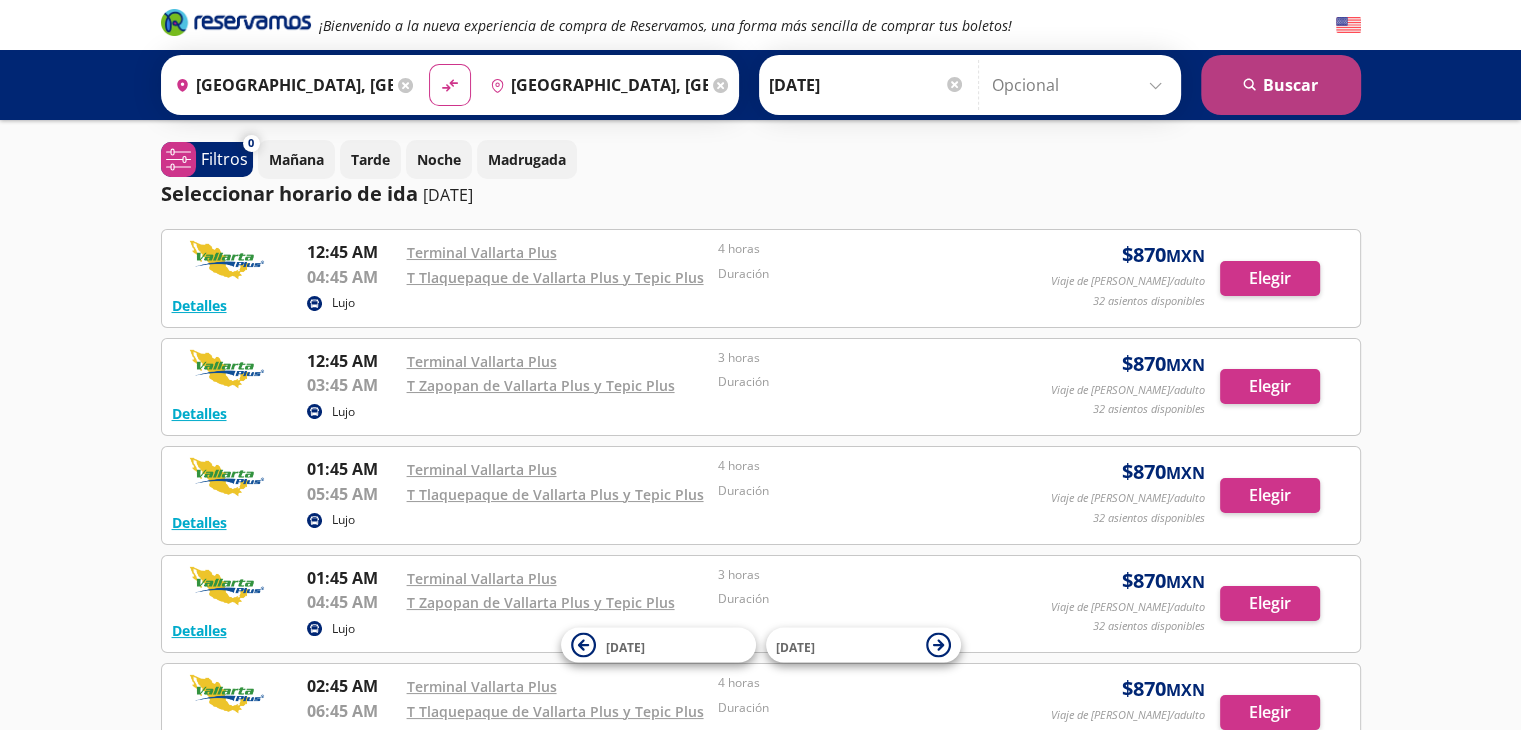 click on "search
Buscar" at bounding box center [1281, 85] 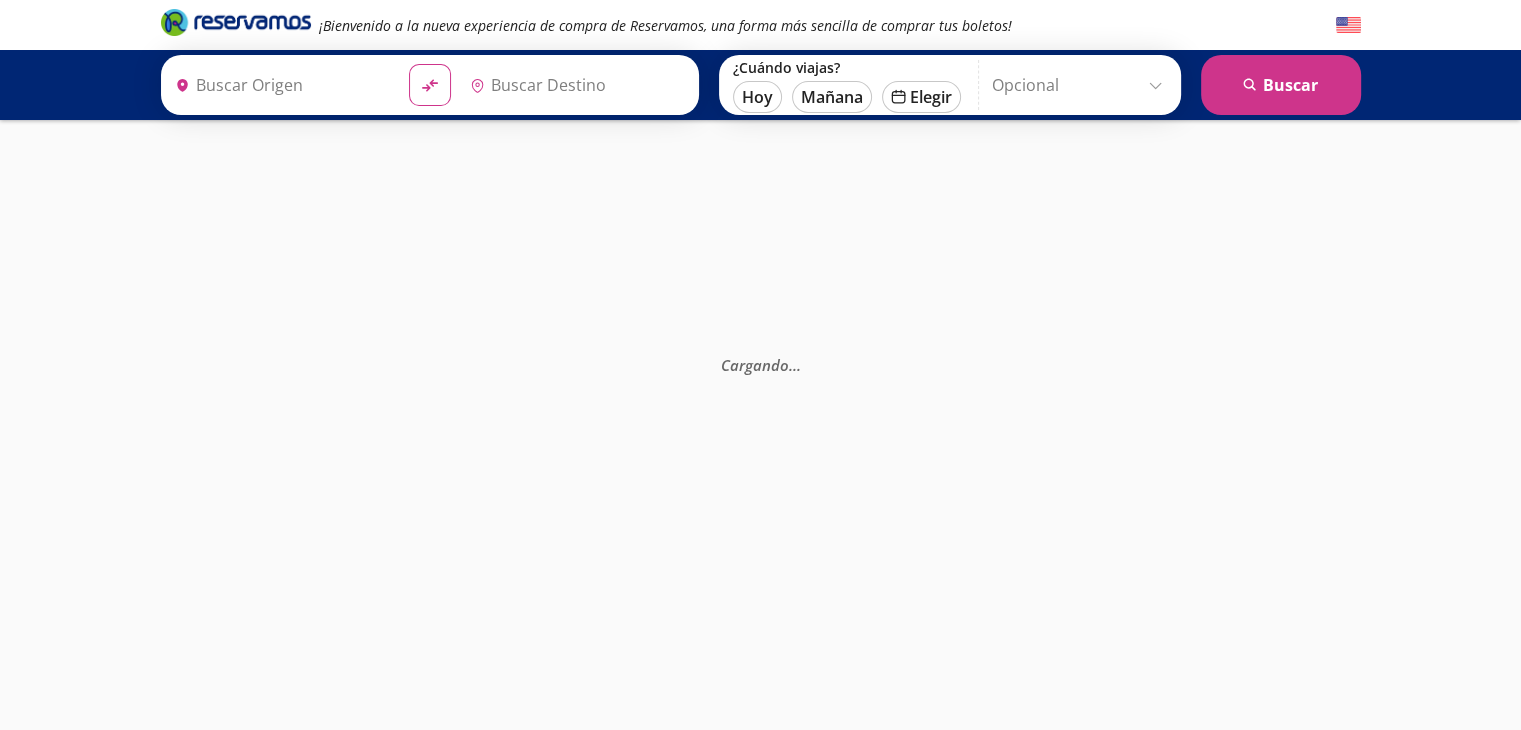 type on "[GEOGRAPHIC_DATA], [GEOGRAPHIC_DATA]" 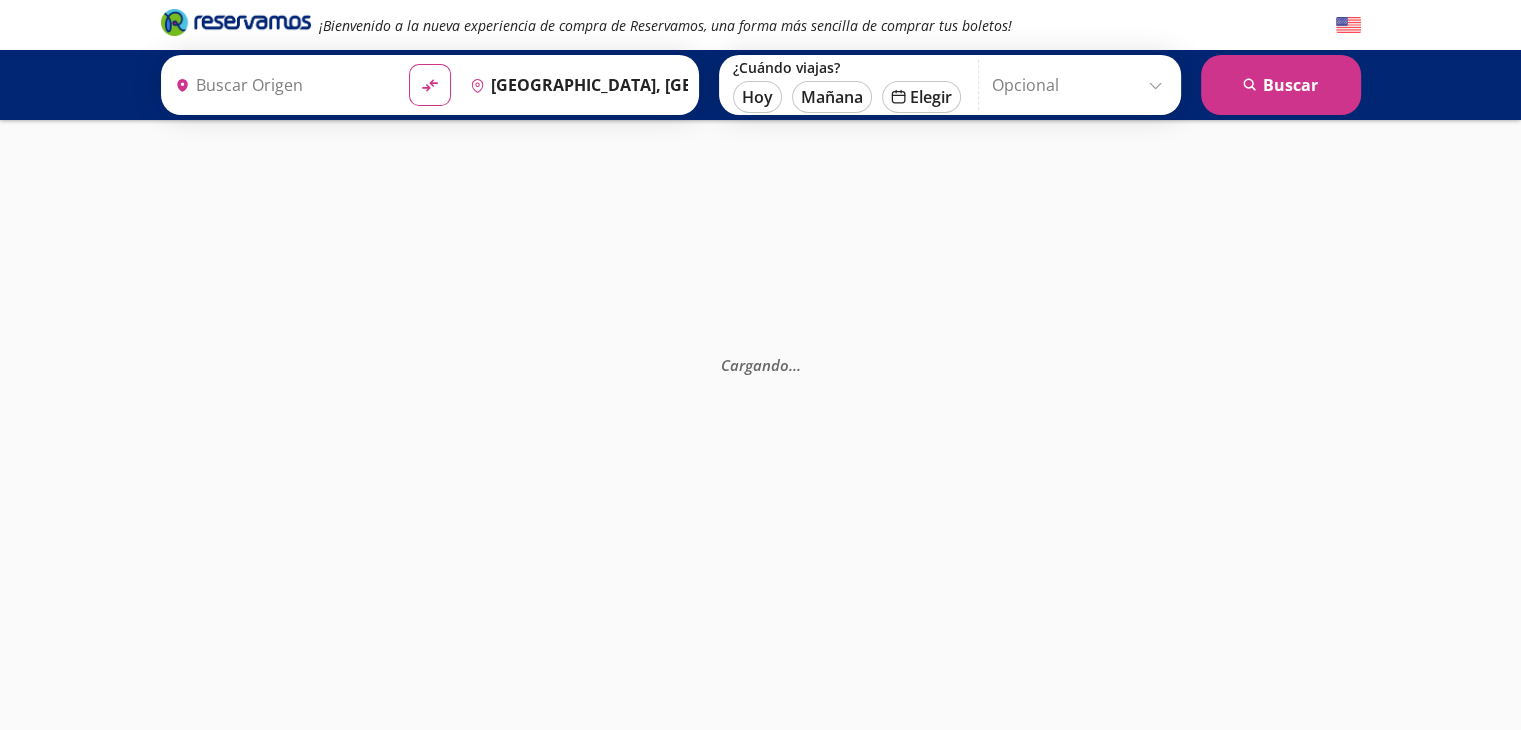 type on "[GEOGRAPHIC_DATA], [GEOGRAPHIC_DATA]" 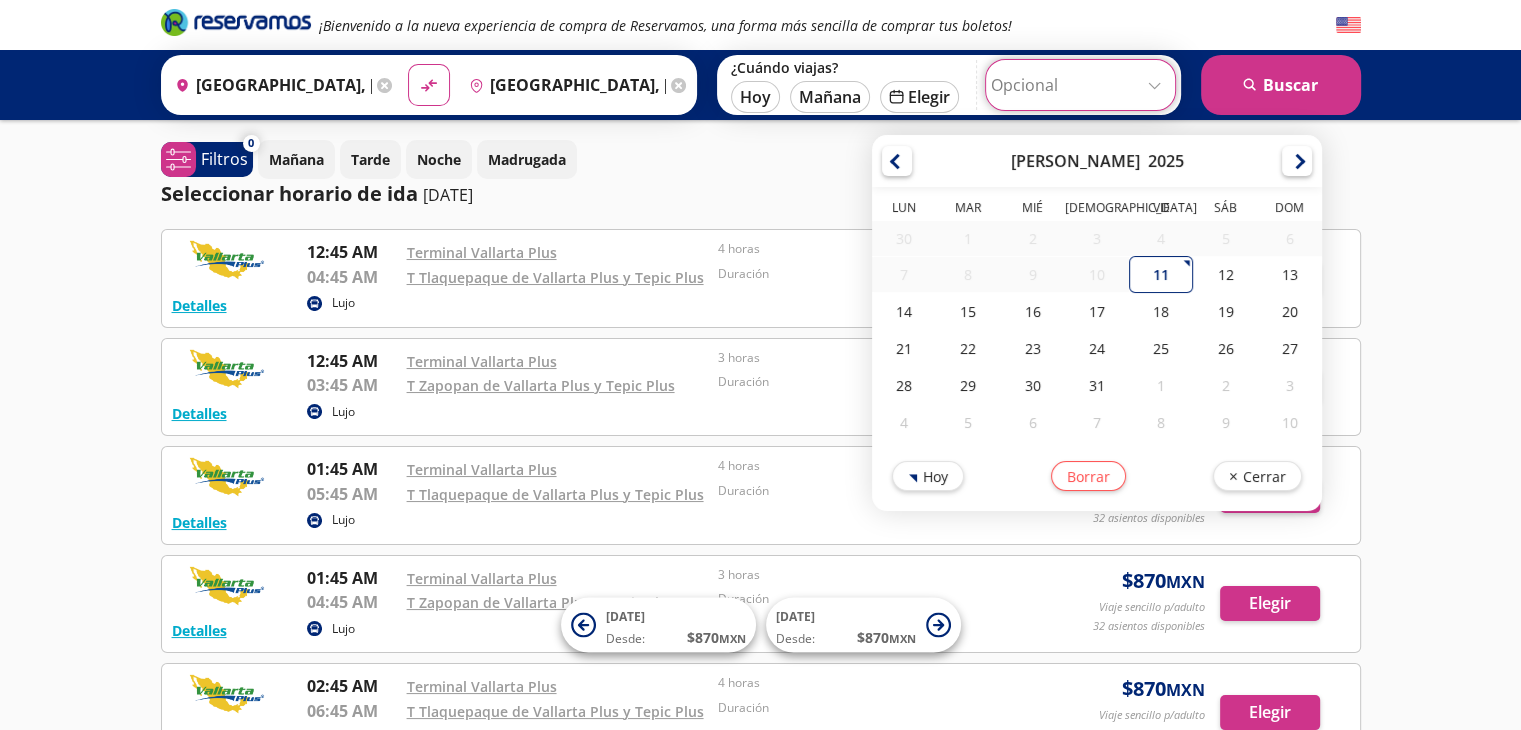 click at bounding box center [1080, 85] 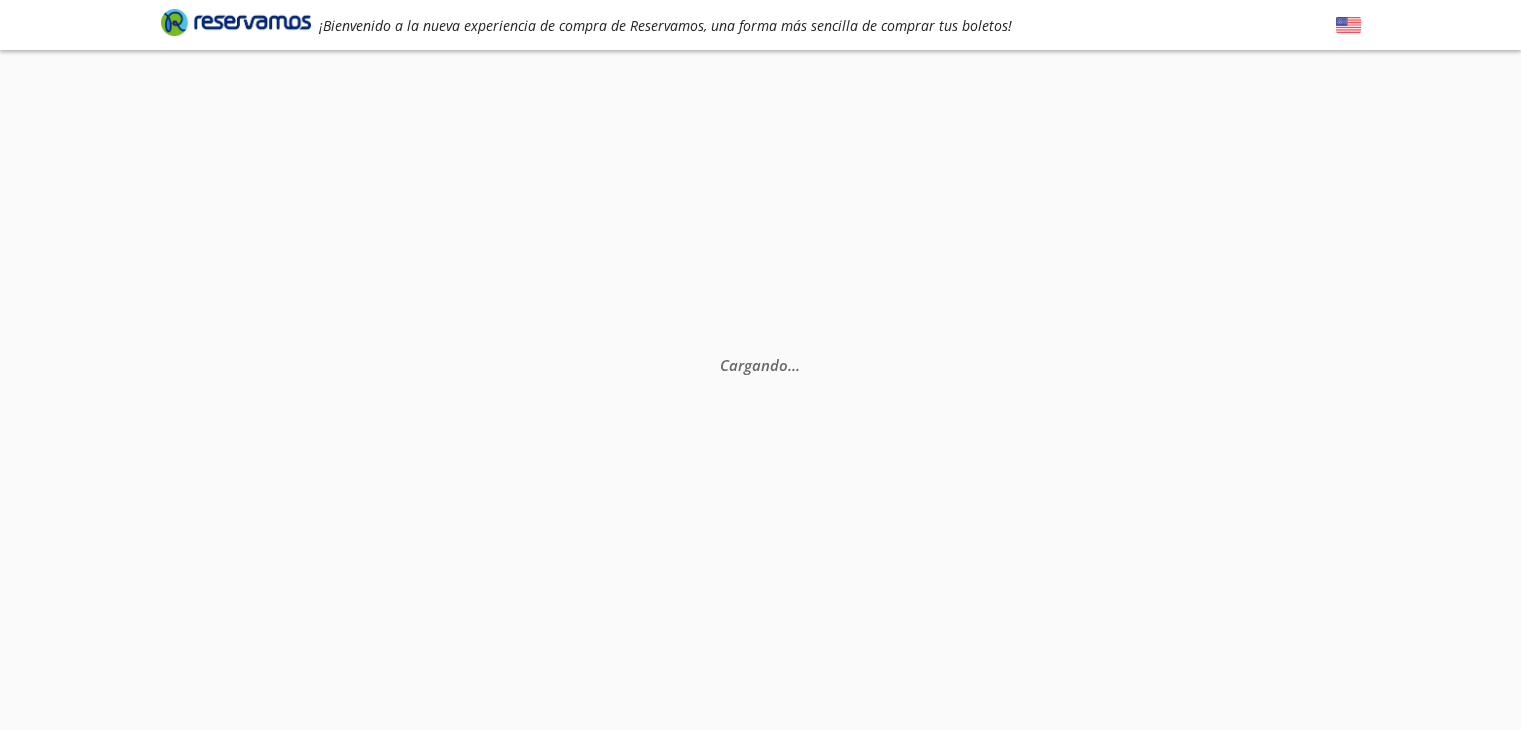 scroll, scrollTop: 0, scrollLeft: 0, axis: both 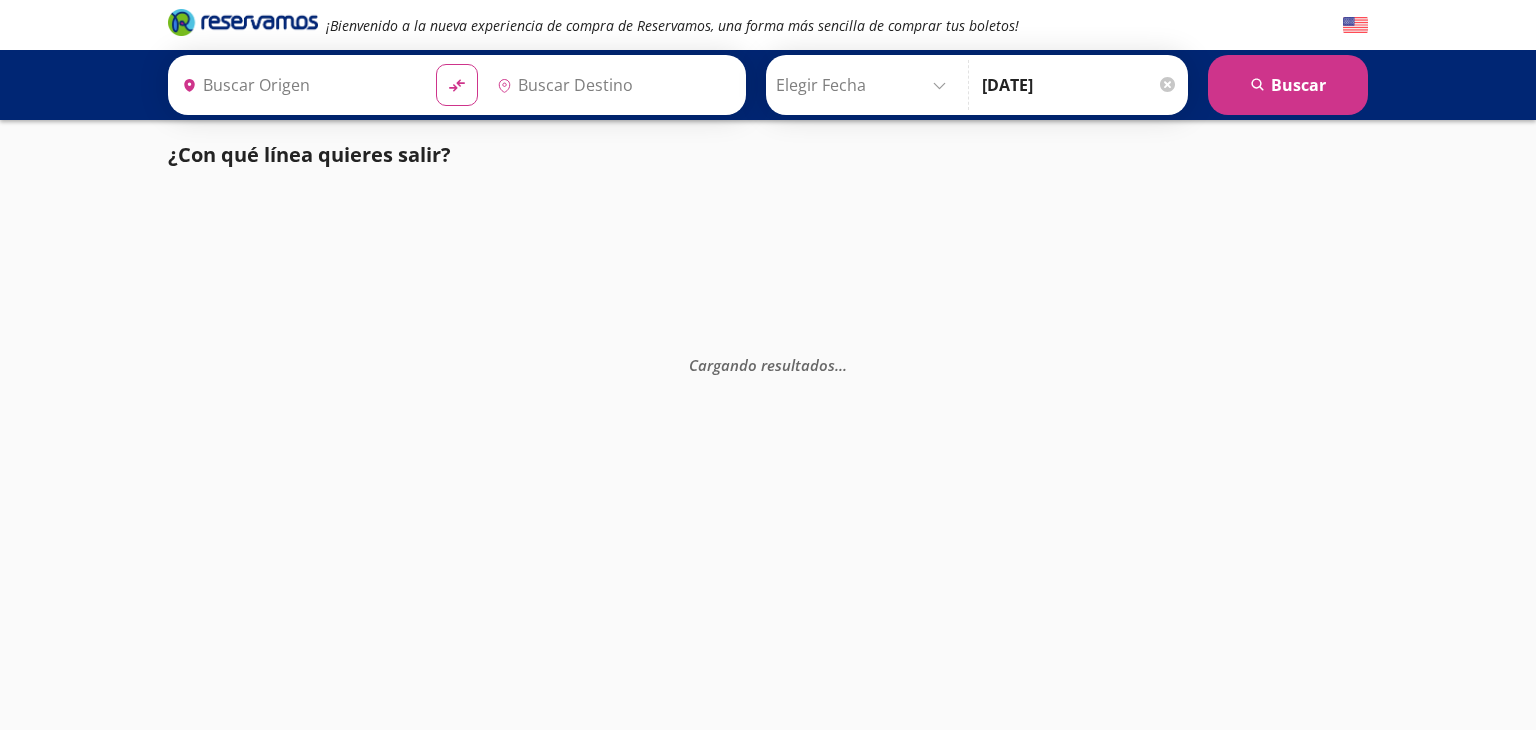 type on "Guadalajara, Jalisco" 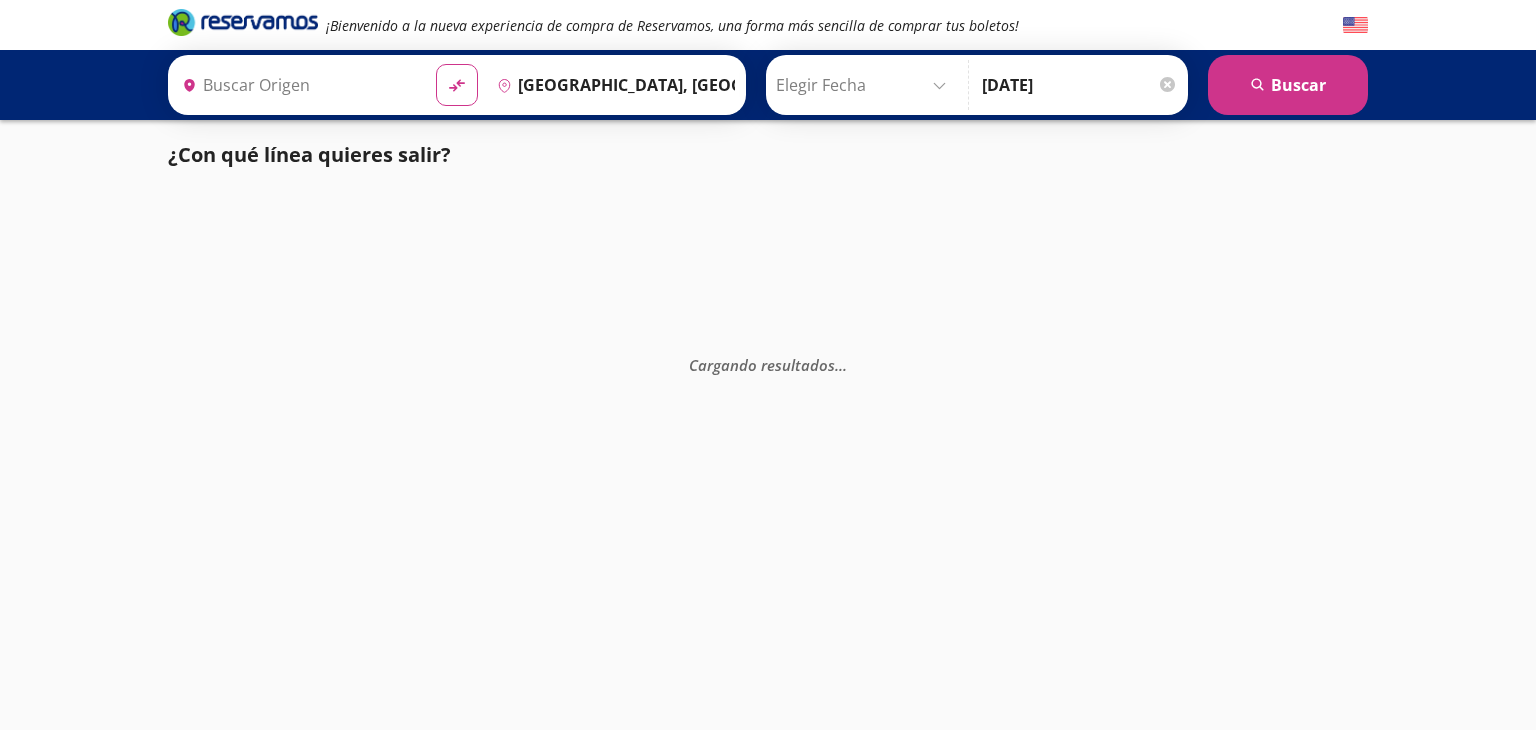 type on "Puerto Vallarta, Jalisco" 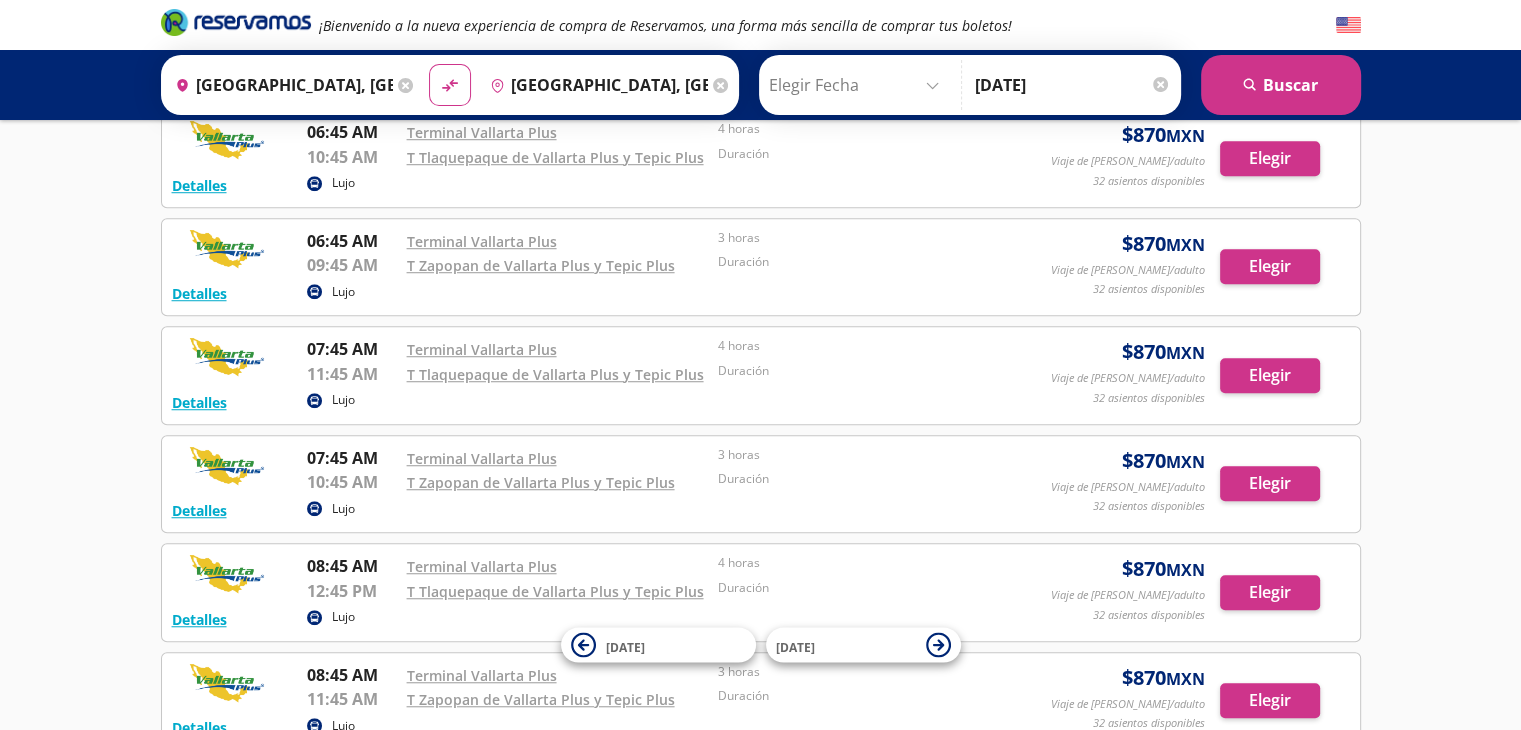 scroll, scrollTop: 1812, scrollLeft: 0, axis: vertical 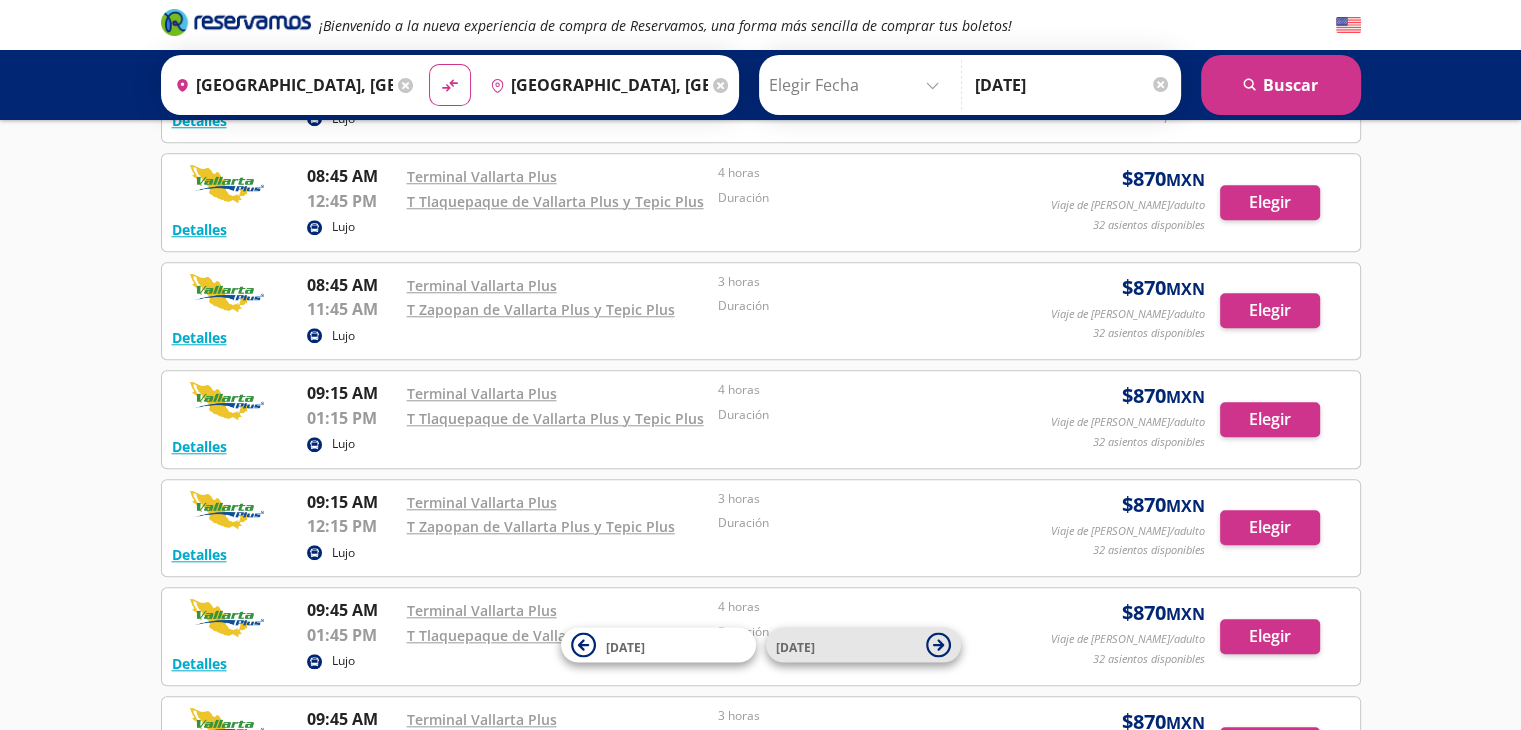 click on "[DATE]" at bounding box center [846, 645] 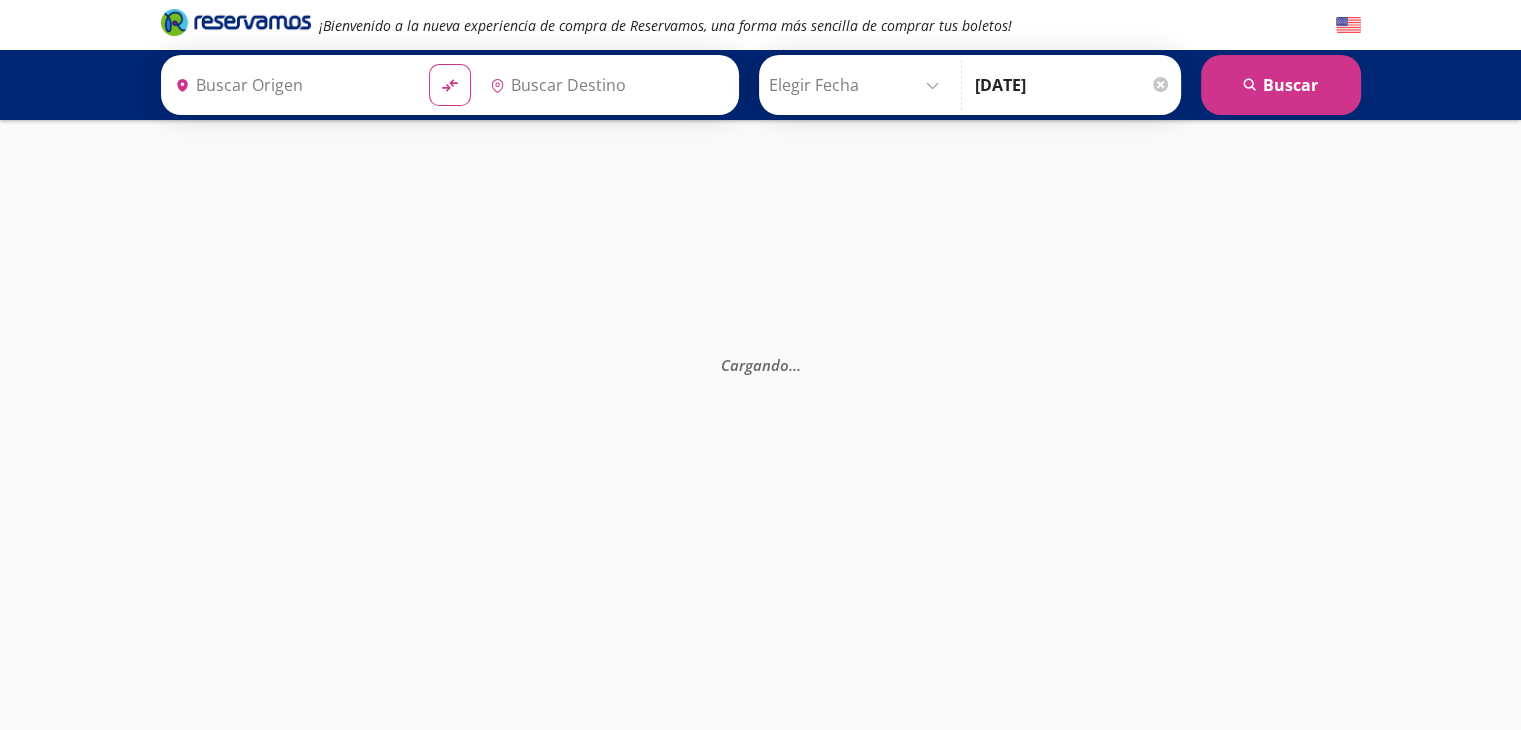 type on "[GEOGRAPHIC_DATA], [GEOGRAPHIC_DATA]" 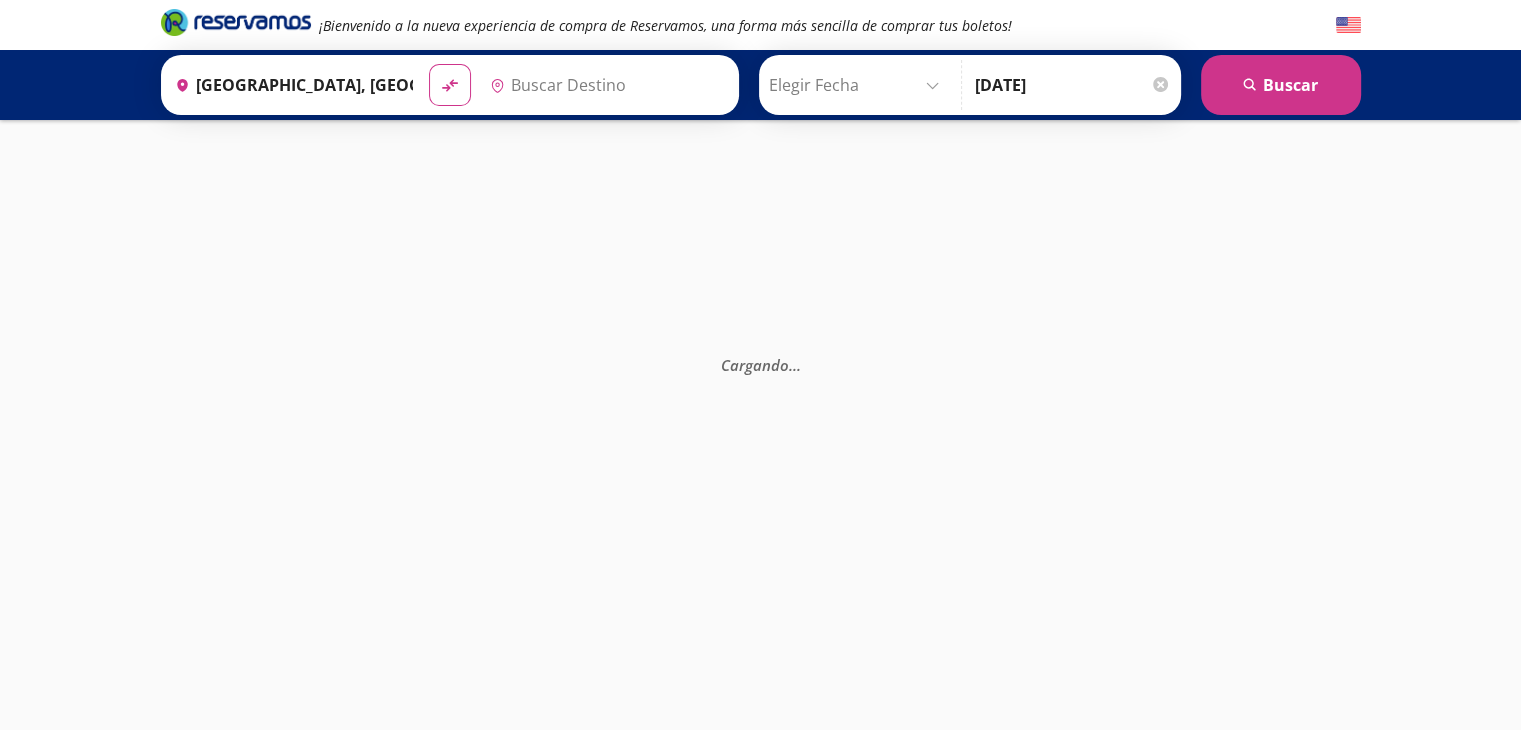 type on "[GEOGRAPHIC_DATA], [GEOGRAPHIC_DATA]" 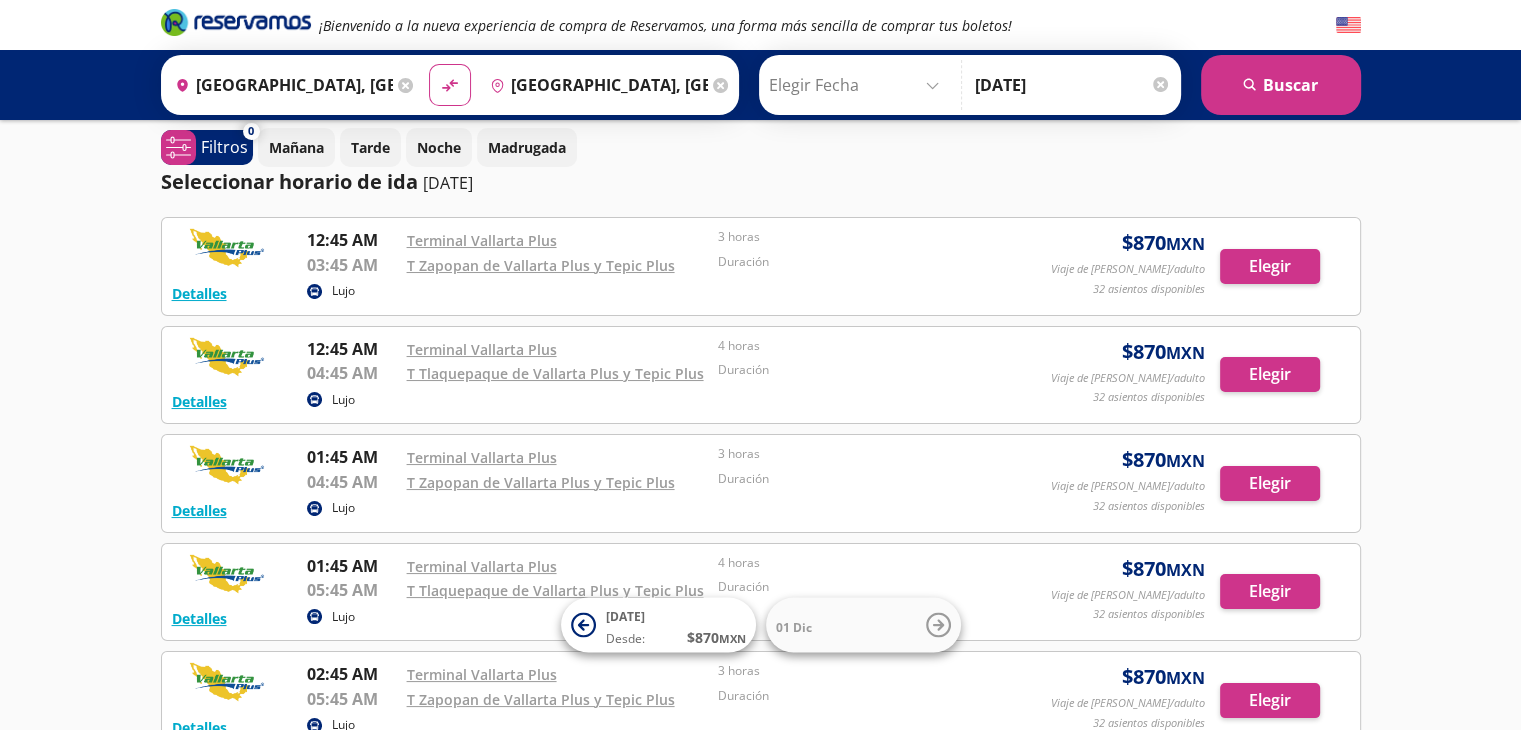 scroll, scrollTop: 0, scrollLeft: 0, axis: both 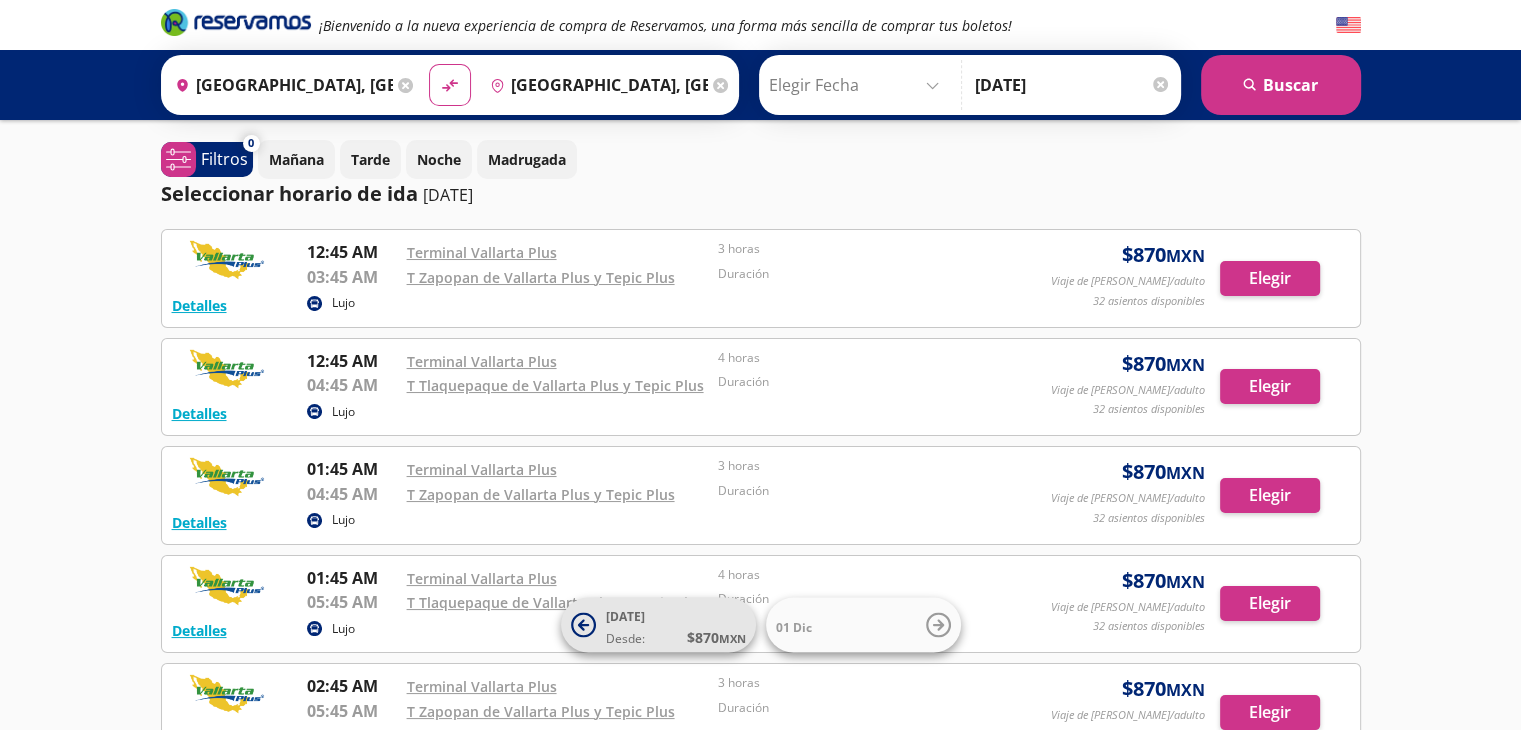 click on "29 Nov" at bounding box center (625, 616) 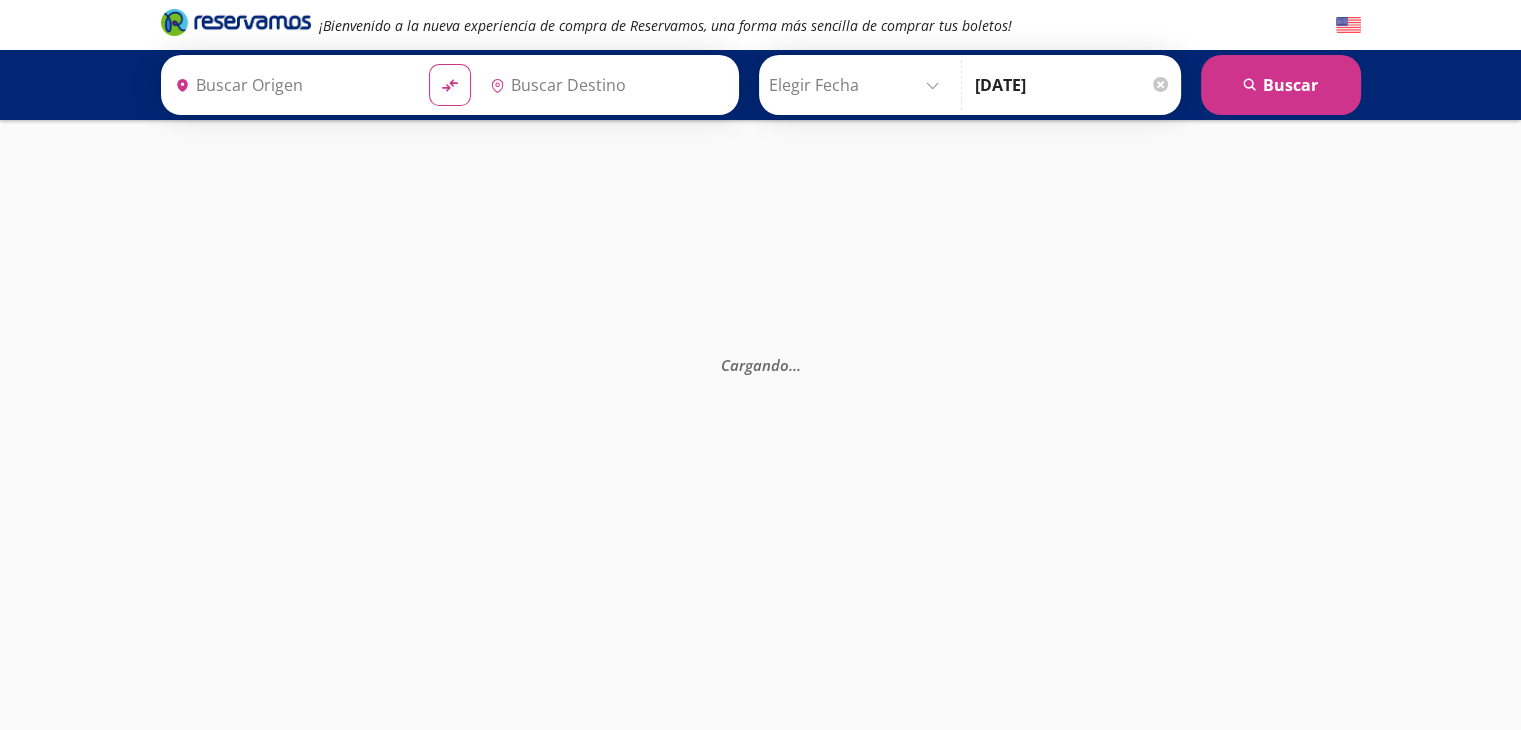 type on "[GEOGRAPHIC_DATA], [GEOGRAPHIC_DATA]" 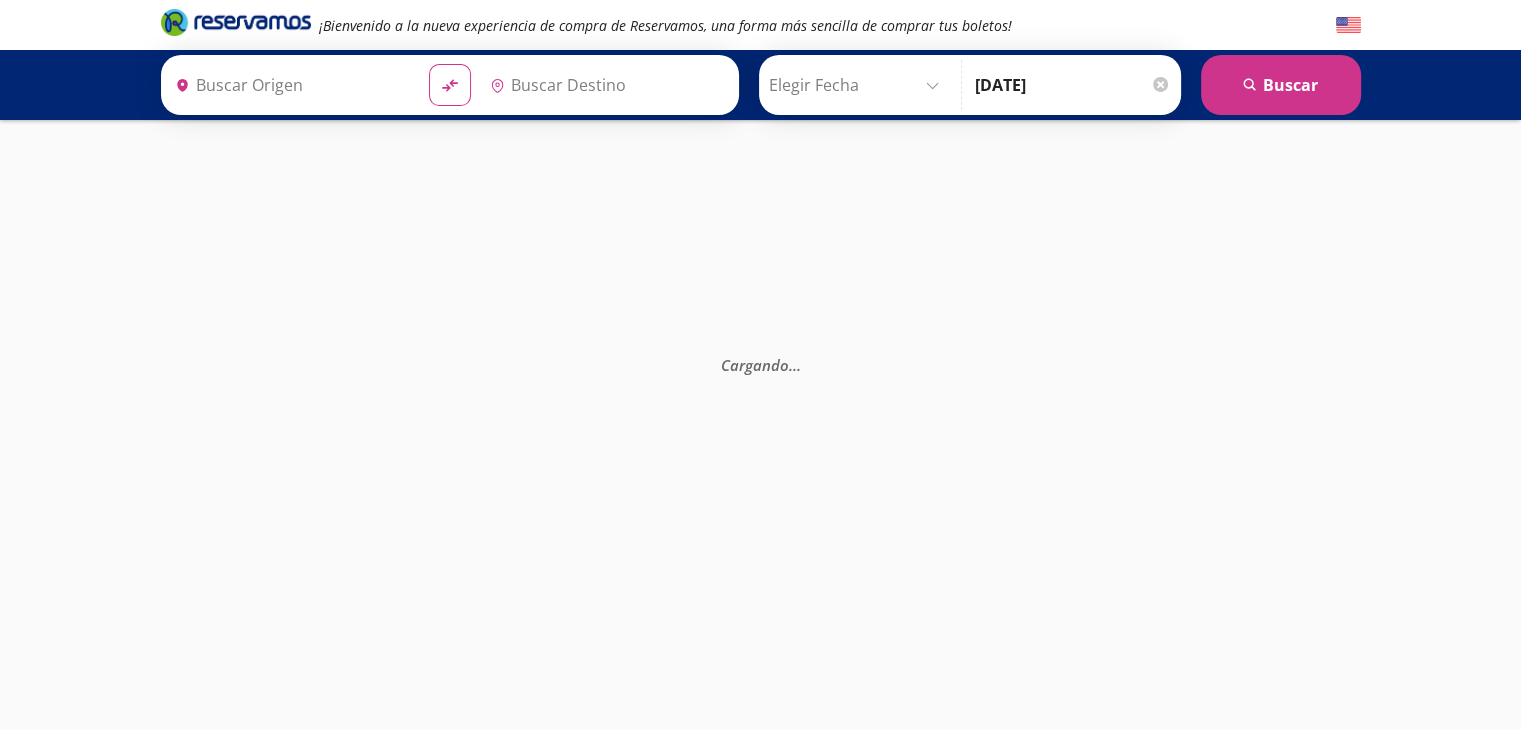 type on "[GEOGRAPHIC_DATA], [GEOGRAPHIC_DATA]" 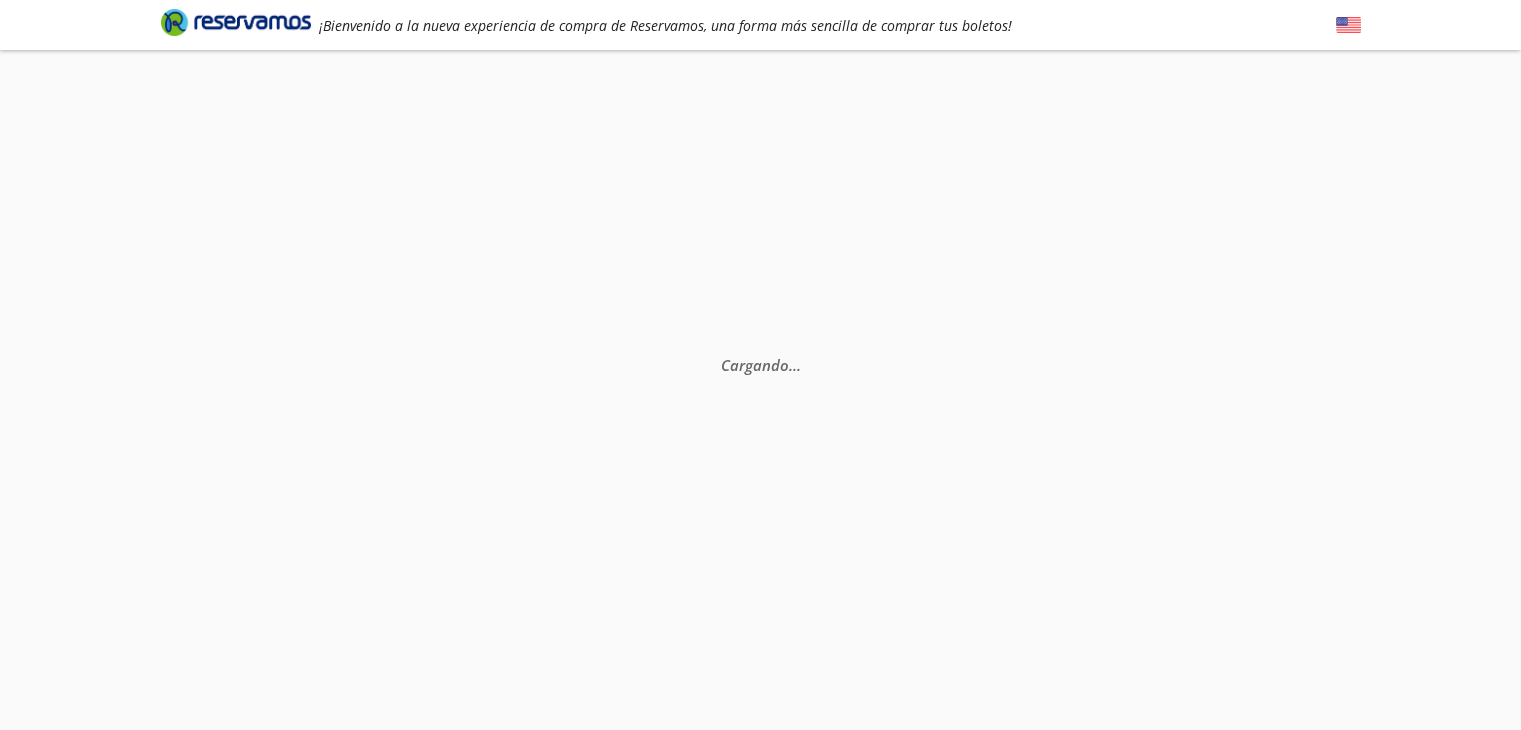 scroll, scrollTop: 130, scrollLeft: 0, axis: vertical 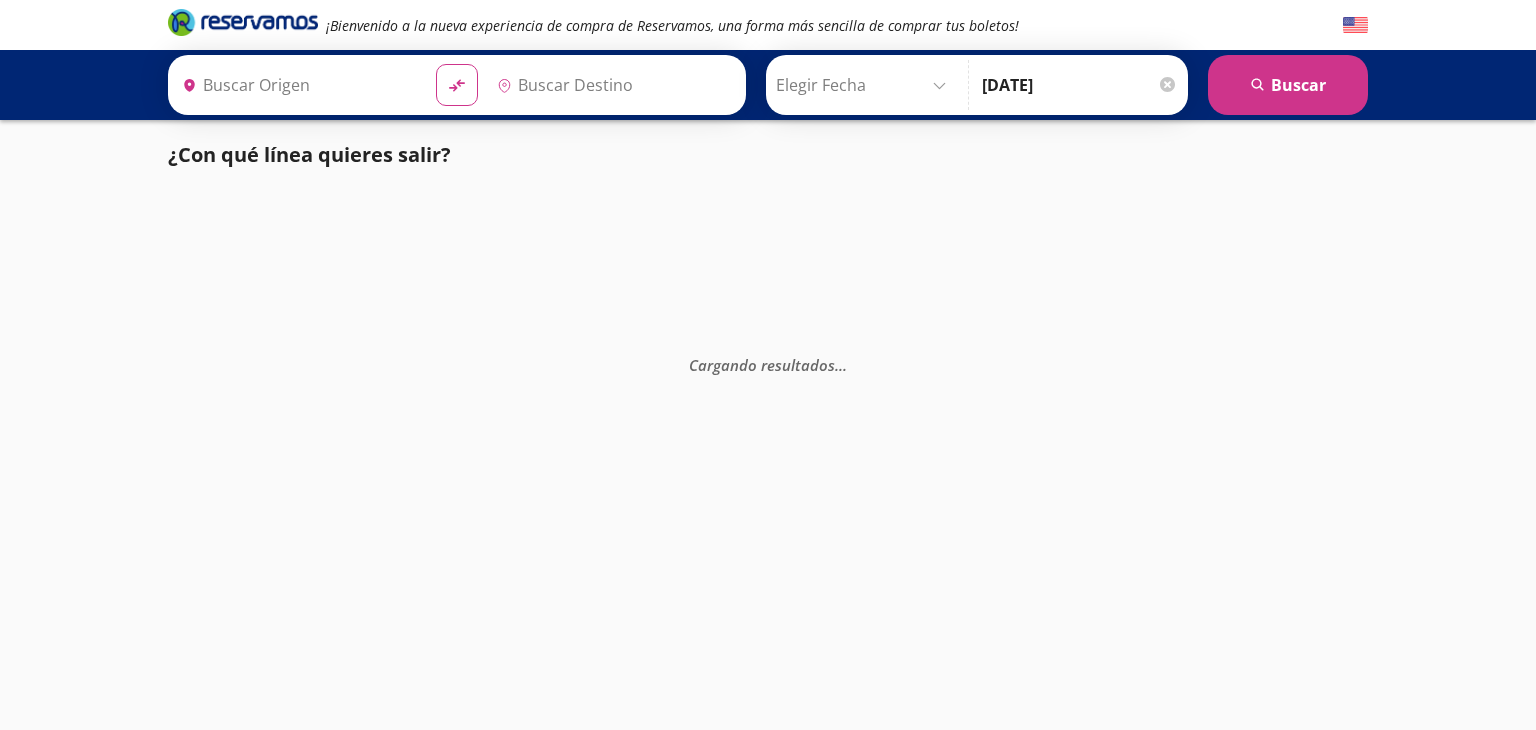 type on "[GEOGRAPHIC_DATA], [GEOGRAPHIC_DATA]" 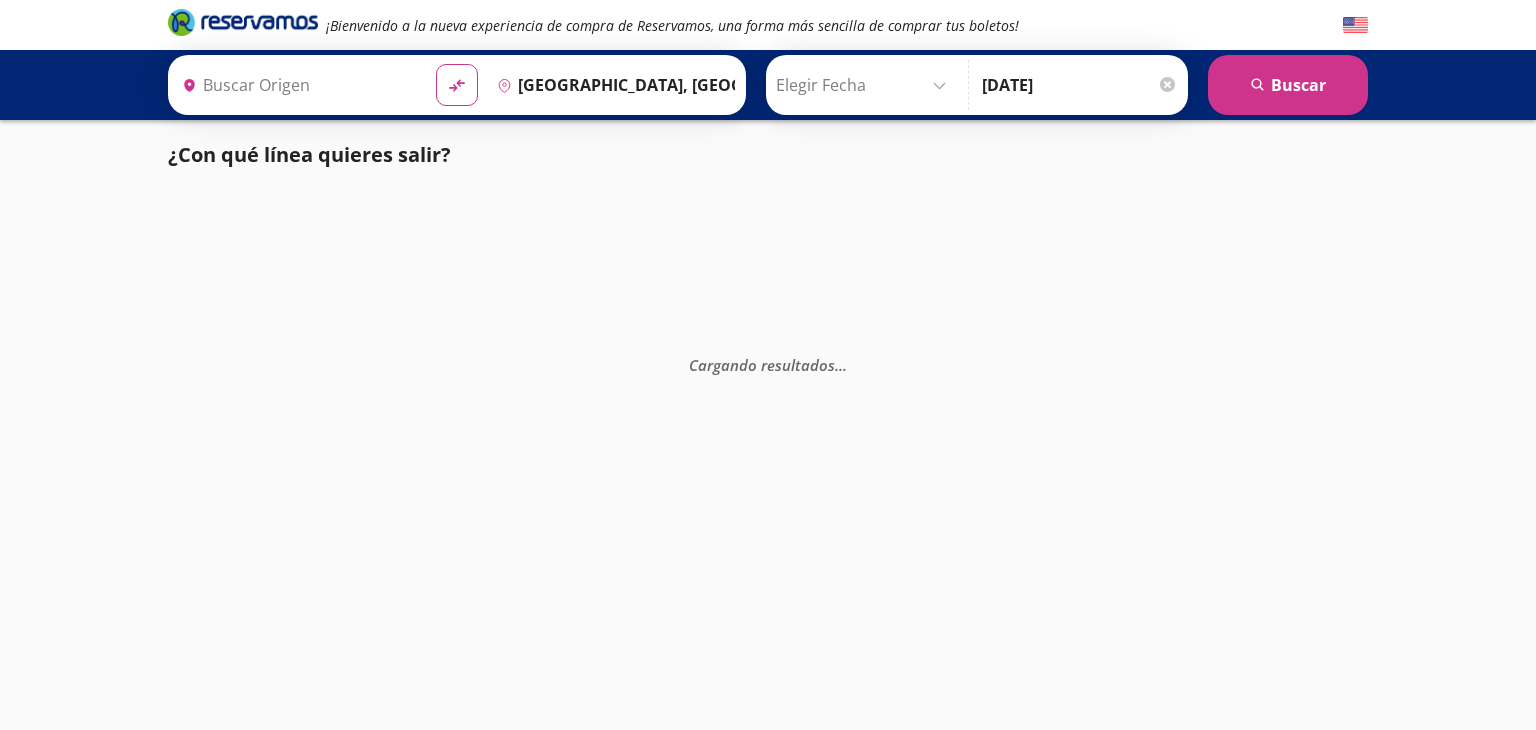 type on "[GEOGRAPHIC_DATA], [GEOGRAPHIC_DATA]" 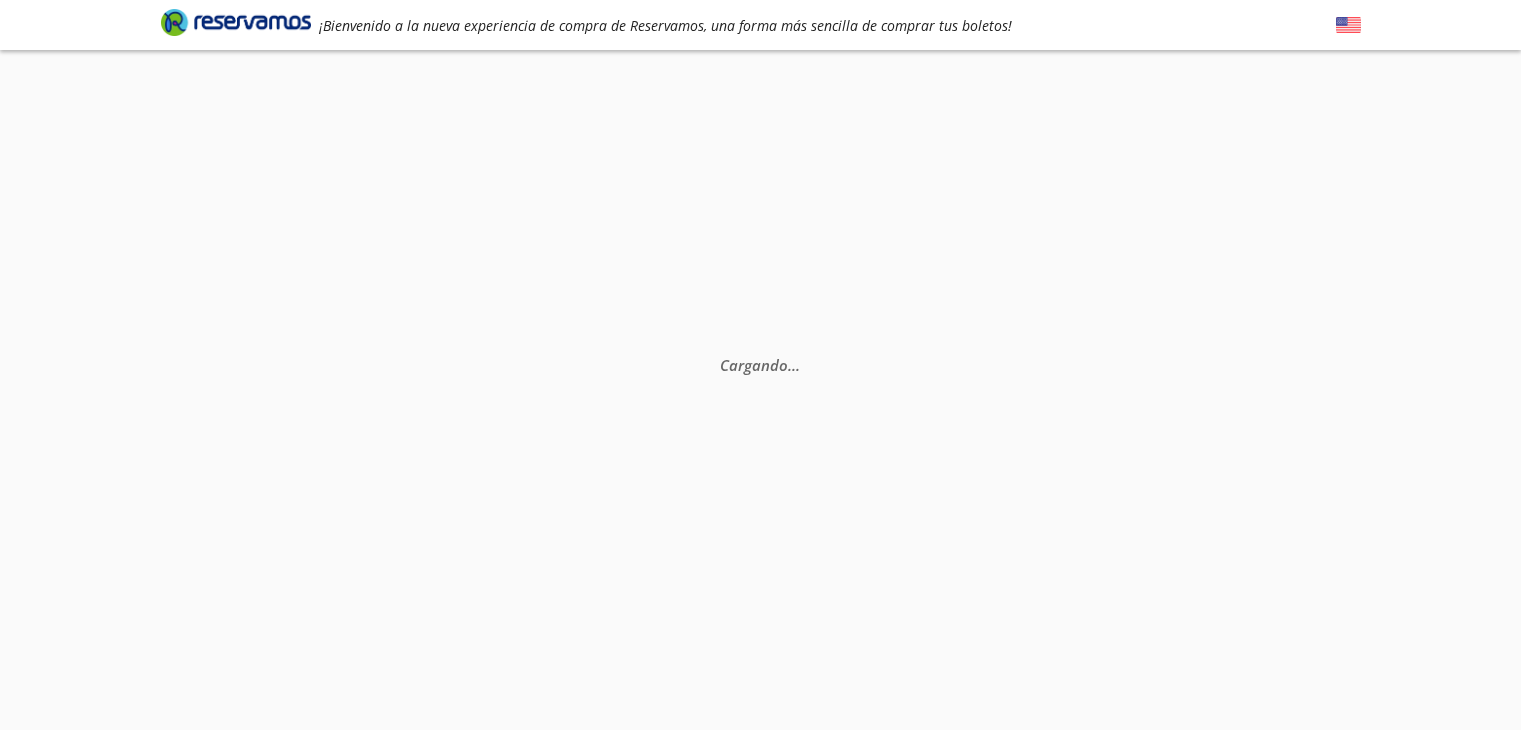 scroll, scrollTop: 0, scrollLeft: 0, axis: both 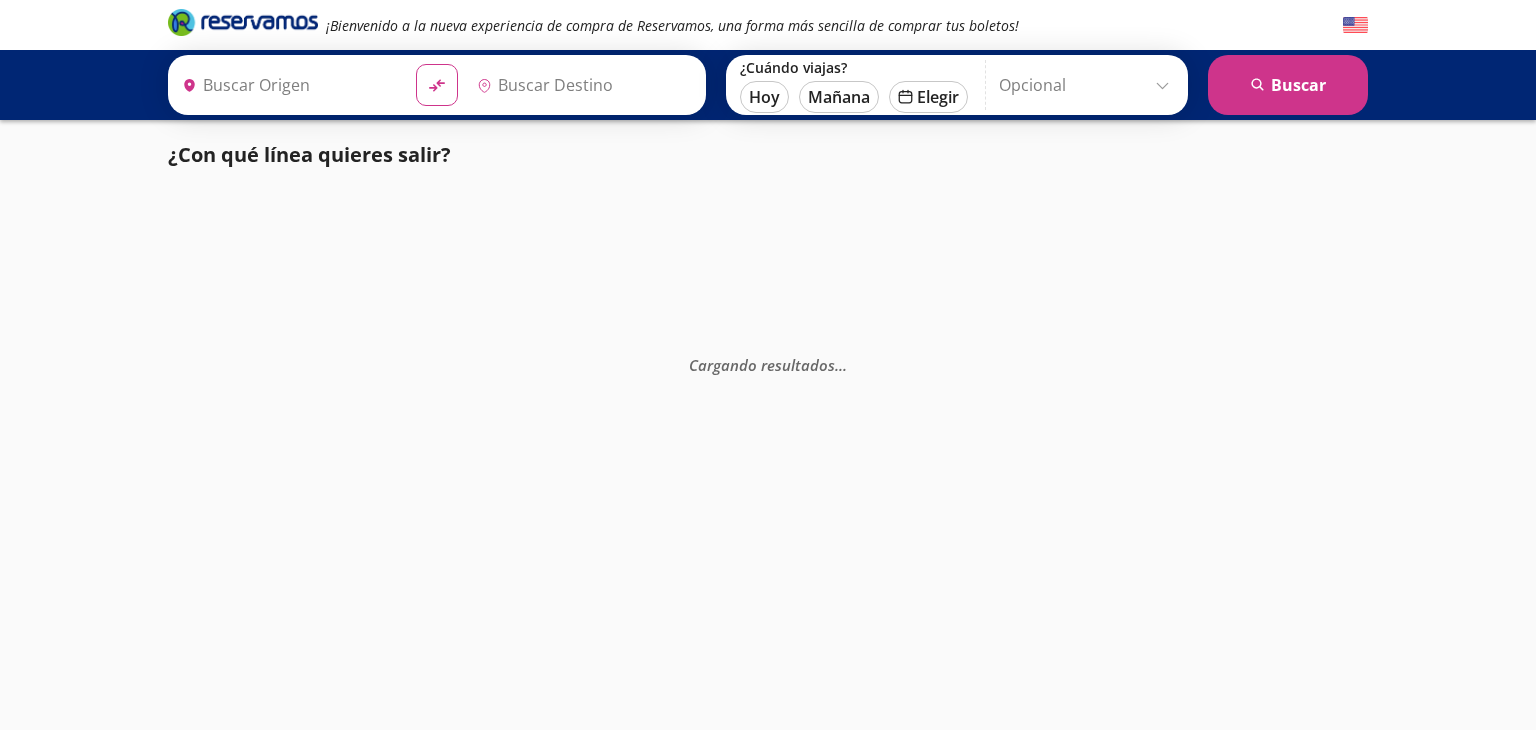 type on "[GEOGRAPHIC_DATA], [GEOGRAPHIC_DATA]" 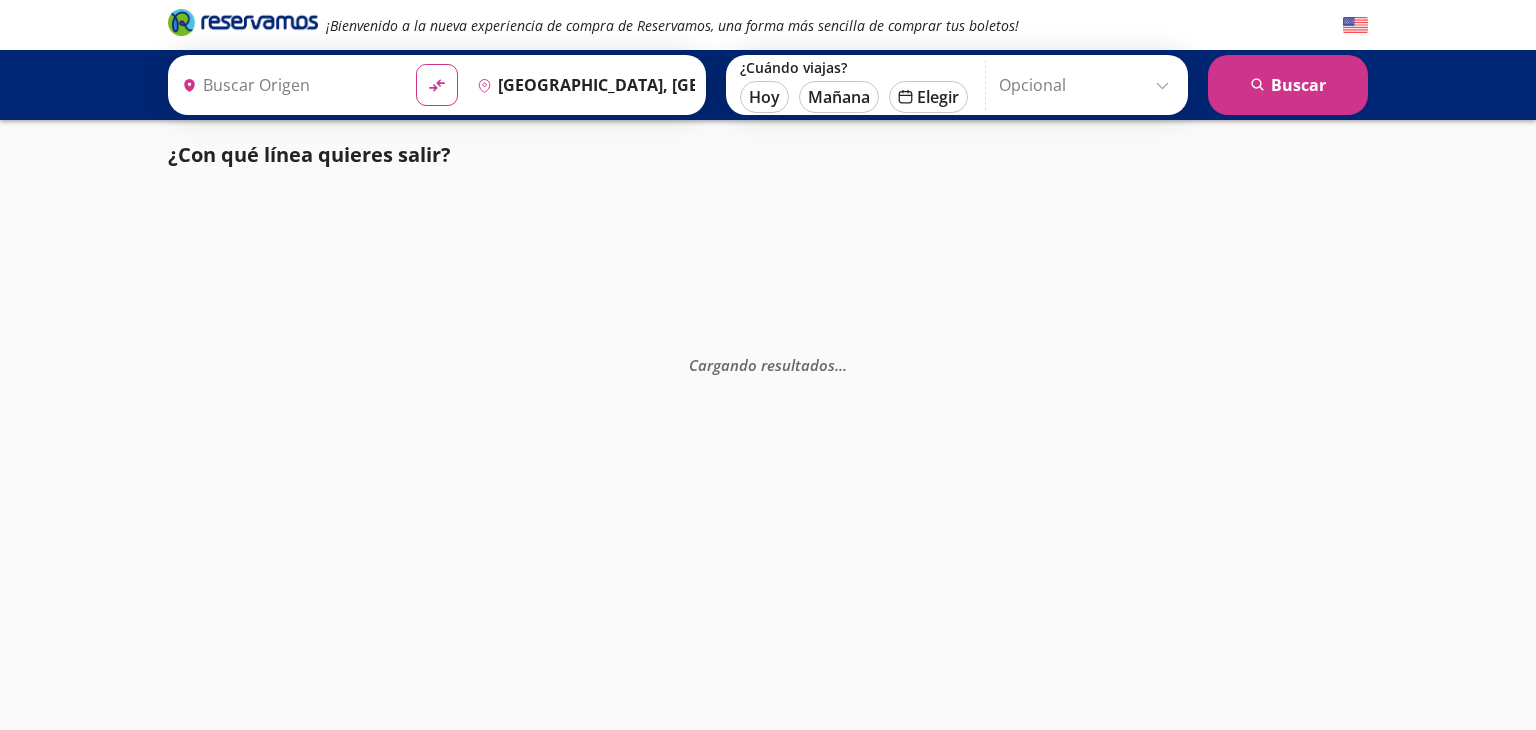 type on "[GEOGRAPHIC_DATA], [GEOGRAPHIC_DATA]" 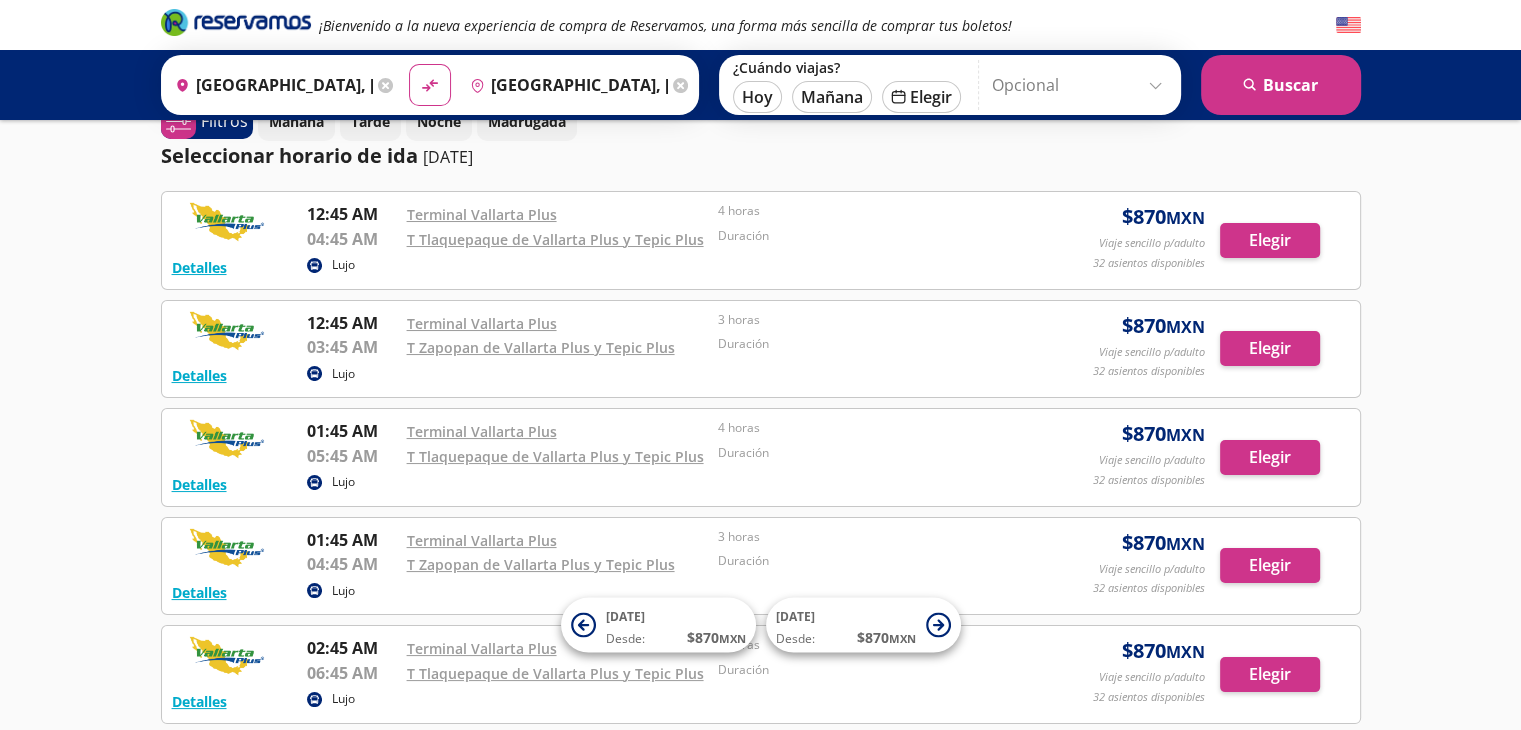scroll, scrollTop: 0, scrollLeft: 0, axis: both 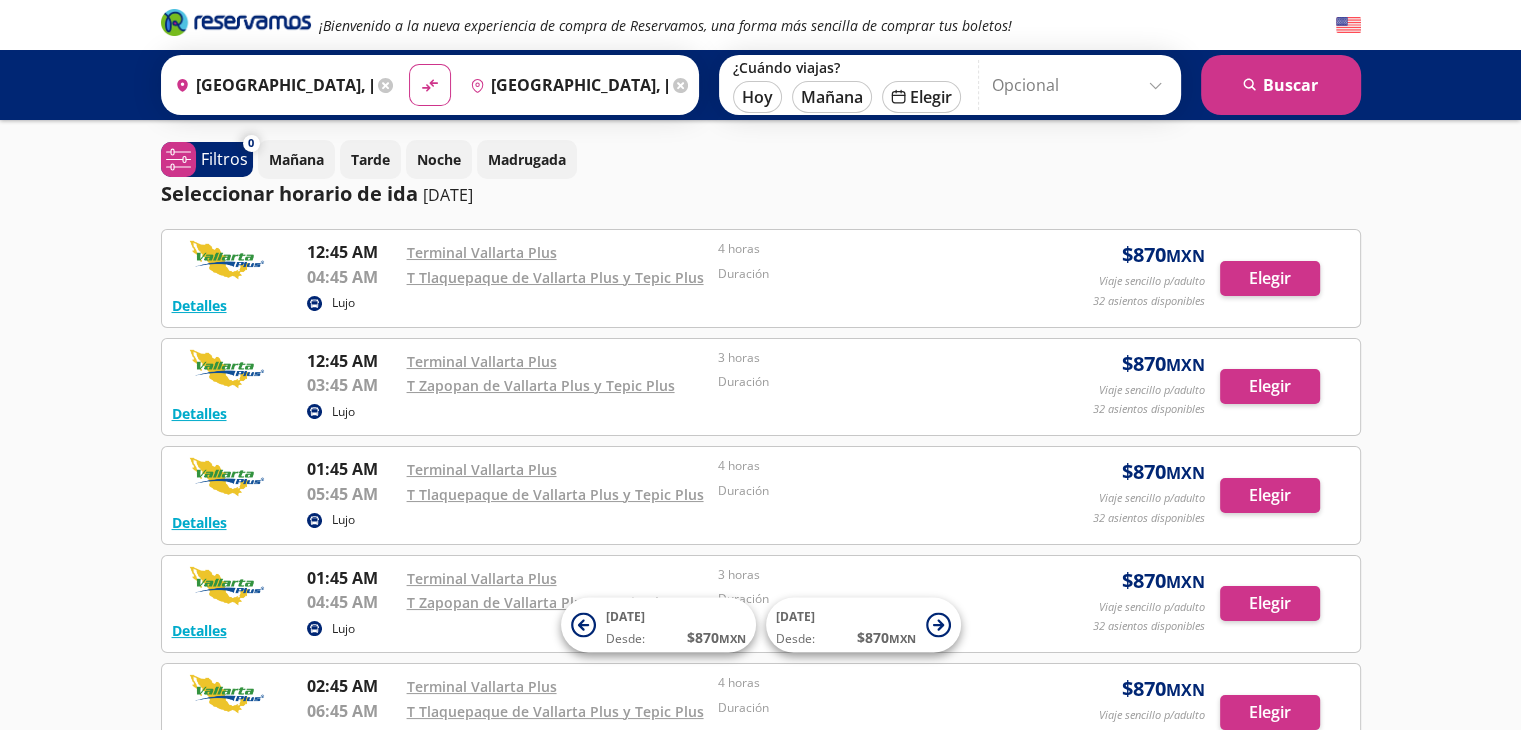 click on "¿Cuándo viajas?" at bounding box center [847, 67] 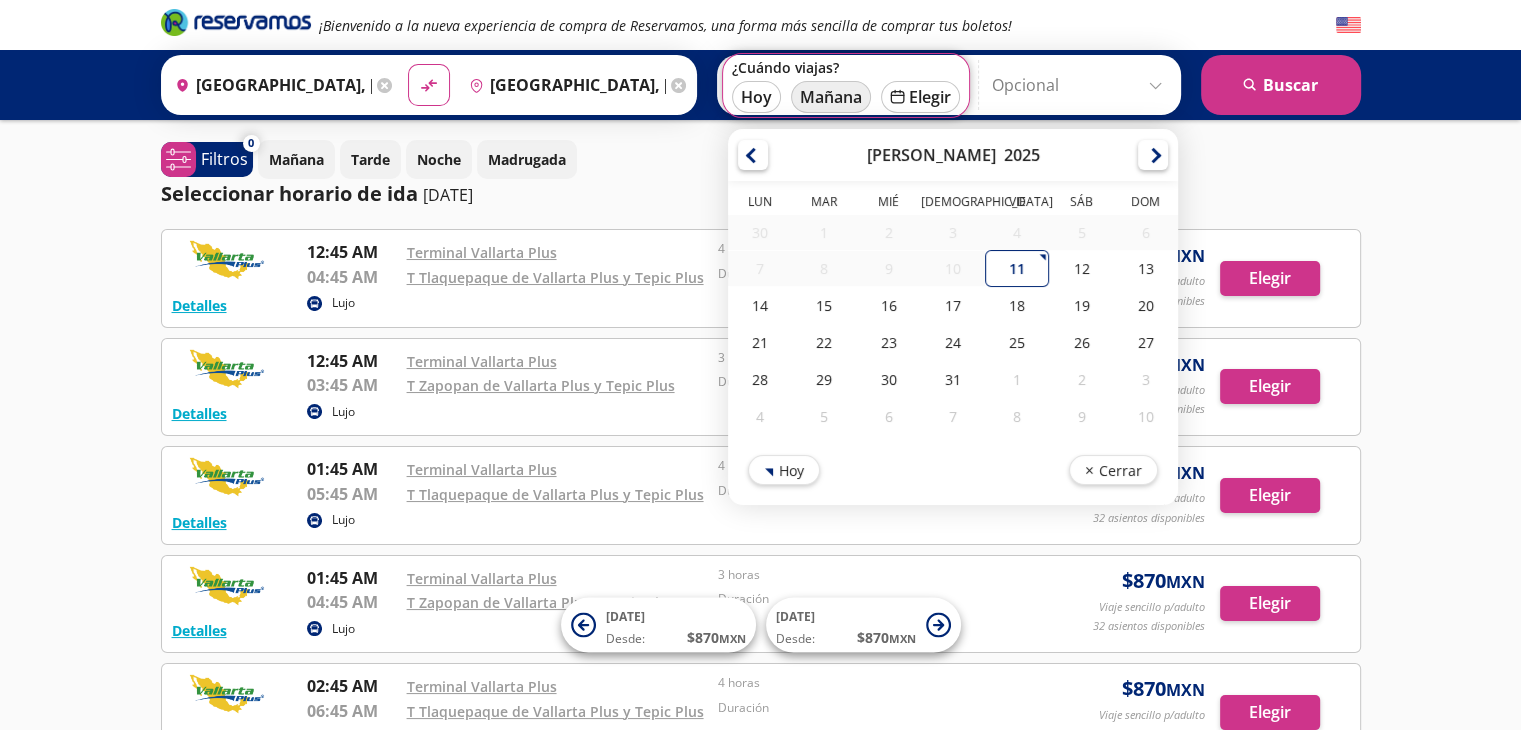 click on "Mañana" at bounding box center (831, 97) 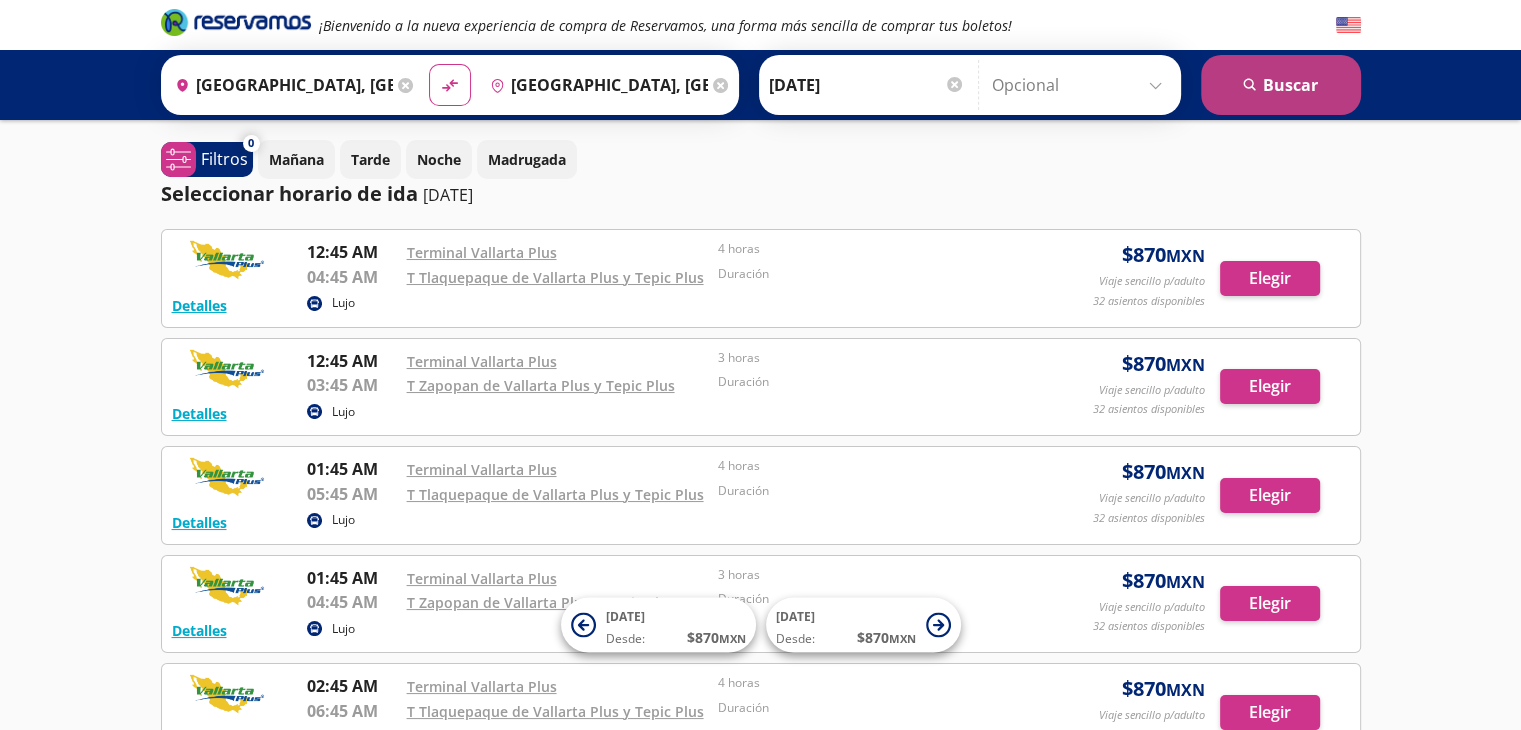 click on "search
Buscar" at bounding box center (1281, 85) 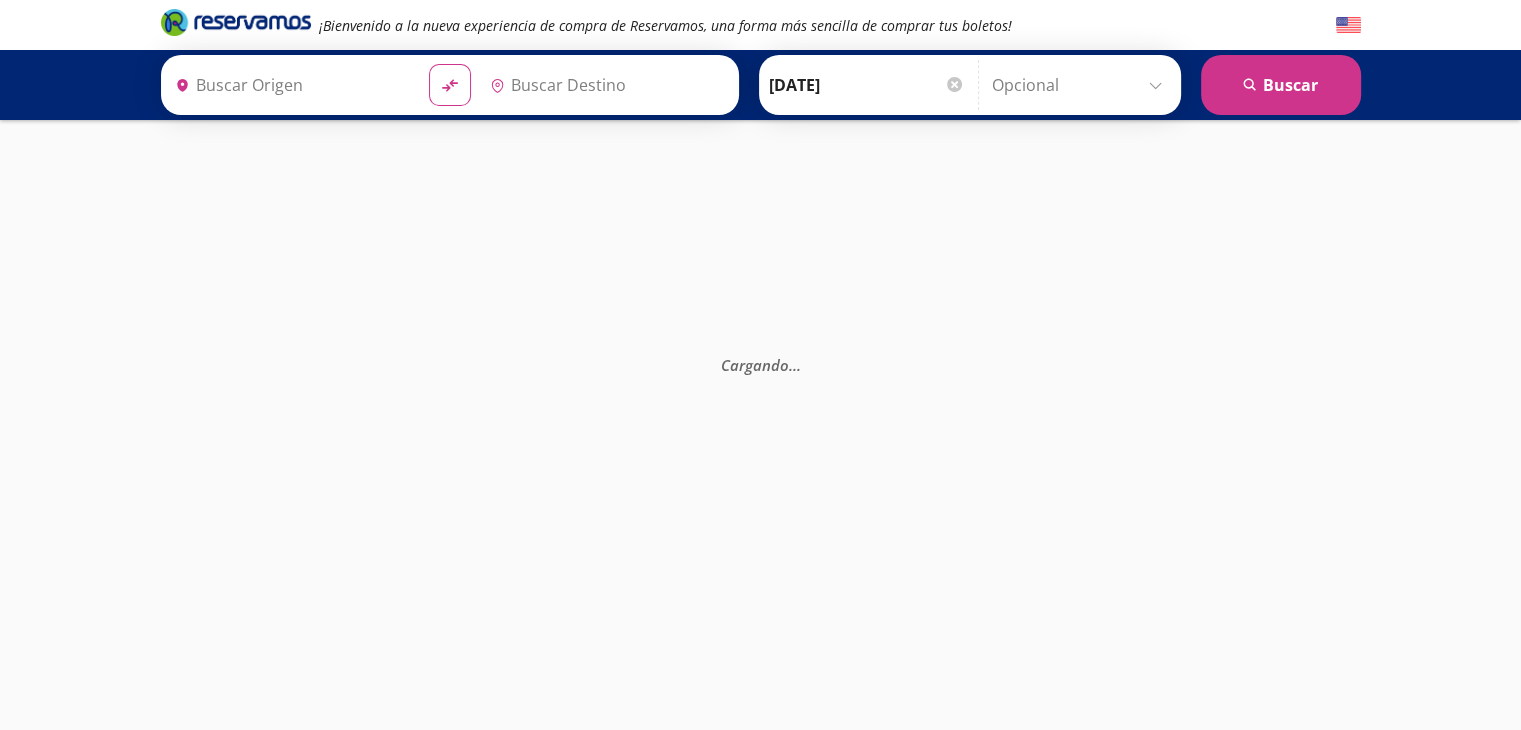 type on "Guadalajara, Jalisco" 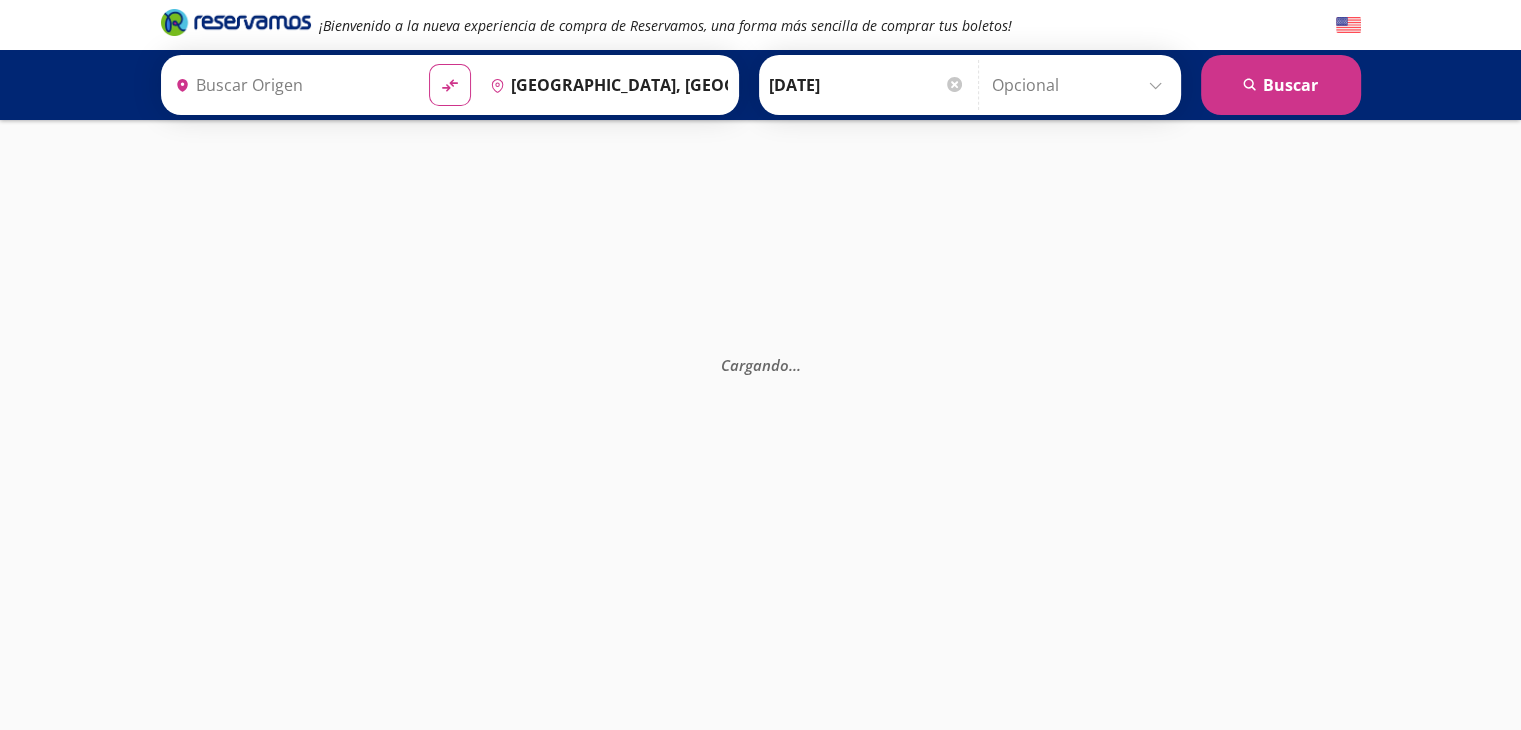type on "Puerto Vallarta, Jalisco" 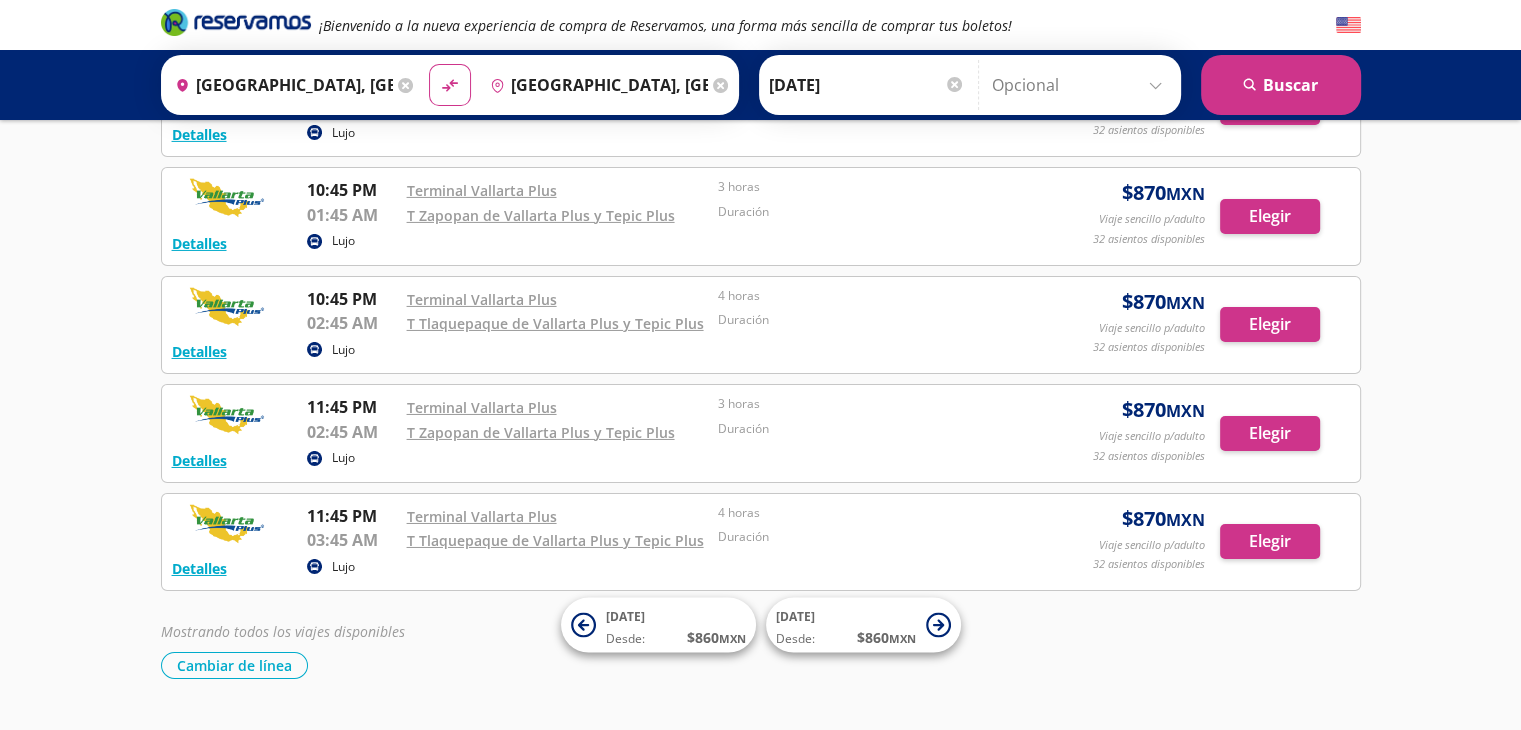 scroll, scrollTop: 6811, scrollLeft: 0, axis: vertical 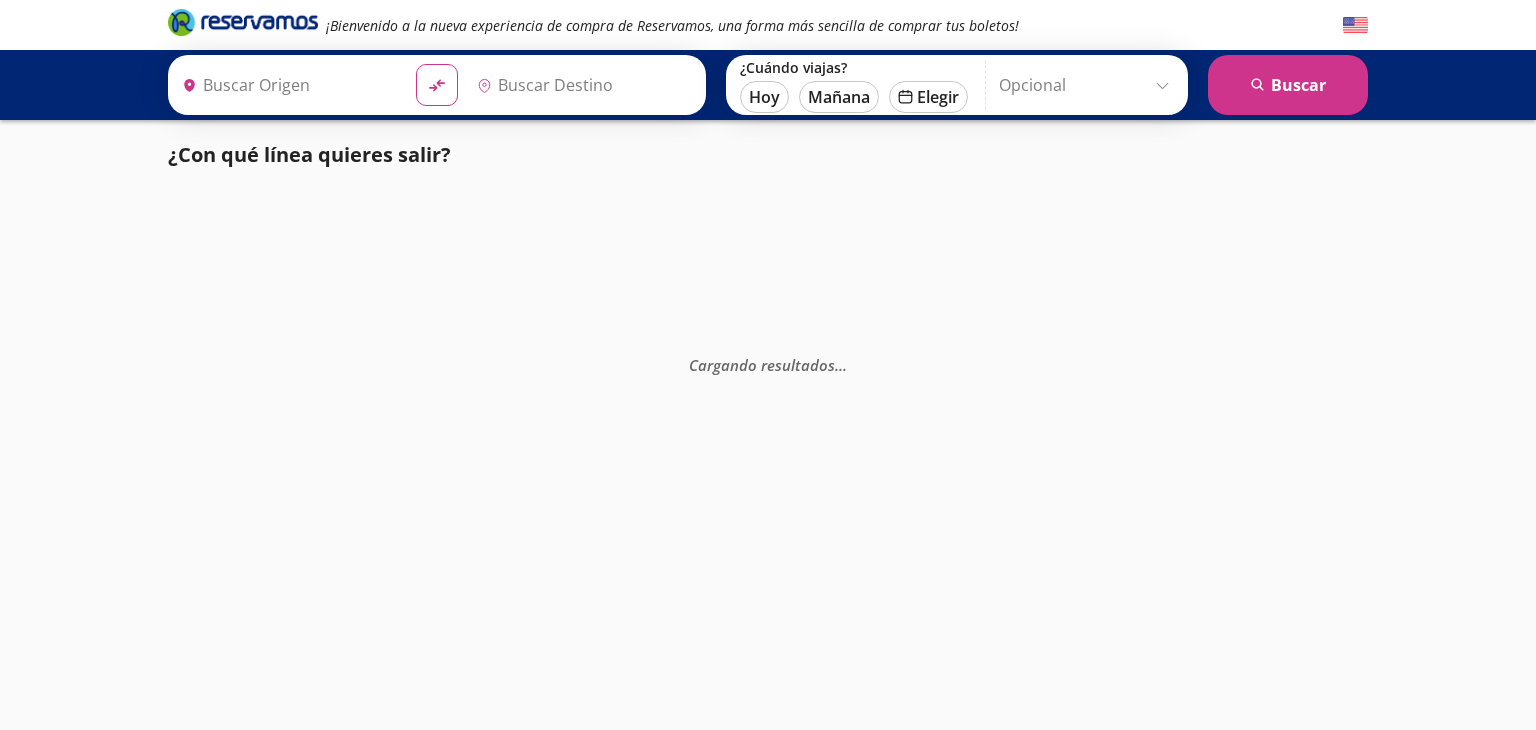 type on "[GEOGRAPHIC_DATA], [GEOGRAPHIC_DATA]" 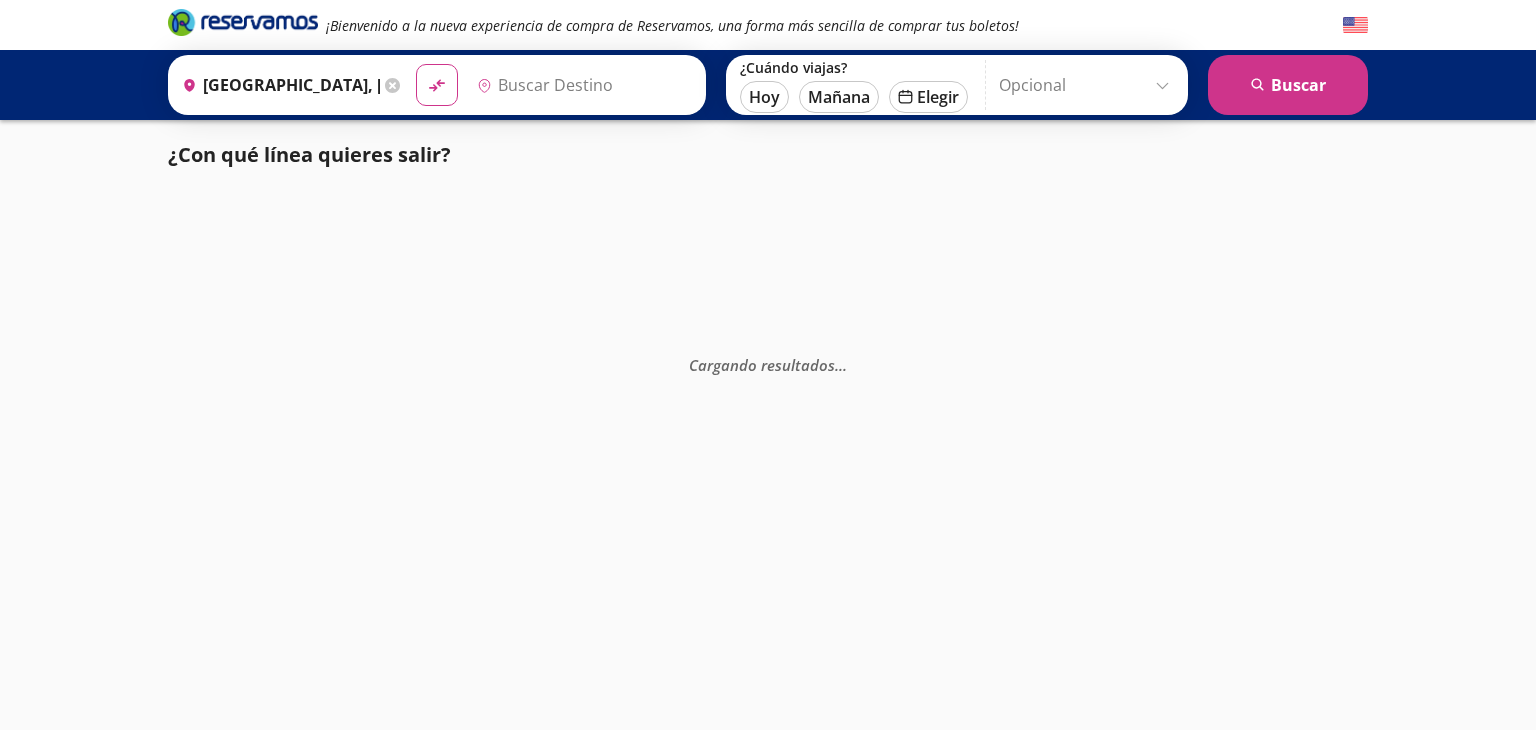type on "[GEOGRAPHIC_DATA], [GEOGRAPHIC_DATA]" 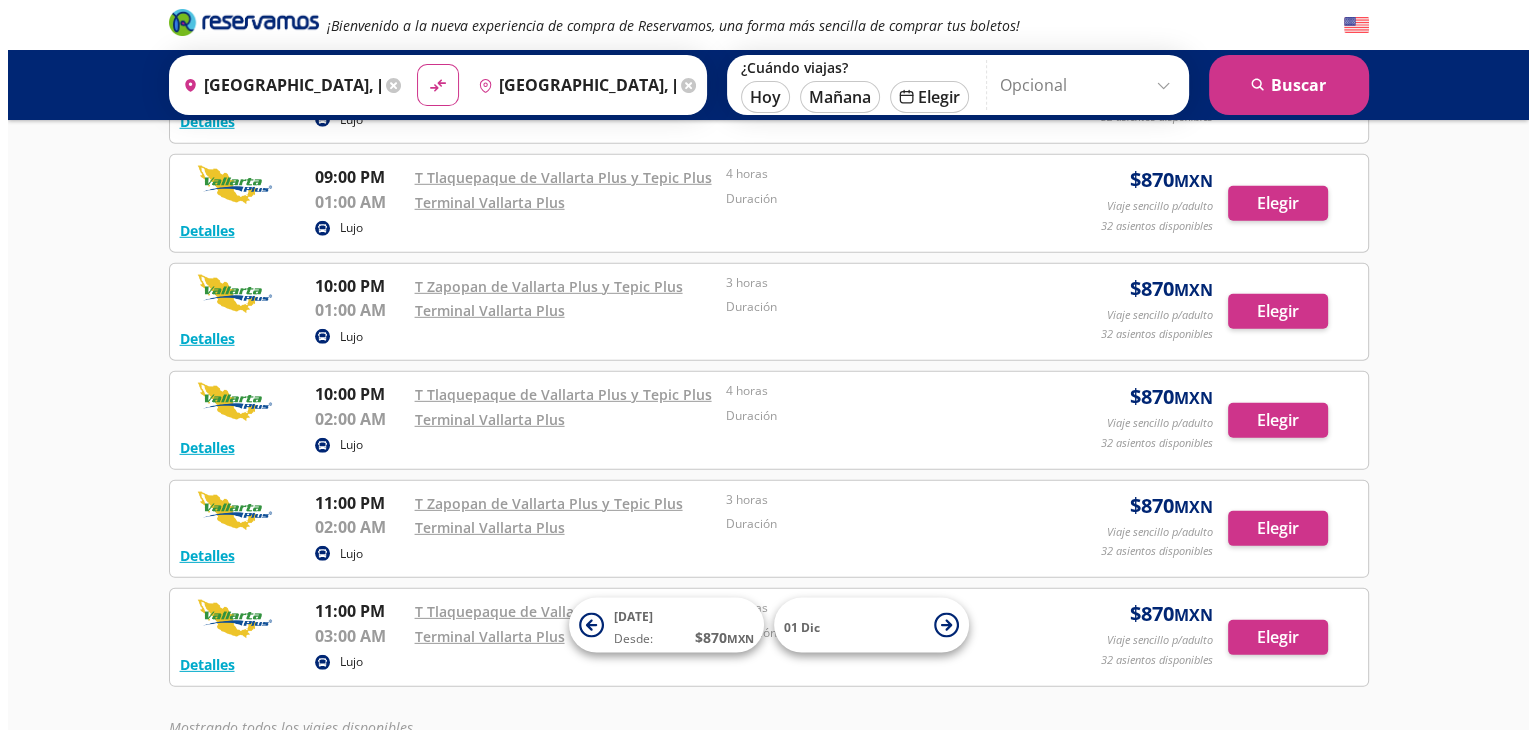 scroll, scrollTop: 6028, scrollLeft: 0, axis: vertical 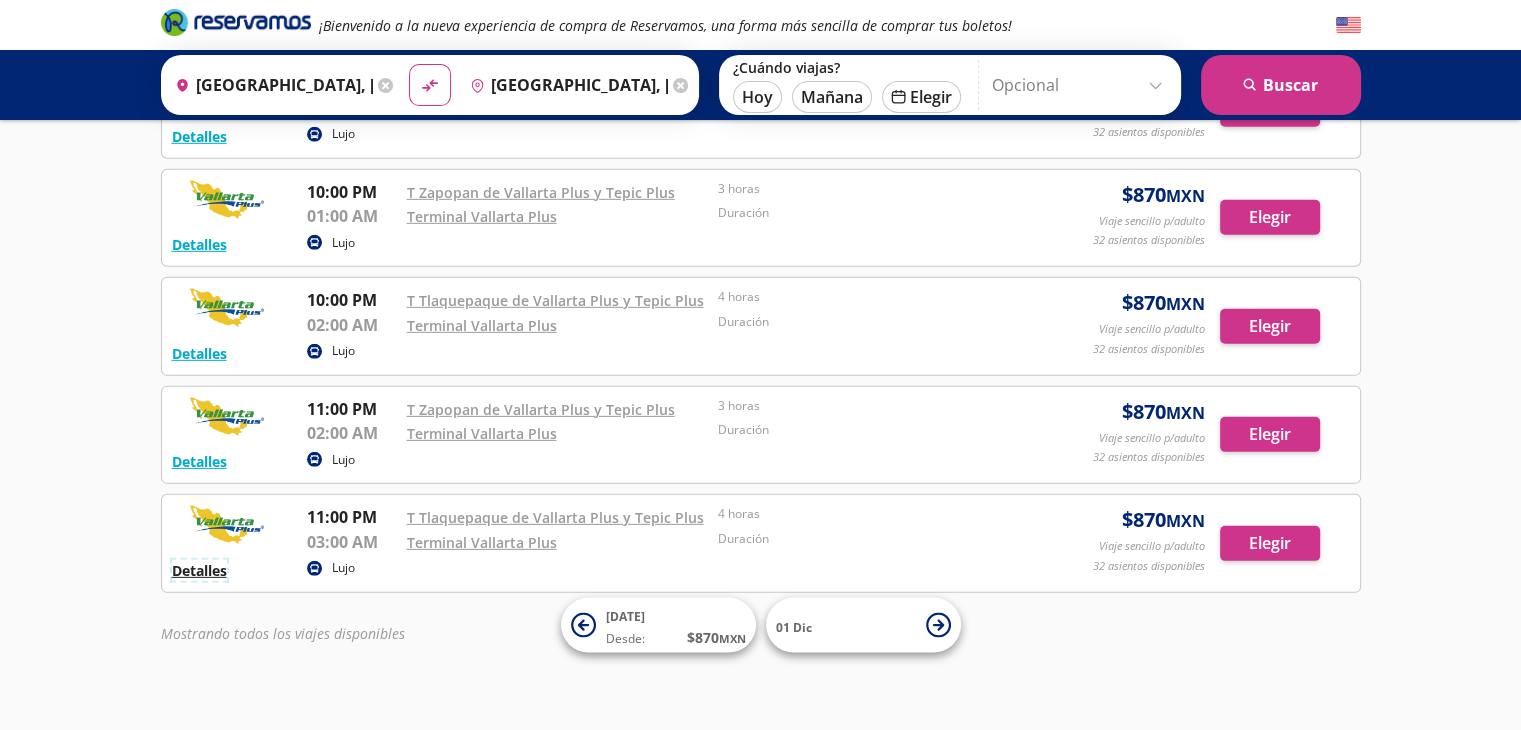 click on "Detalles" at bounding box center (199, 570) 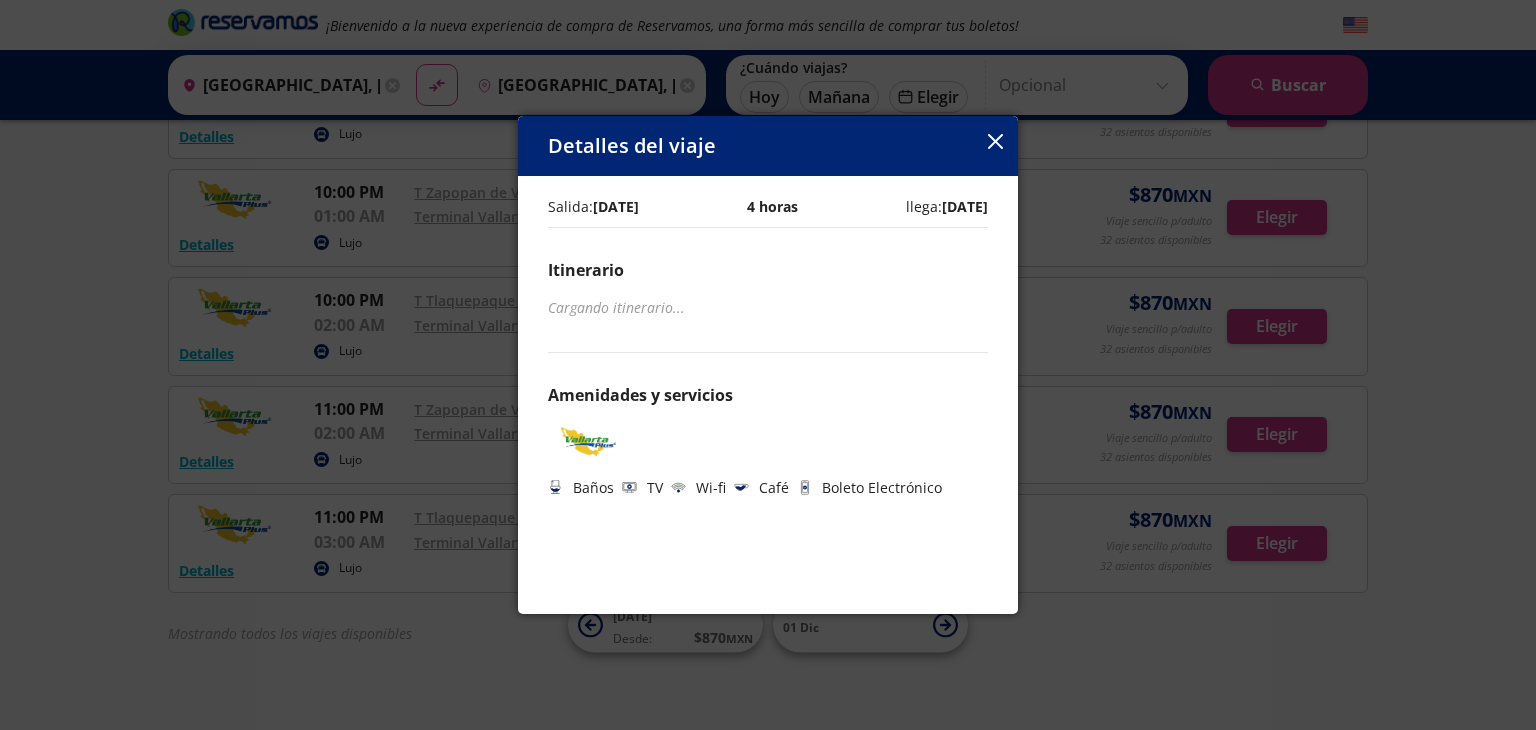 click on "Cargando itinerario ..." at bounding box center [768, 307] 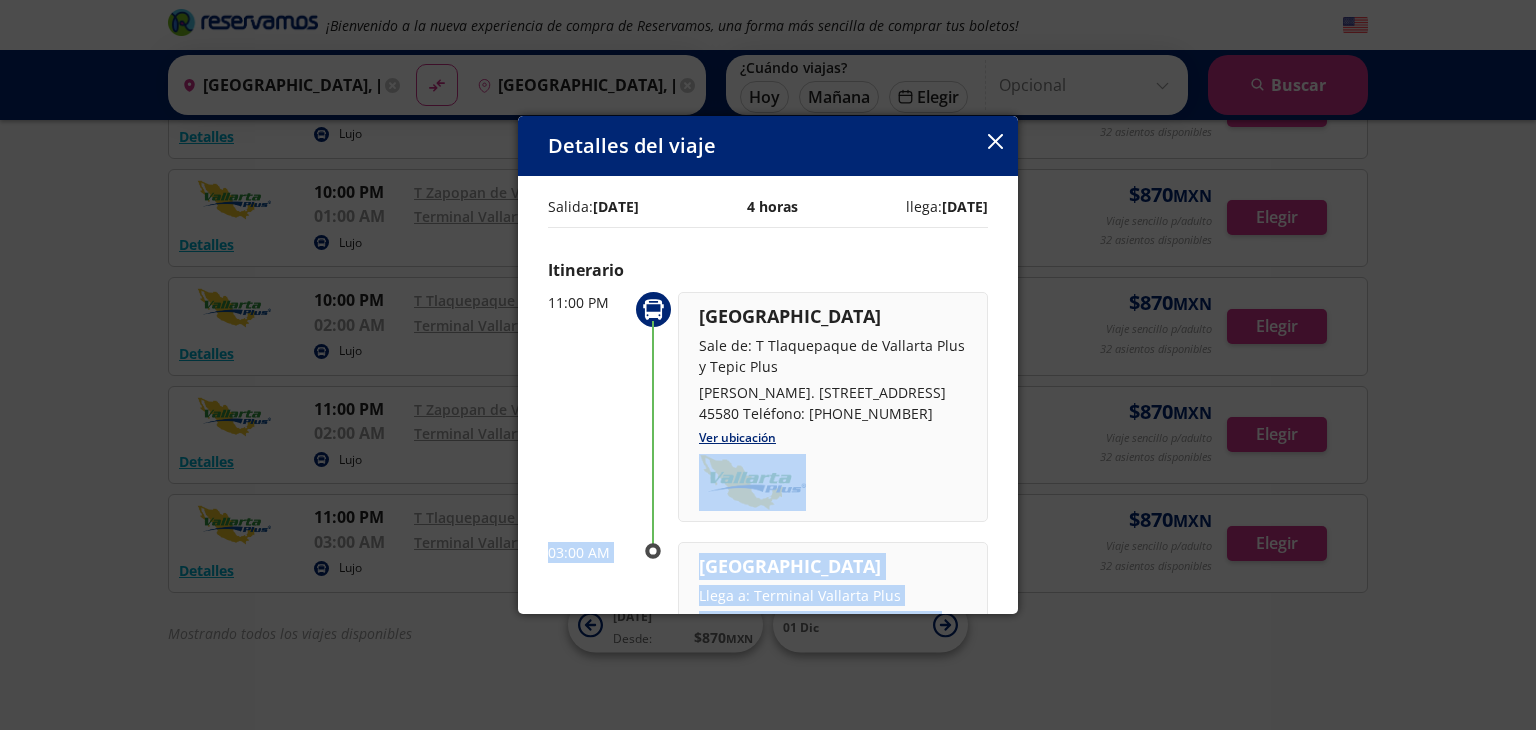 drag, startPoint x: 556, startPoint y: 490, endPoint x: 985, endPoint y: 485, distance: 429.02914 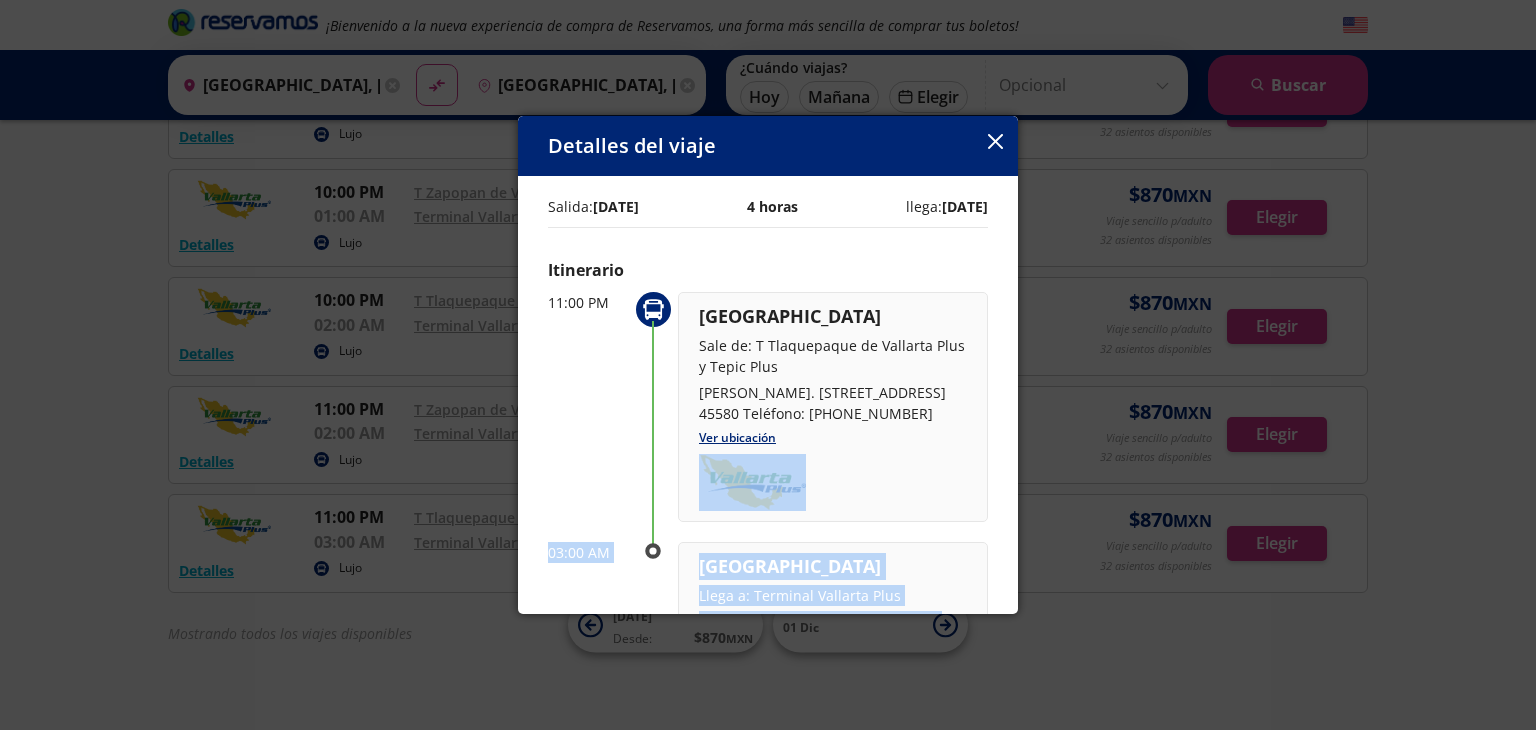 click on "Salida:  30 Nov 25 4 horas llega:  01 Dic 25 Itinerario 11:00 PM Guadalajara Sale de:  T Tlaquepaque de Vallarta Plus y Tepic Plus Carr. Guadalajara - Zapotlanejo No. 210 Colonia: NCC CP. 45580 Teléfono: 01 (33) 3600 34 34 Ver ubicación 03:00 AM Puerto Vallarta Llega a:  Terminal Vallarta Plus Palma Real No.140 Col.Guadalupe Victoria CP. 48317 Teléfono: 01 (33) 36 73 81 66 Ver ubicación Amenidades y servicios Baños TV Wi-fi Café Boleto Electrónico" at bounding box center [768, 395] 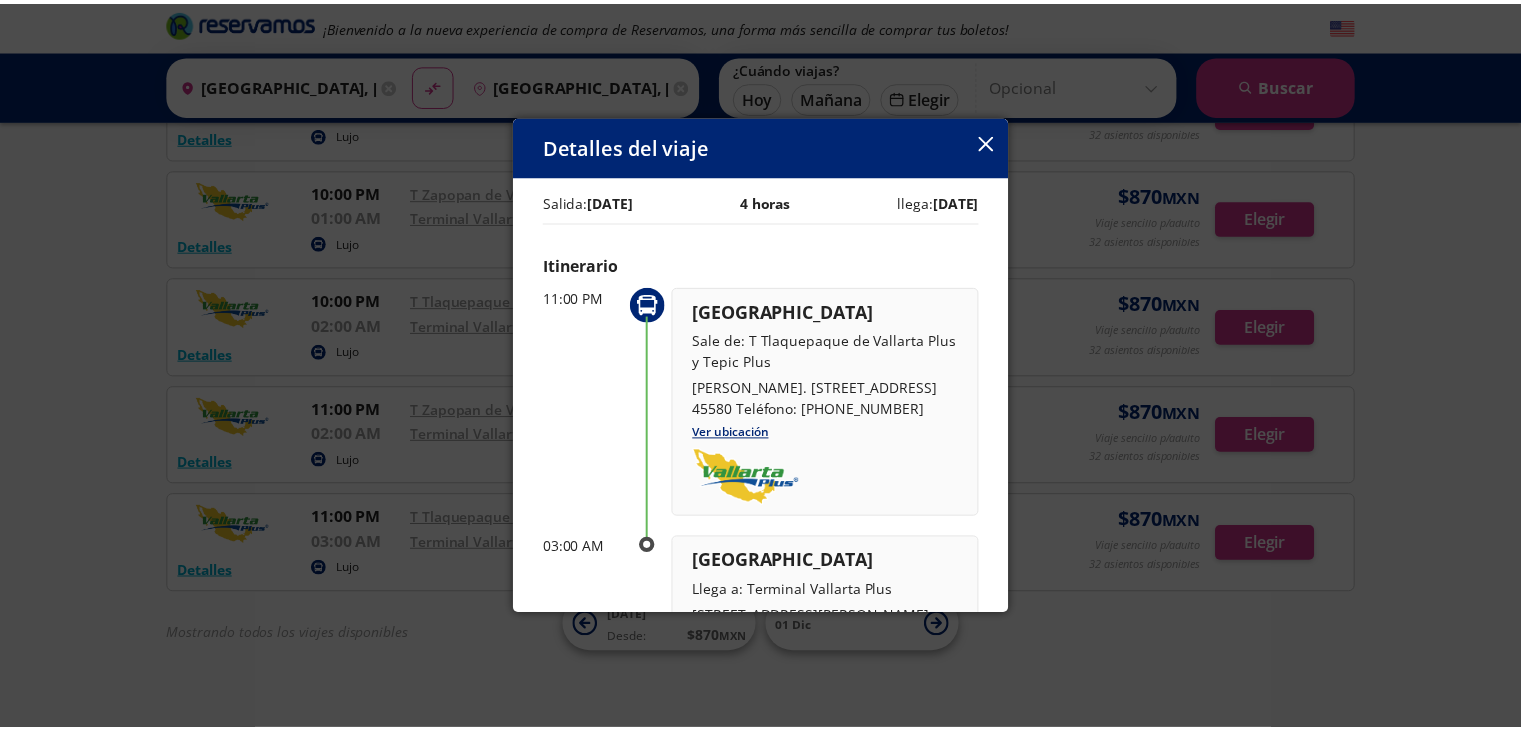 scroll, scrollTop: 0, scrollLeft: 0, axis: both 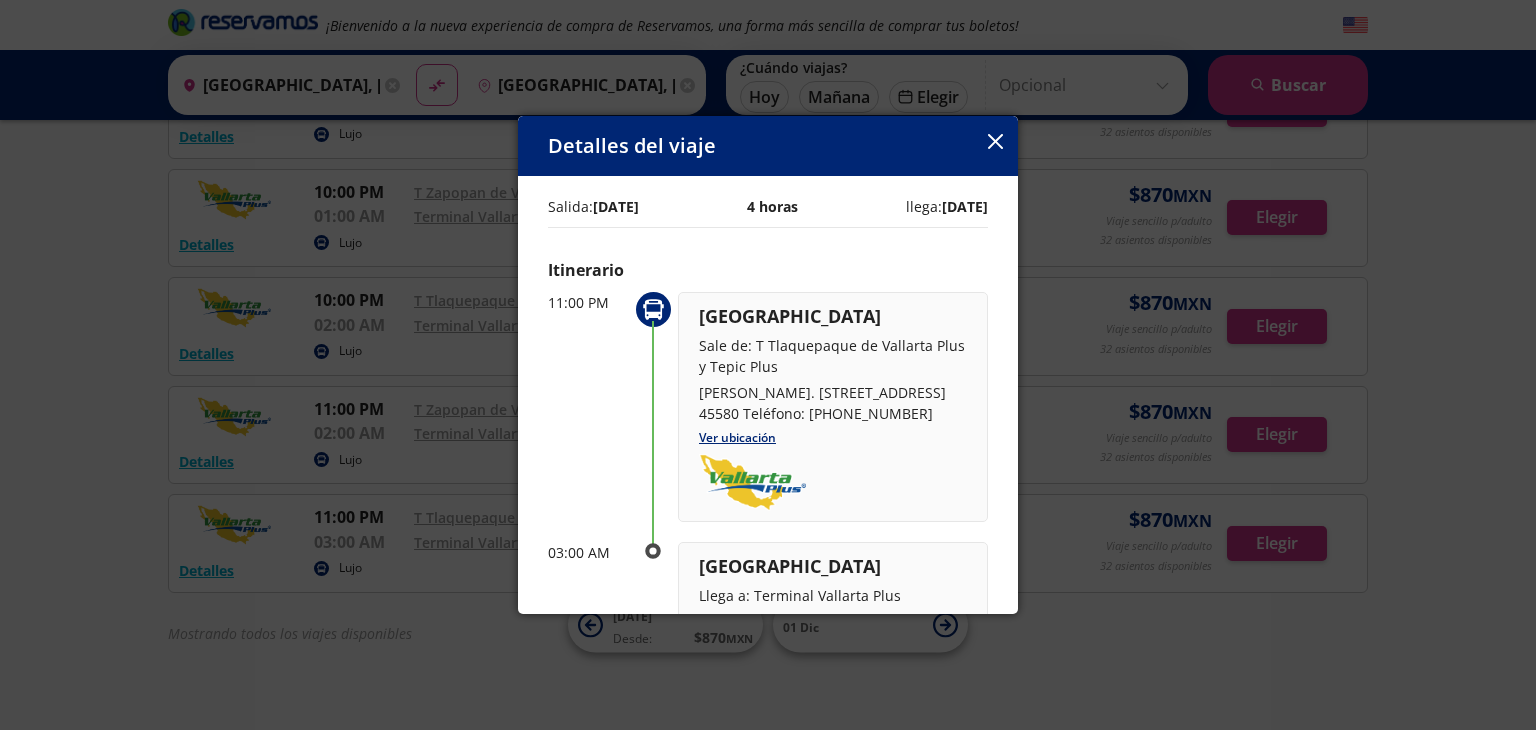 click on "Detalles del viaje" at bounding box center (768, 146) 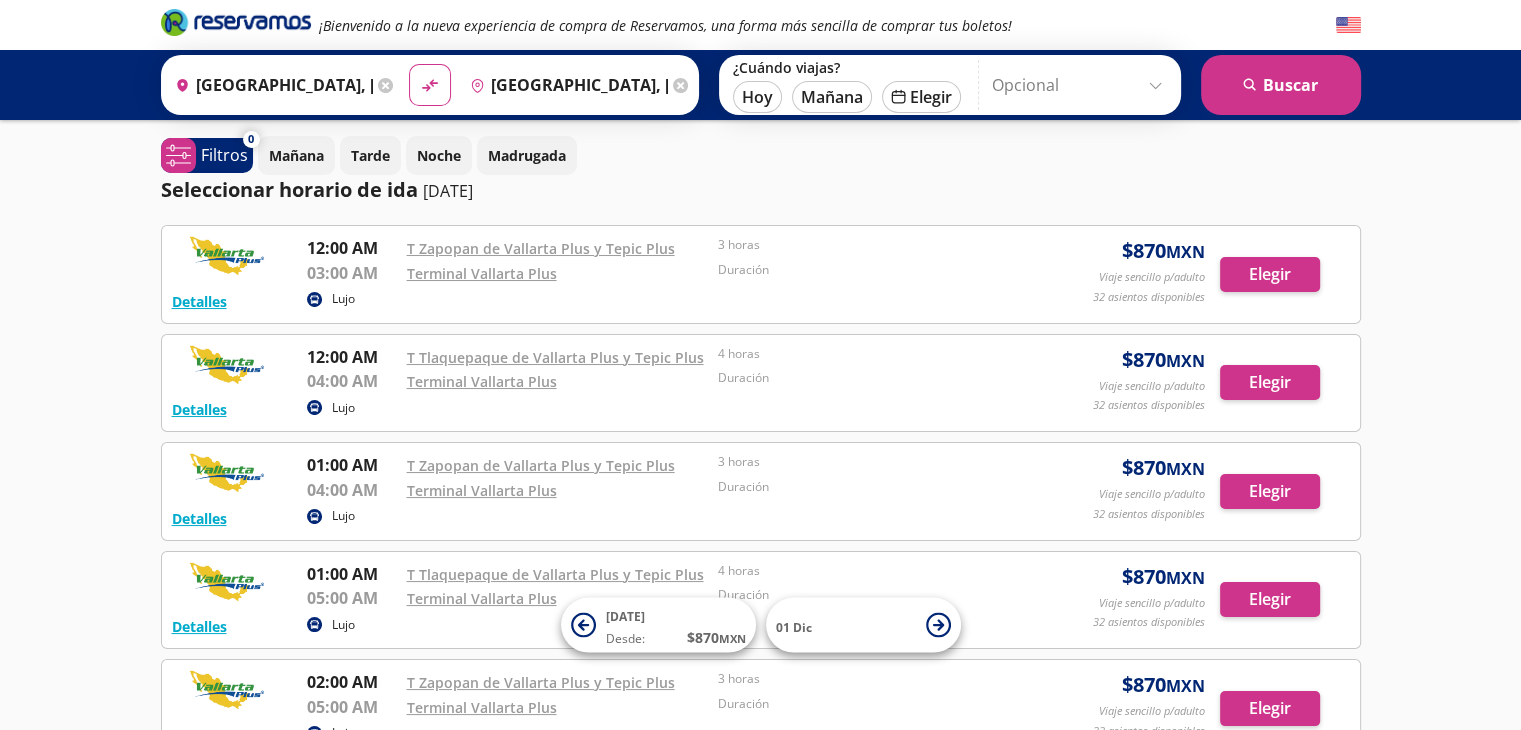 scroll, scrollTop: 0, scrollLeft: 0, axis: both 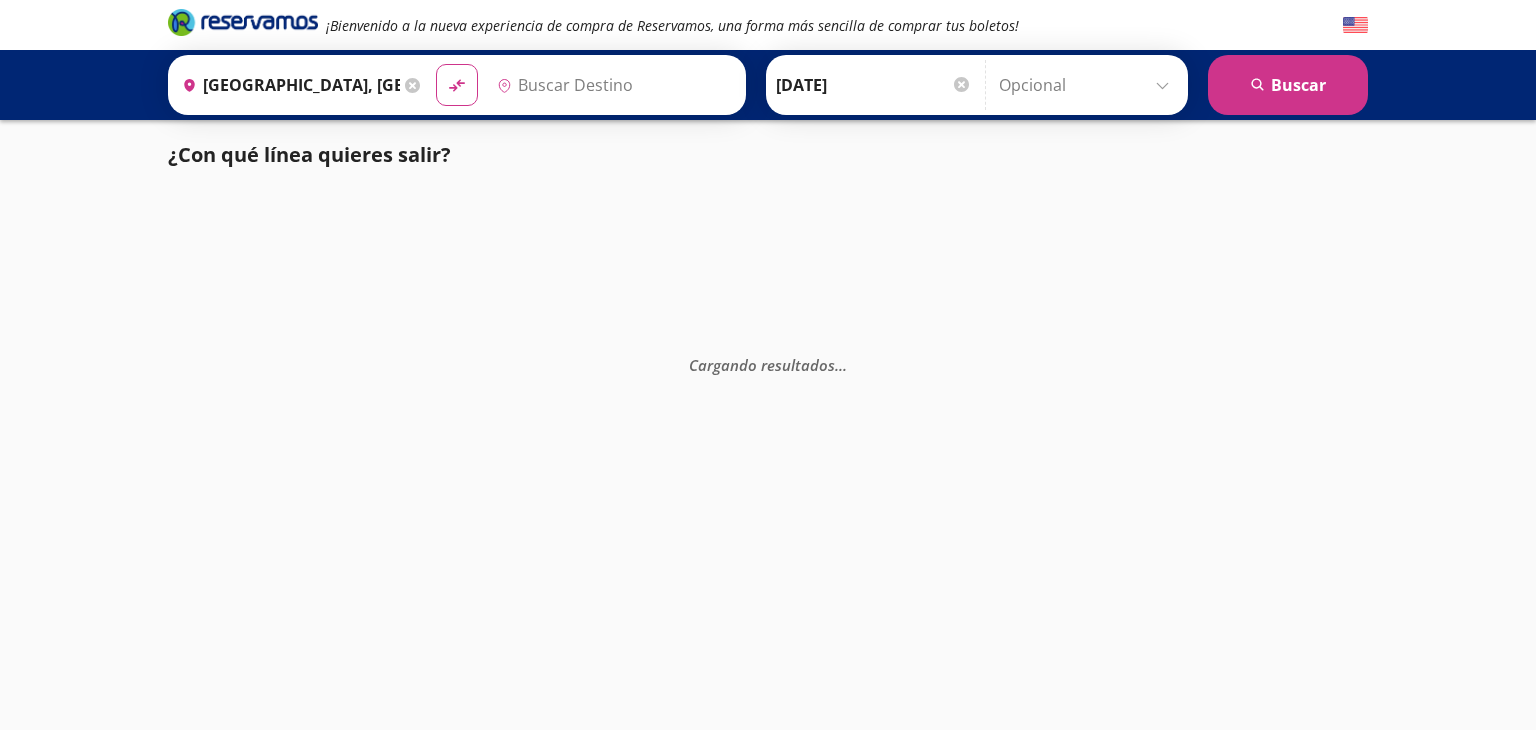 type on "Santiago de Querétaro, [GEOGRAPHIC_DATA]" 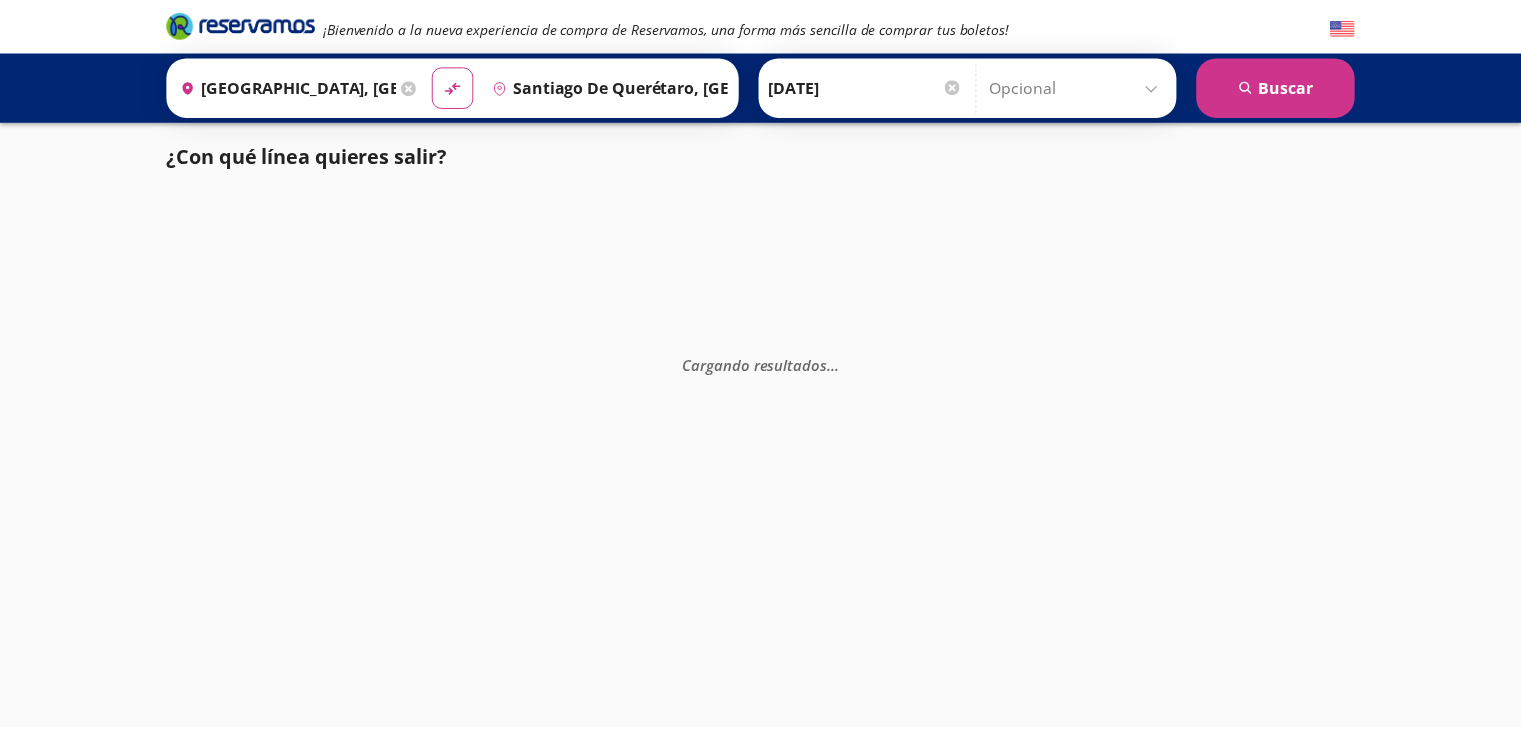 scroll, scrollTop: 0, scrollLeft: 0, axis: both 